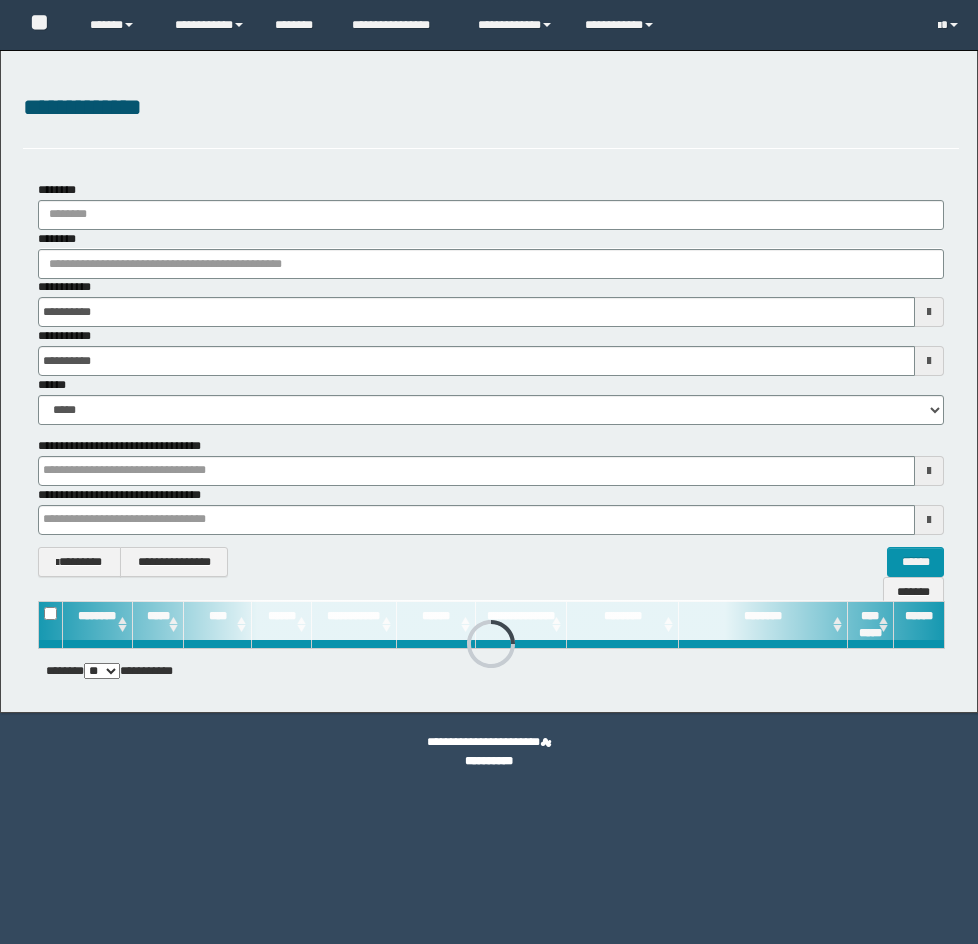 scroll, scrollTop: 0, scrollLeft: 0, axis: both 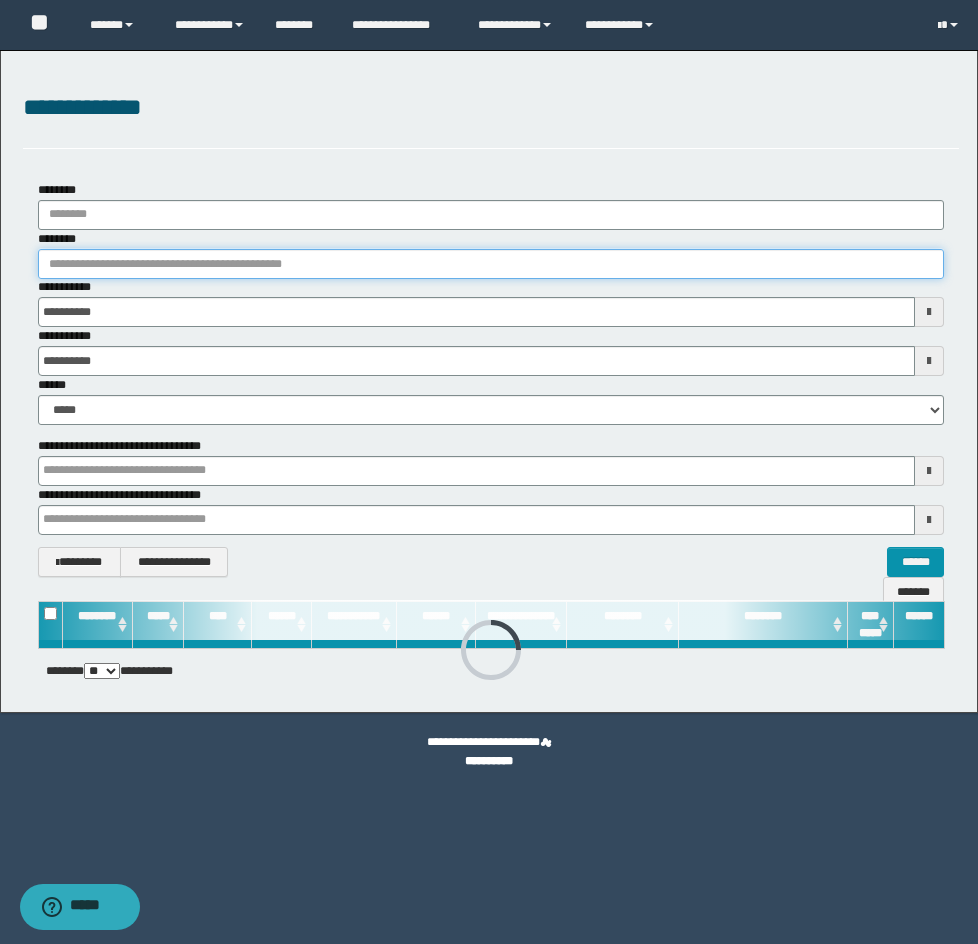 click on "********" at bounding box center [491, 264] 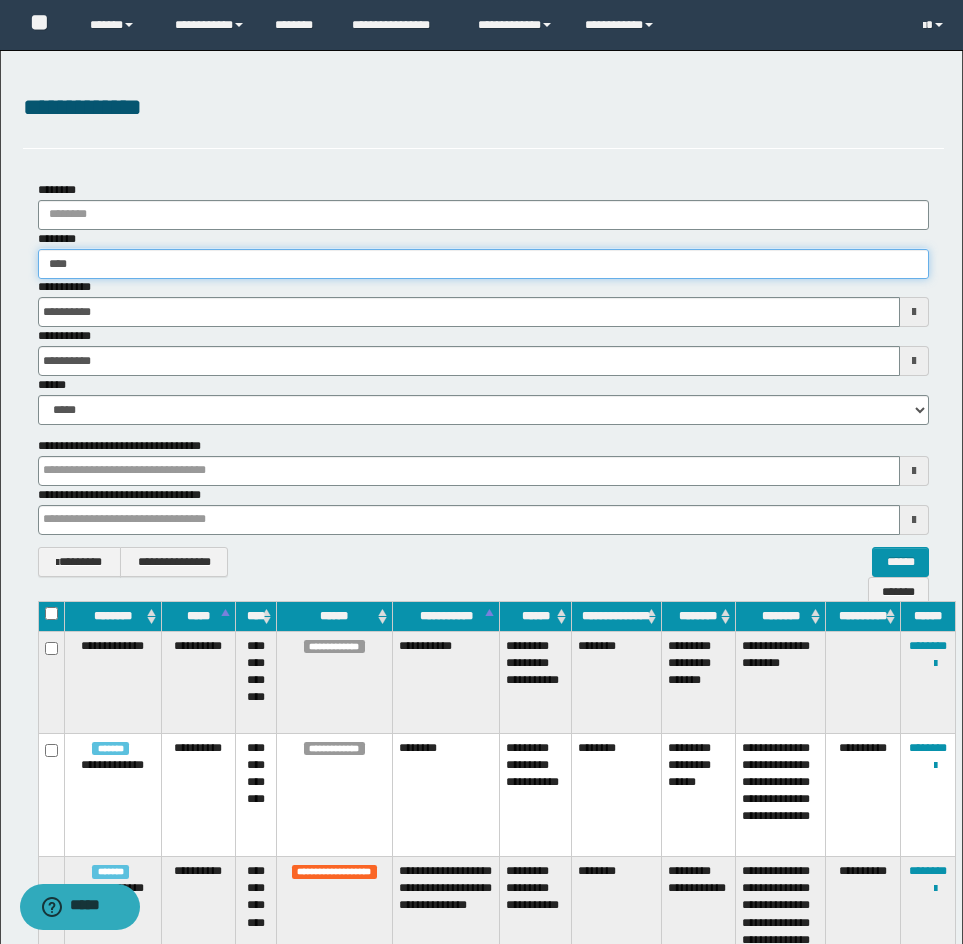 type on "****" 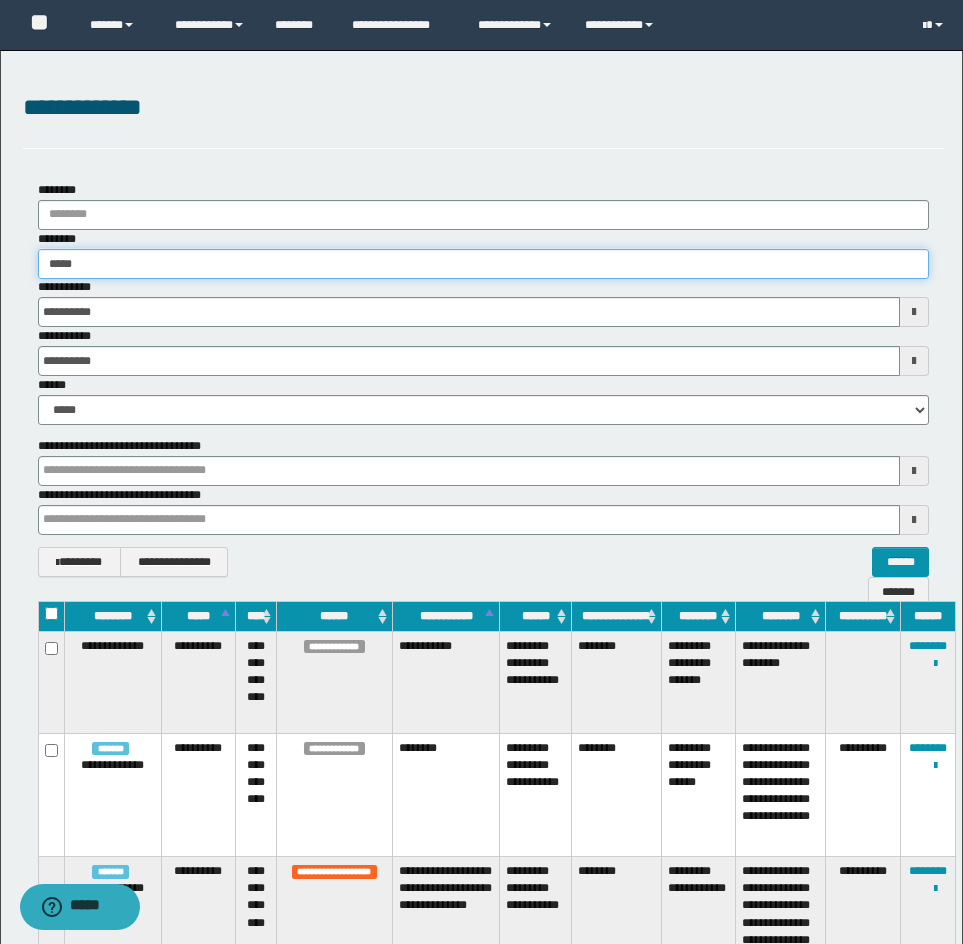 type on "****" 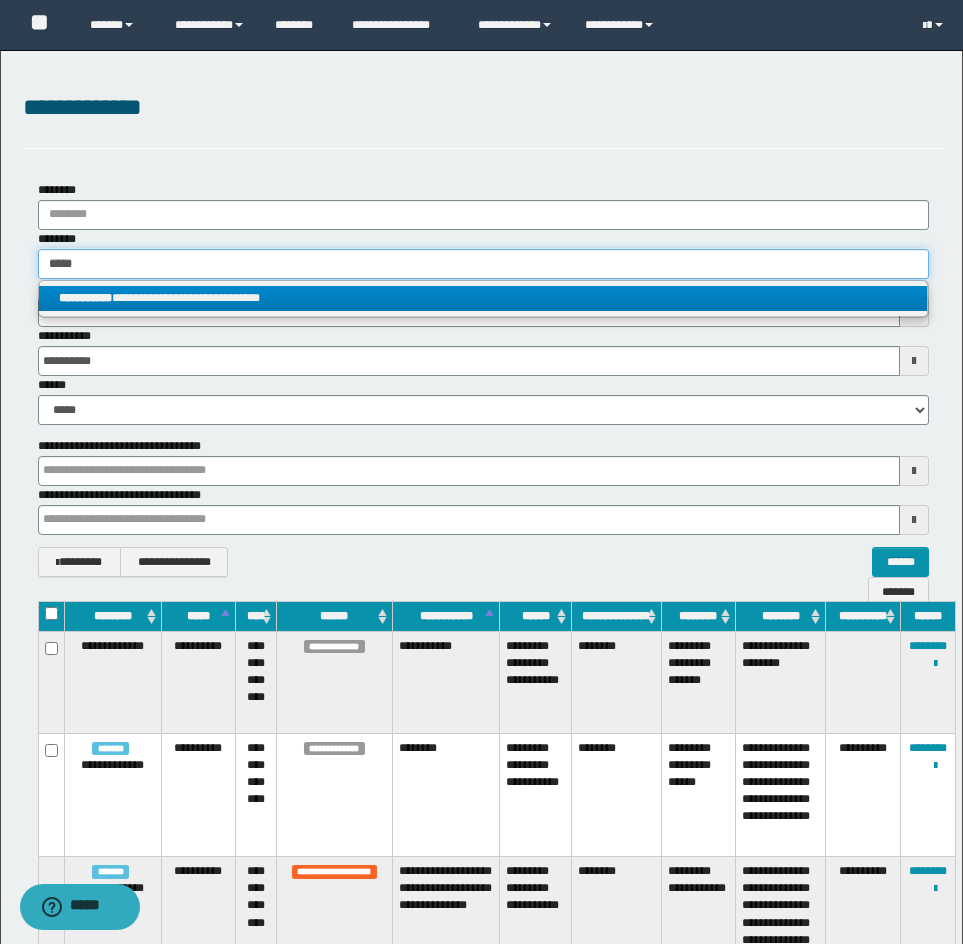 type on "****" 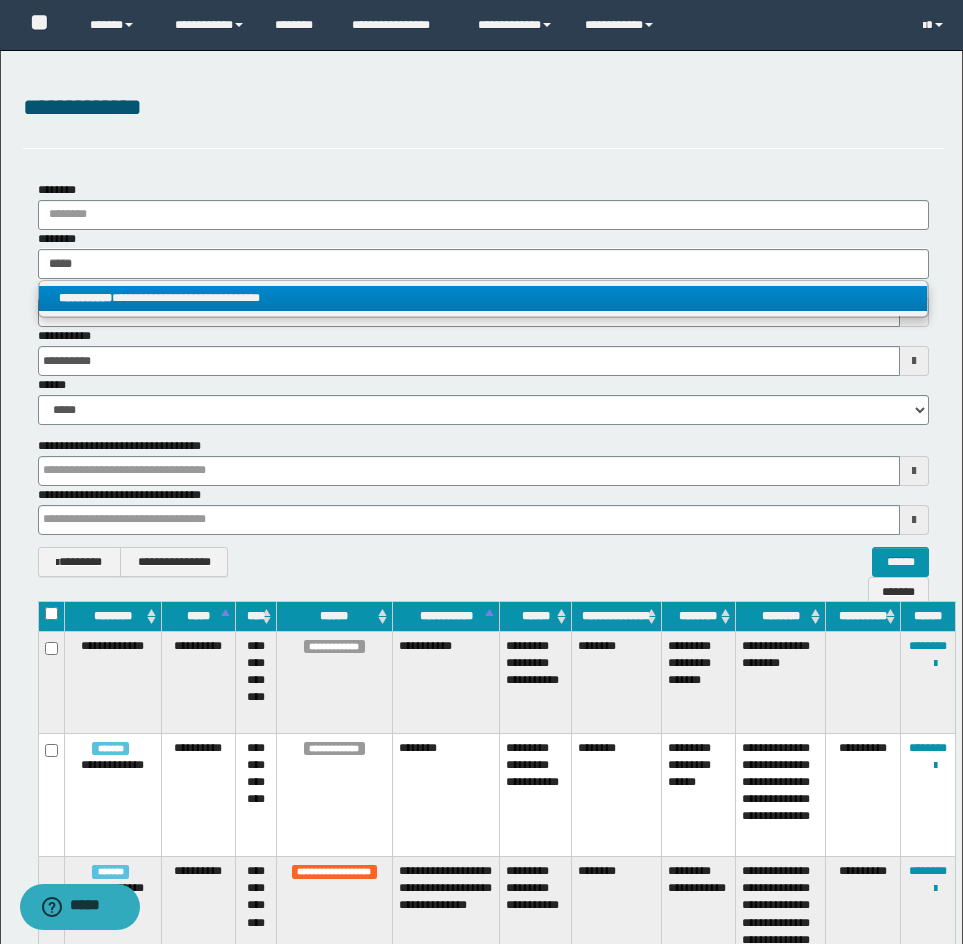 click on "**********" at bounding box center [483, 298] 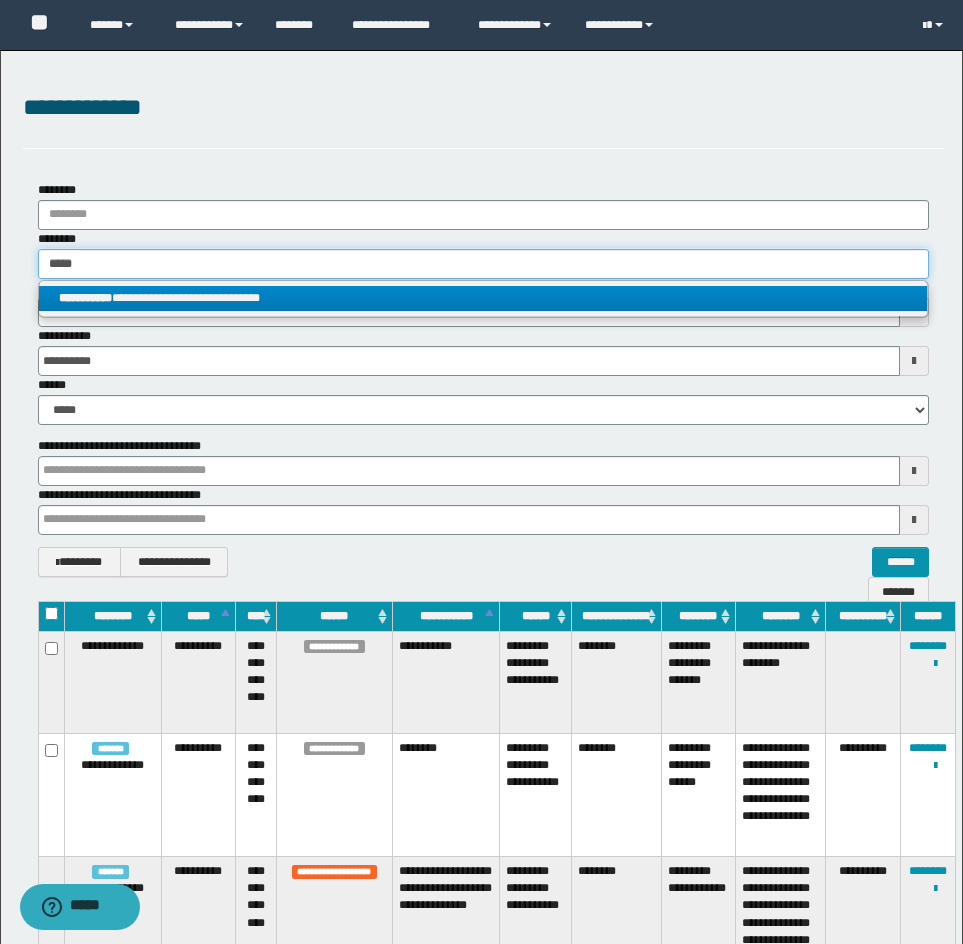type 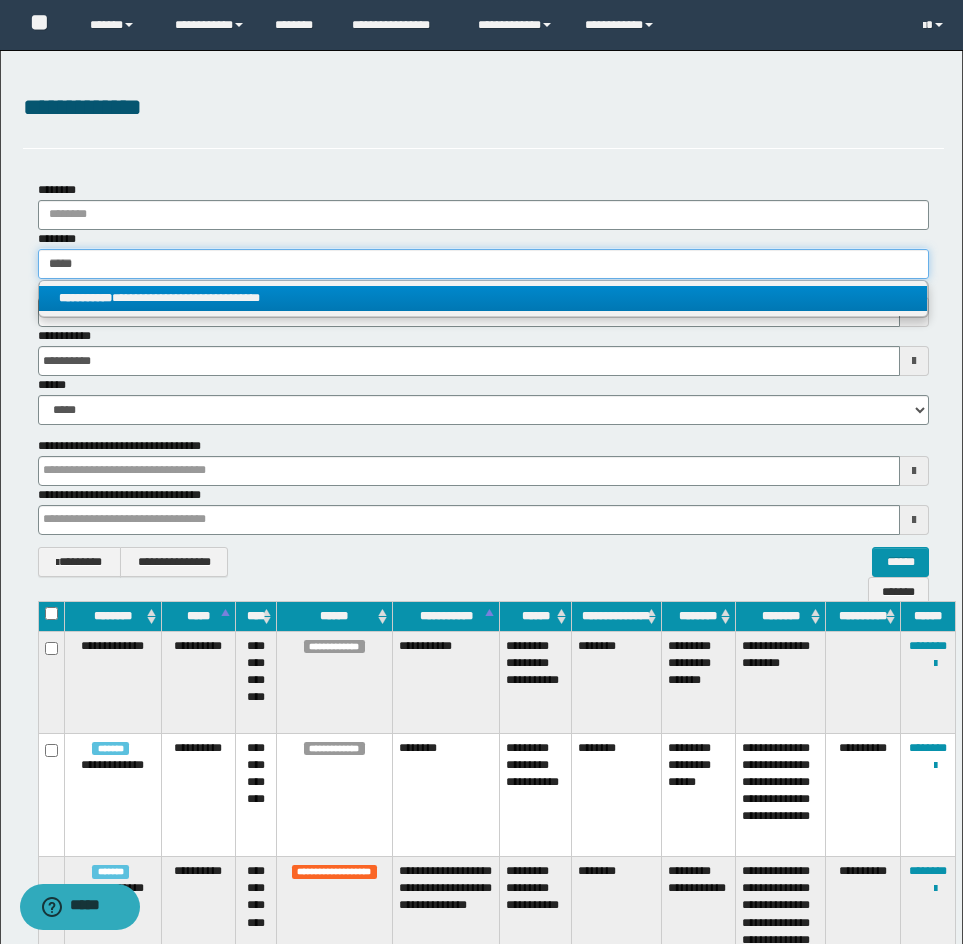type on "**********" 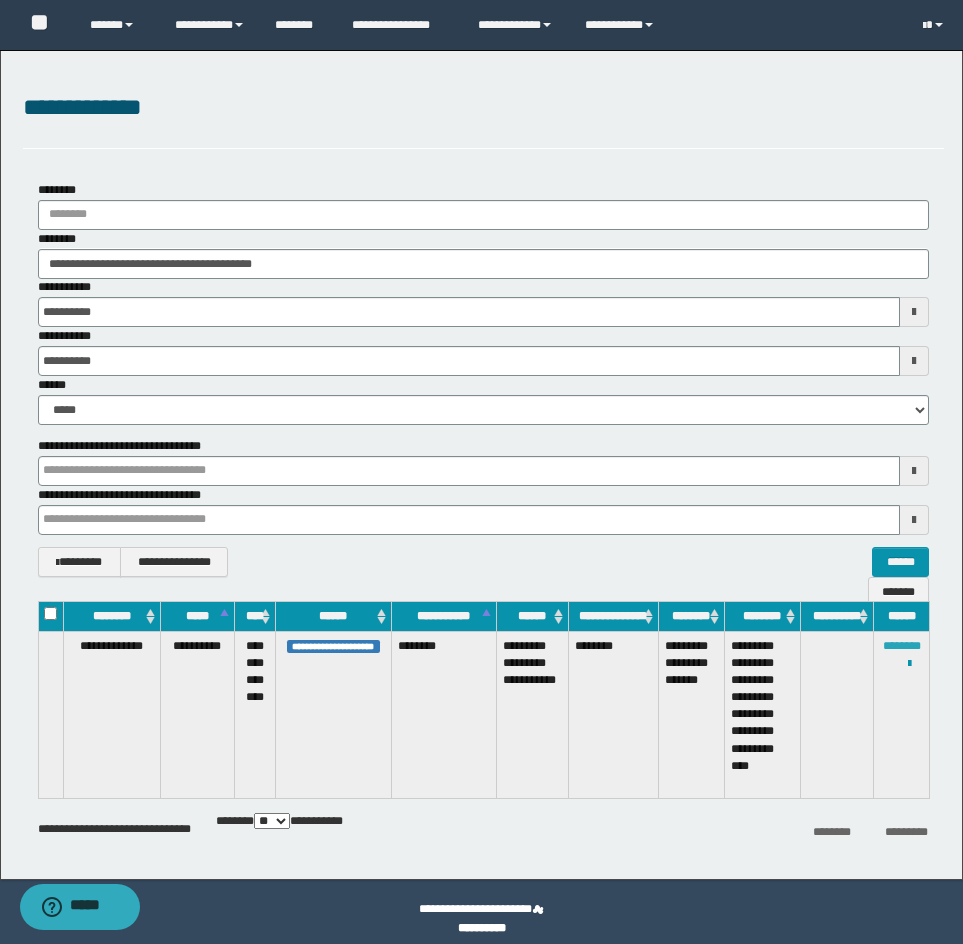 click on "********" at bounding box center [902, 646] 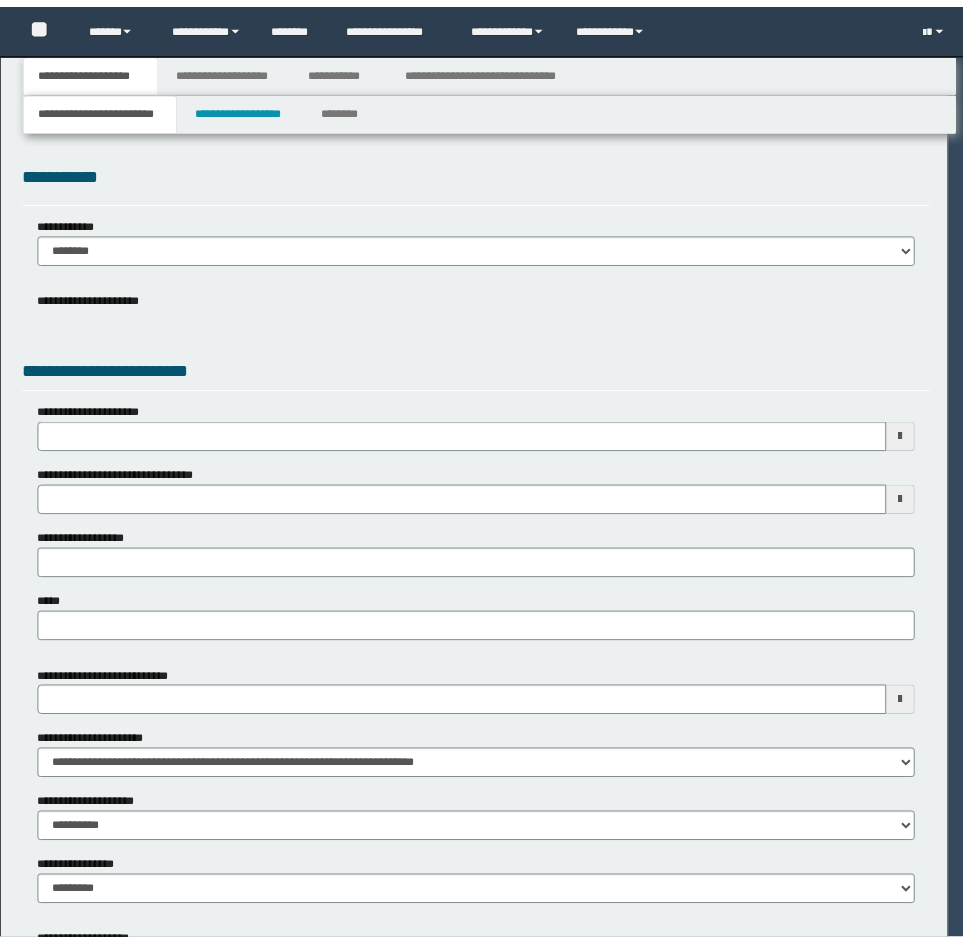 scroll, scrollTop: 0, scrollLeft: 0, axis: both 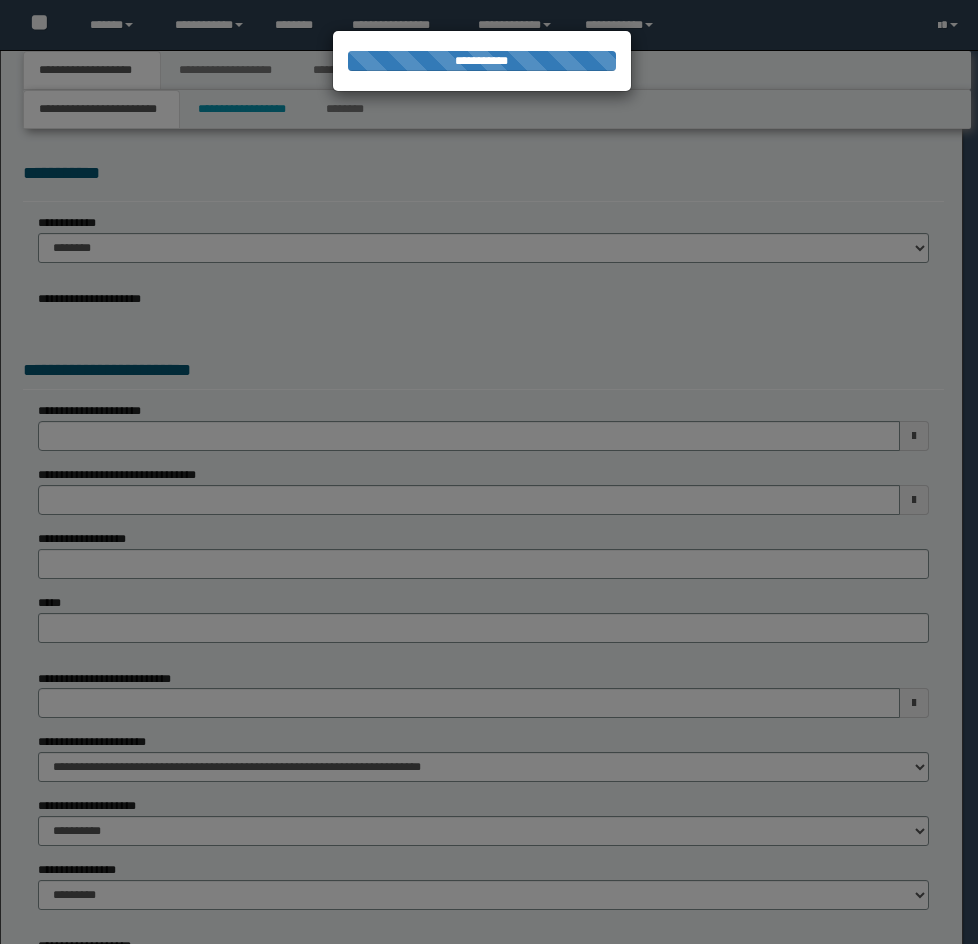 select on "*" 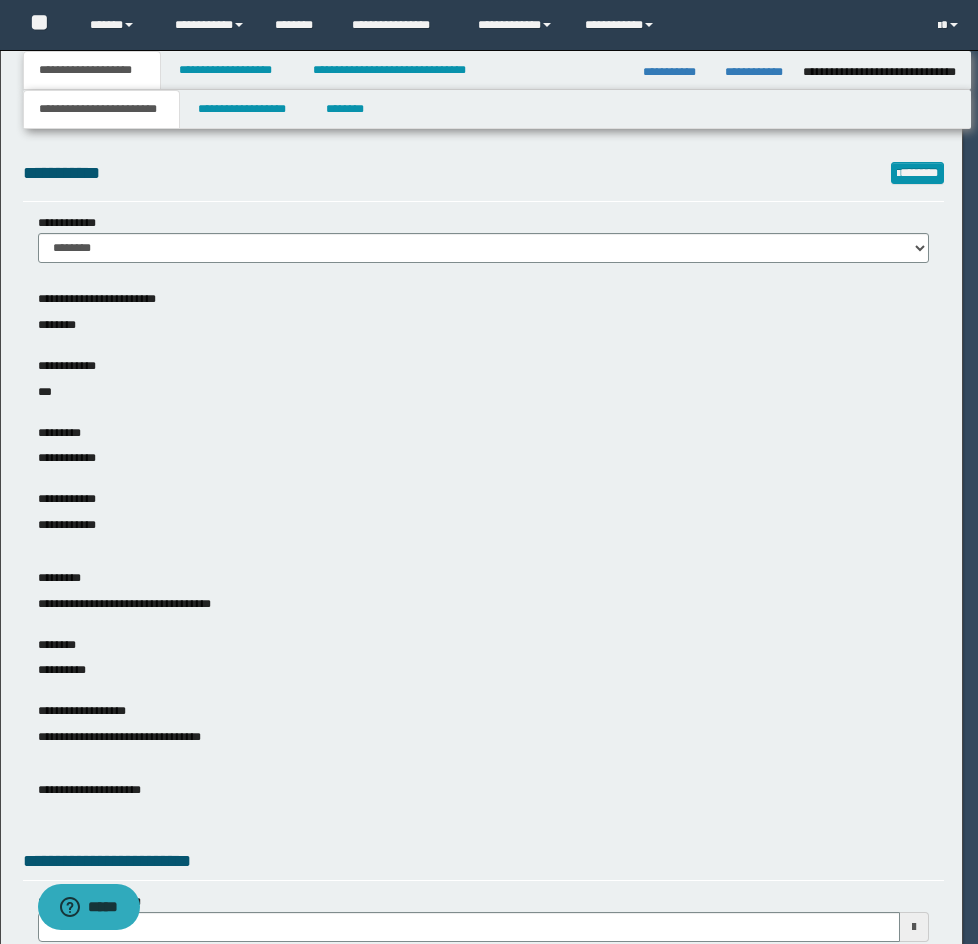 scroll, scrollTop: 0, scrollLeft: 0, axis: both 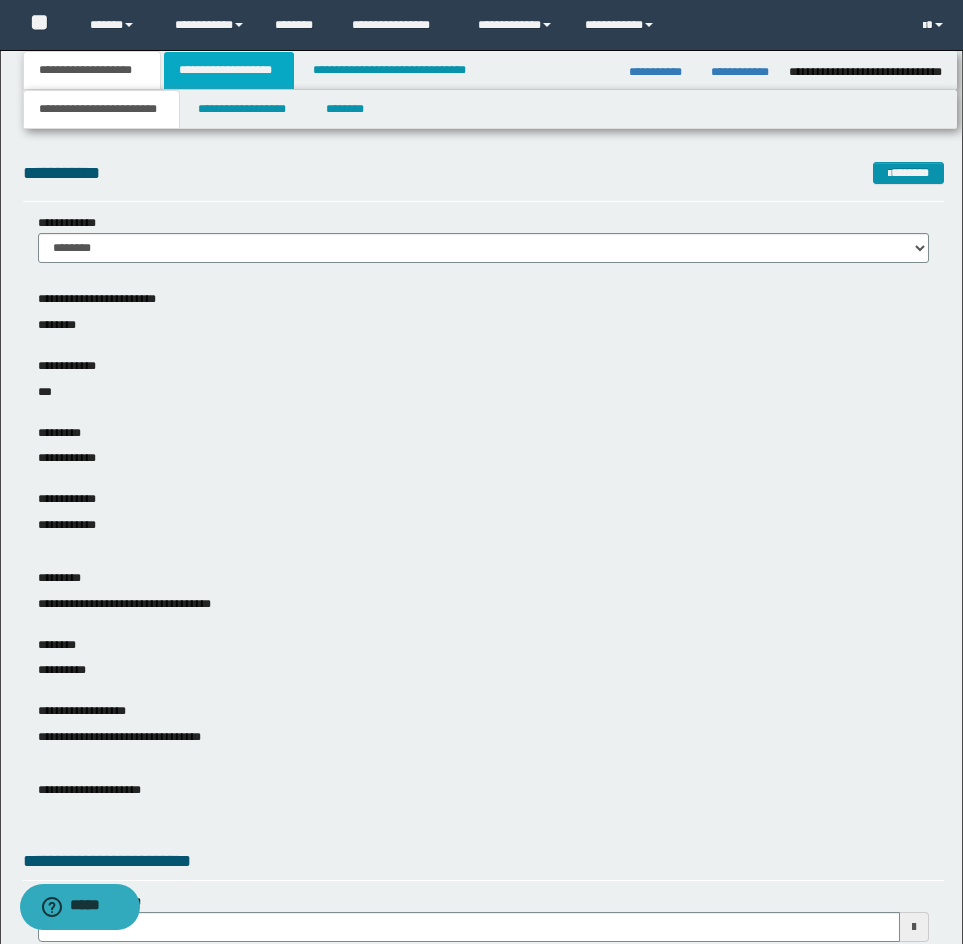 click on "**********" at bounding box center (229, 70) 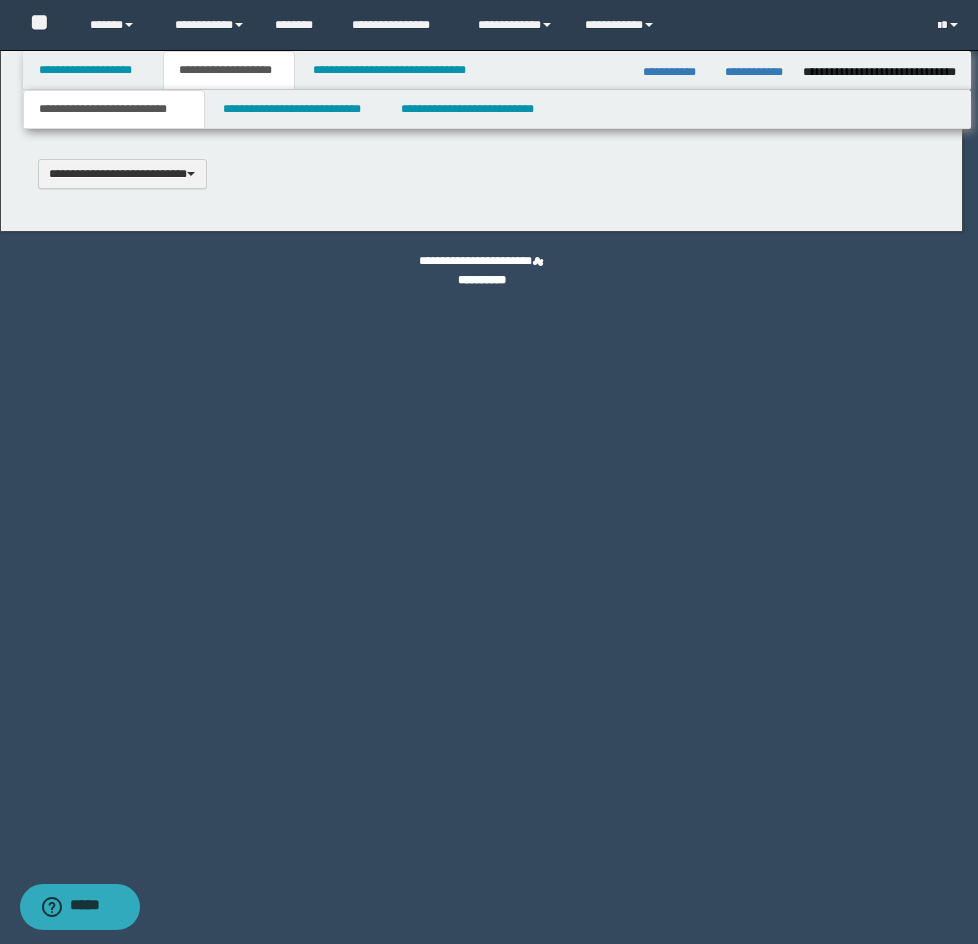 scroll, scrollTop: 0, scrollLeft: 0, axis: both 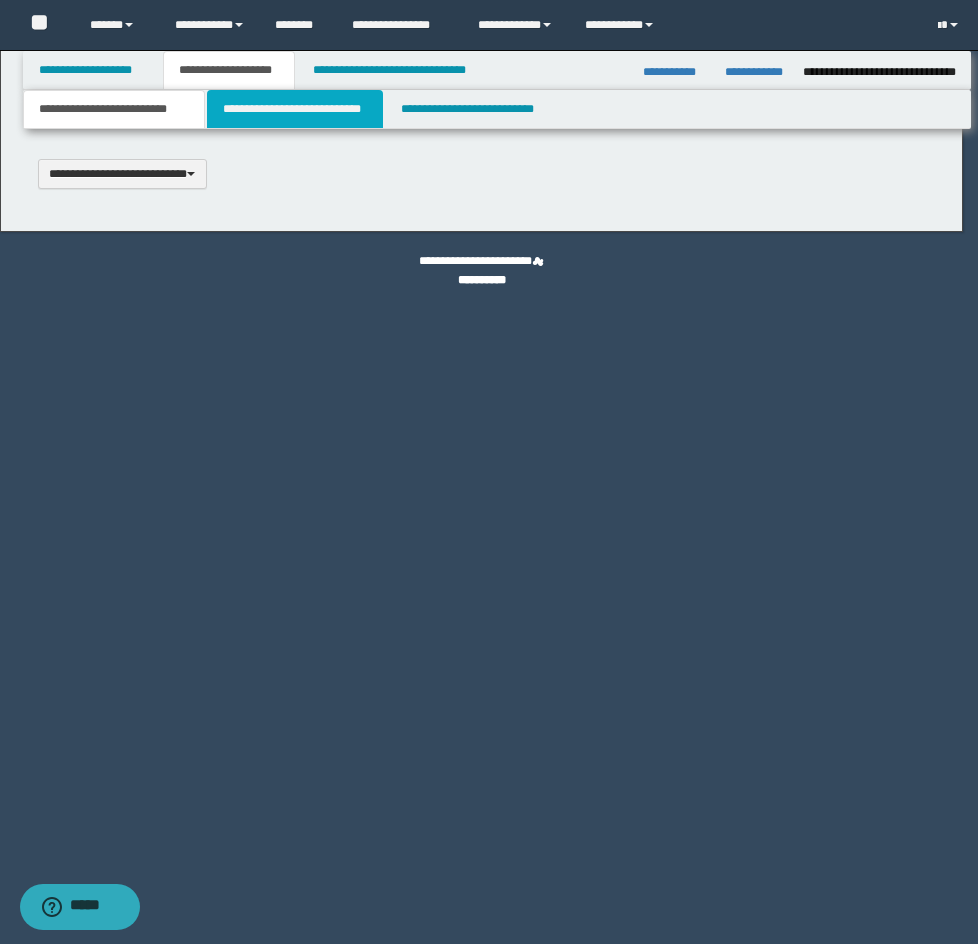click on "**********" at bounding box center [295, 109] 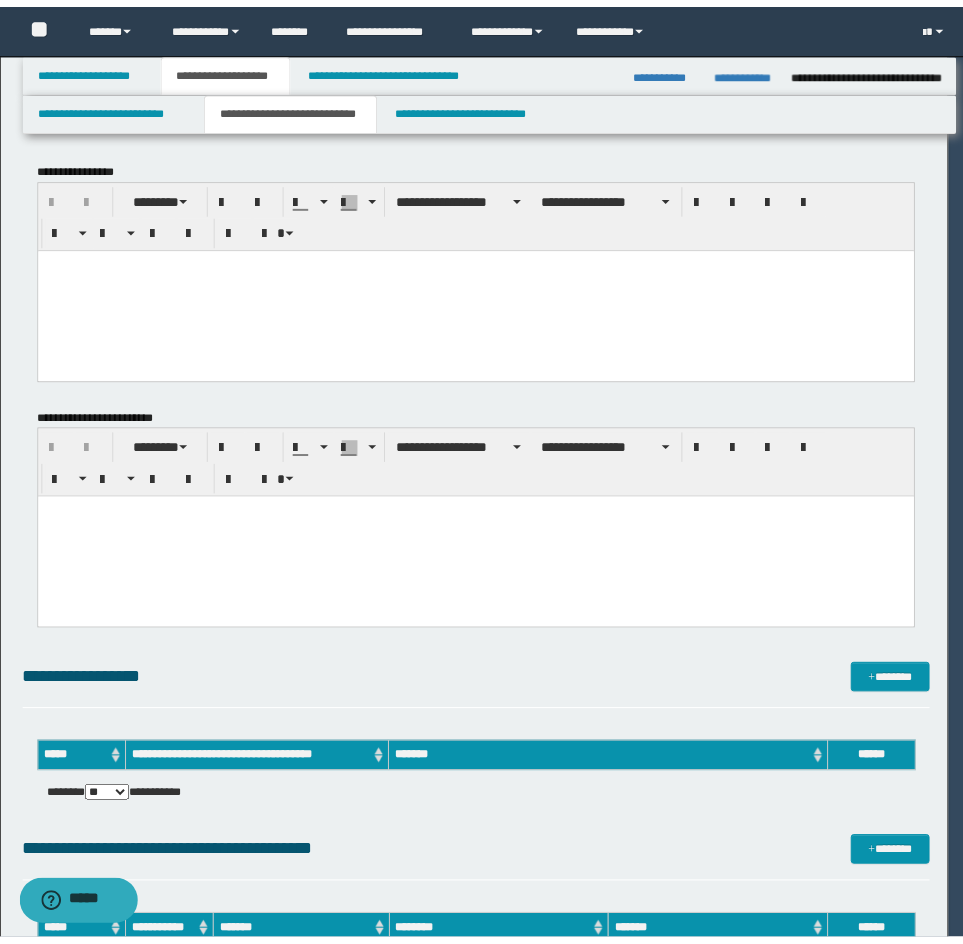 scroll, scrollTop: 0, scrollLeft: 0, axis: both 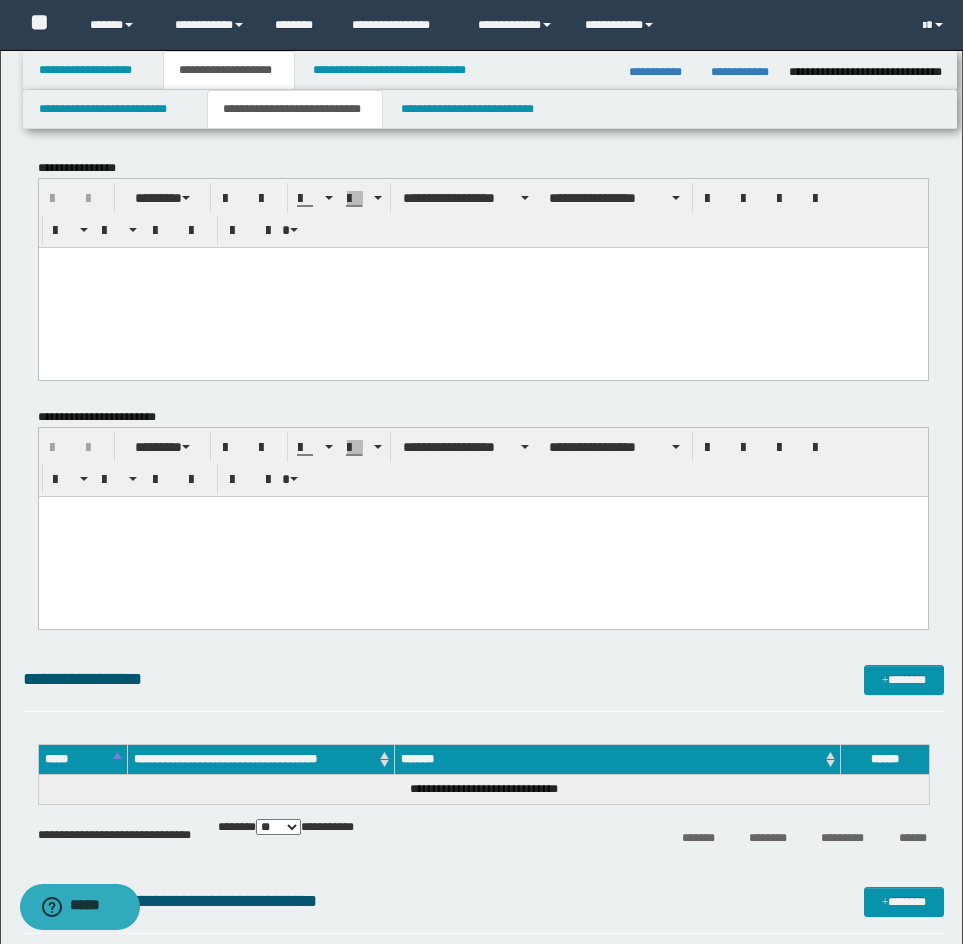 click at bounding box center [482, 287] 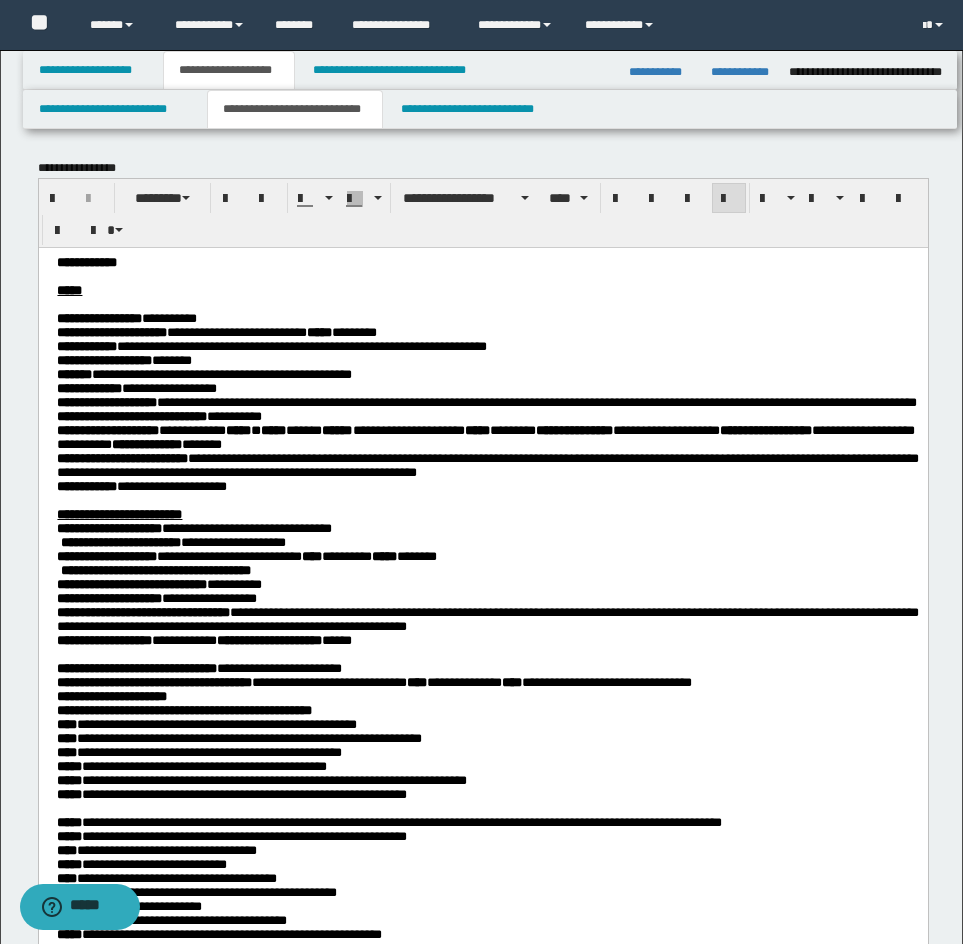 click at bounding box center (487, 500) 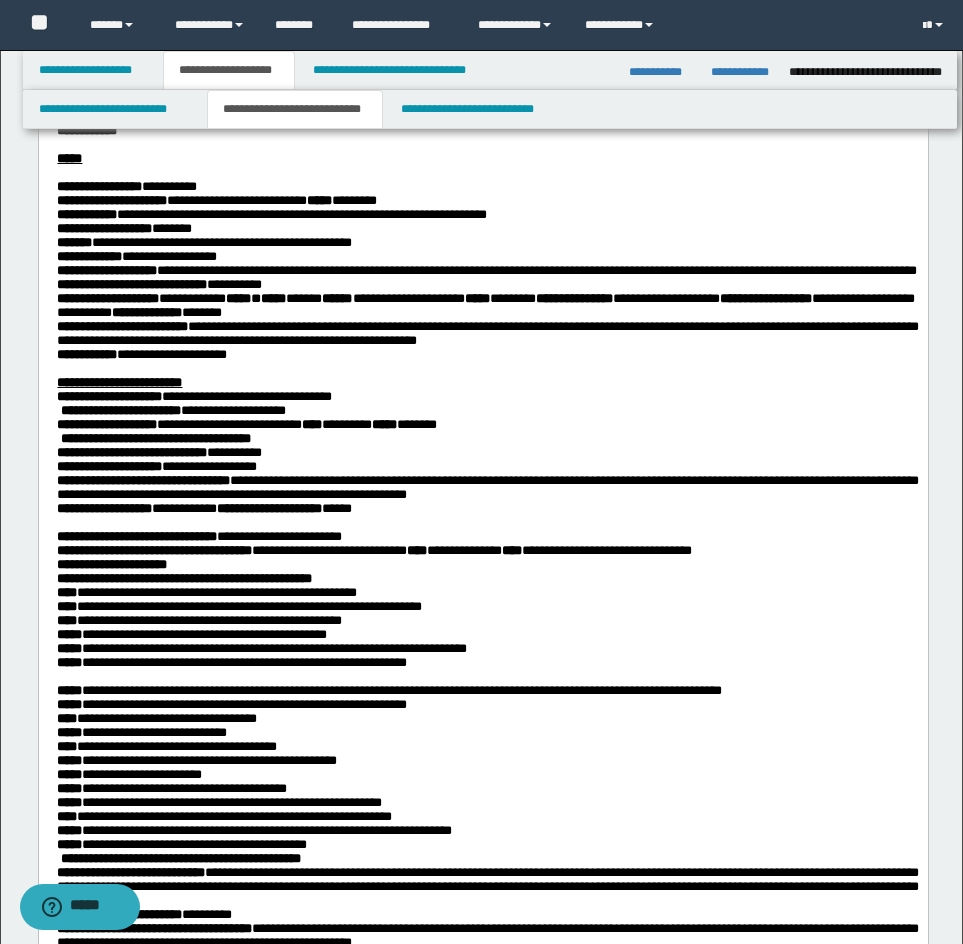scroll, scrollTop: 200, scrollLeft: 0, axis: vertical 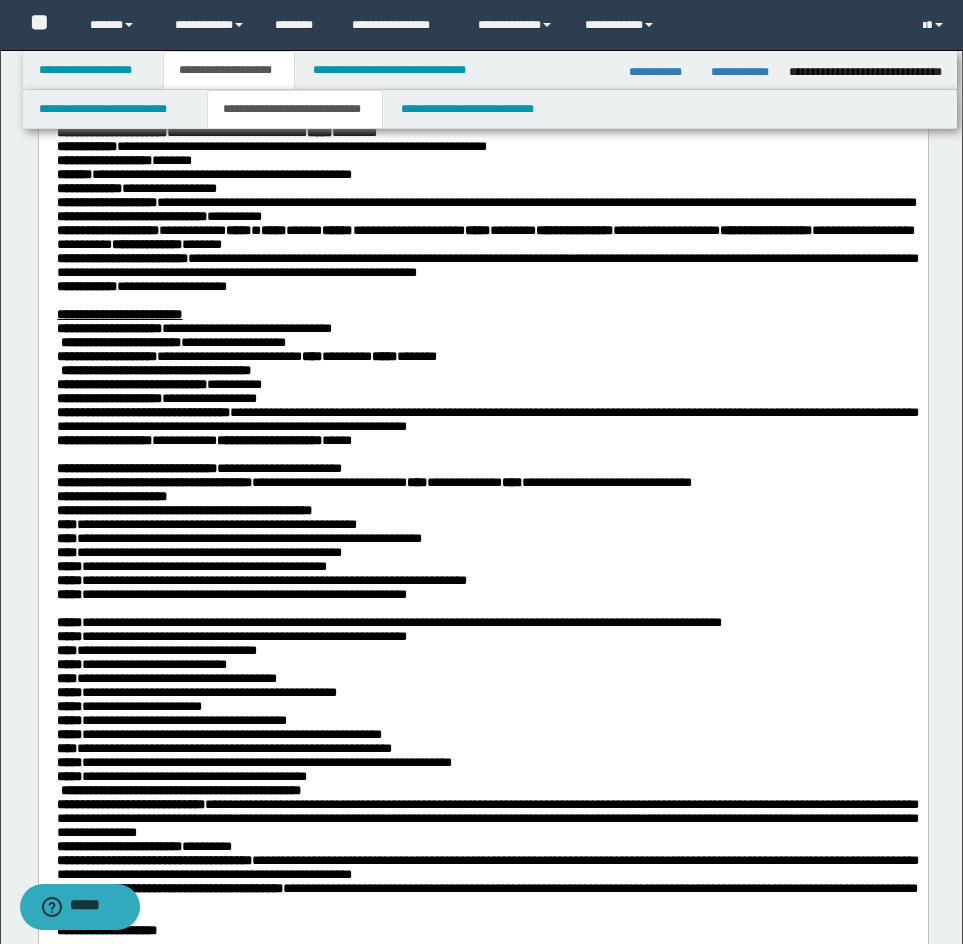 click on "**********" at bounding box center (487, 314) 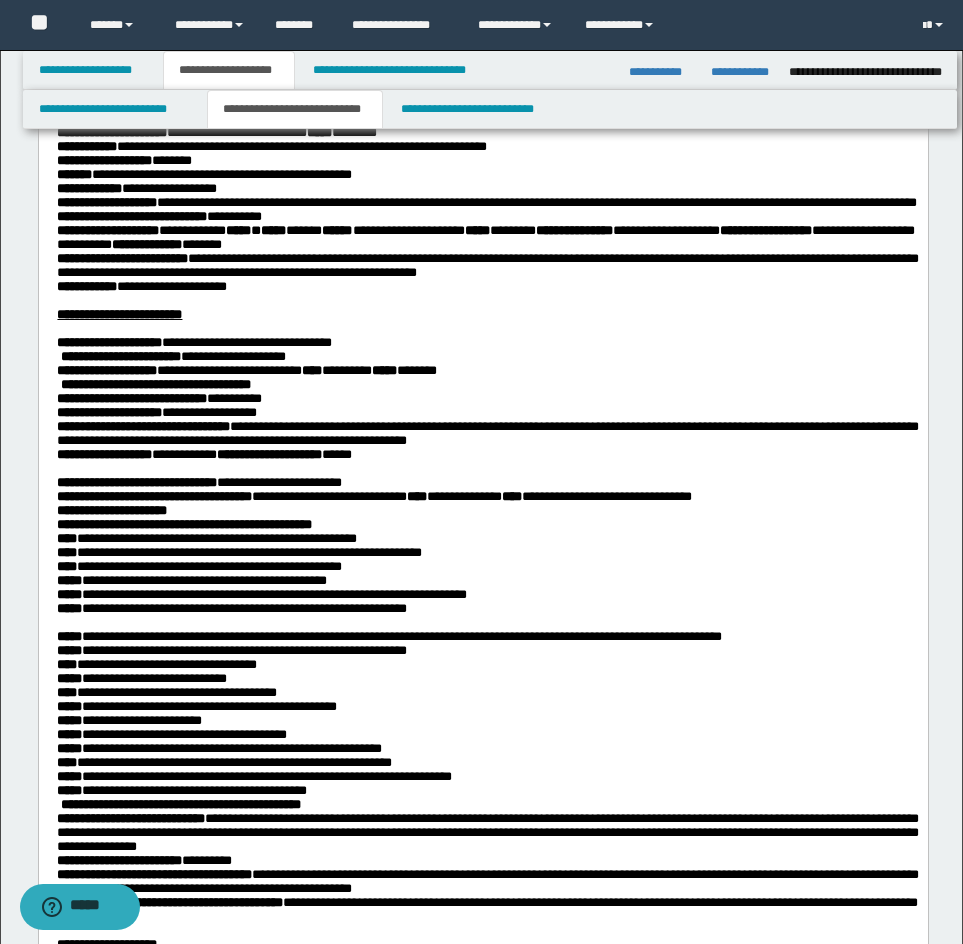 click on "**********" at bounding box center [487, 412] 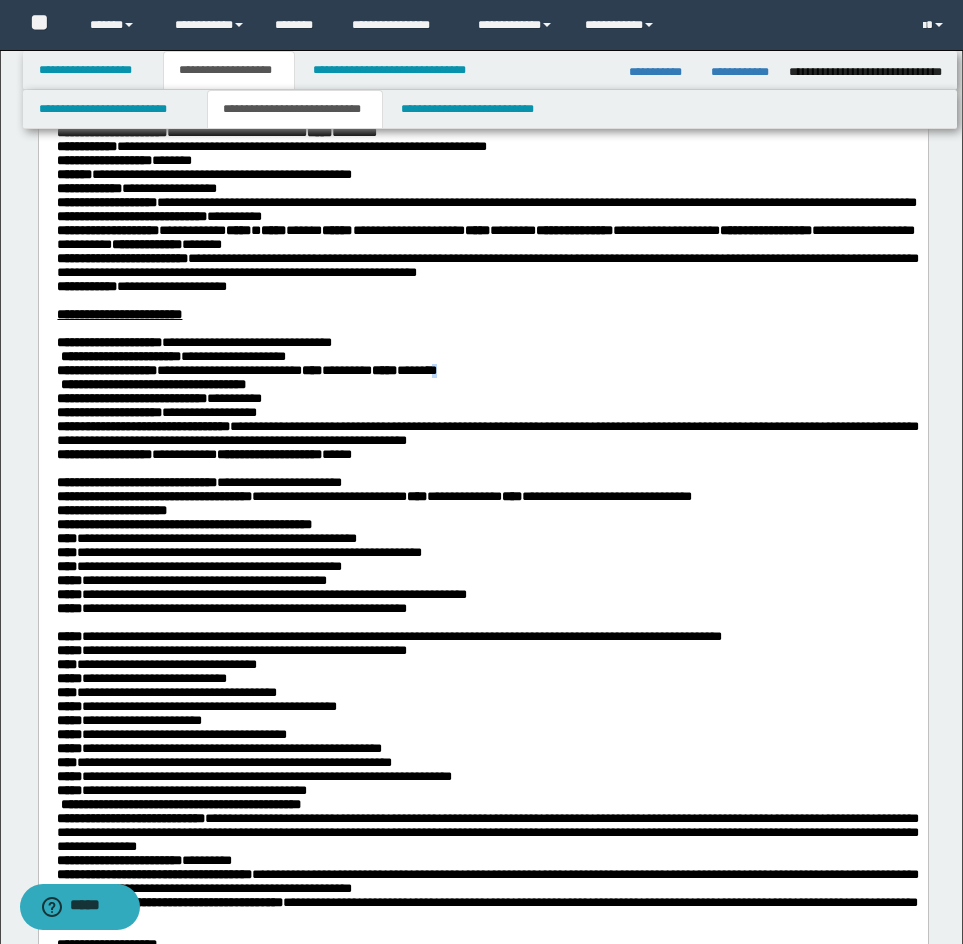 drag, startPoint x: 611, startPoint y: 445, endPoint x: 638, endPoint y: 440, distance: 27.45906 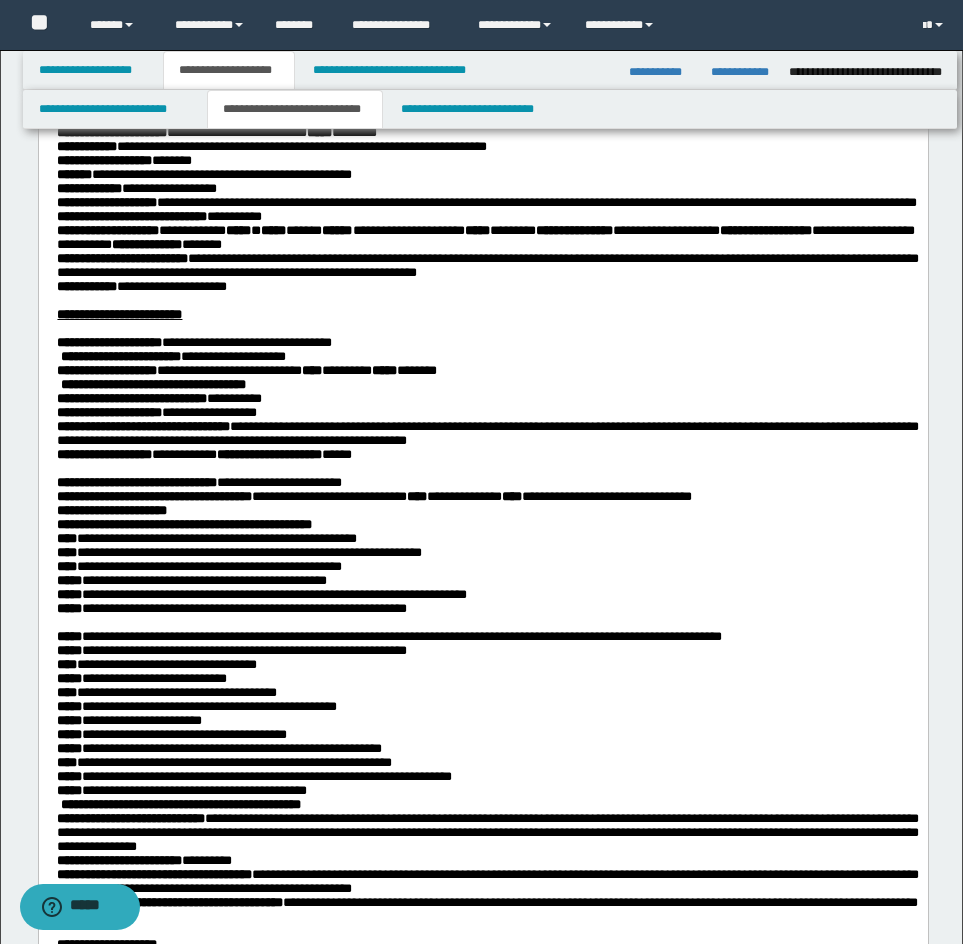 click on "**********" at bounding box center [487, 370] 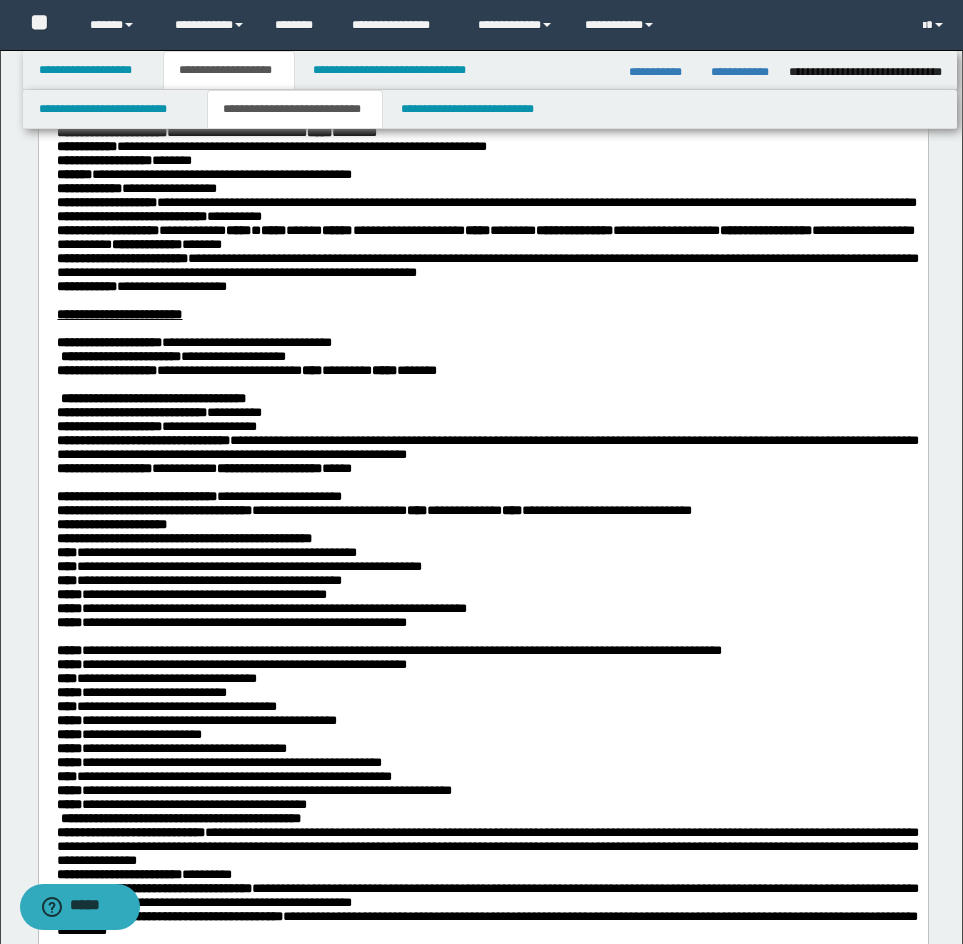 click on "**********" at bounding box center (487, 398) 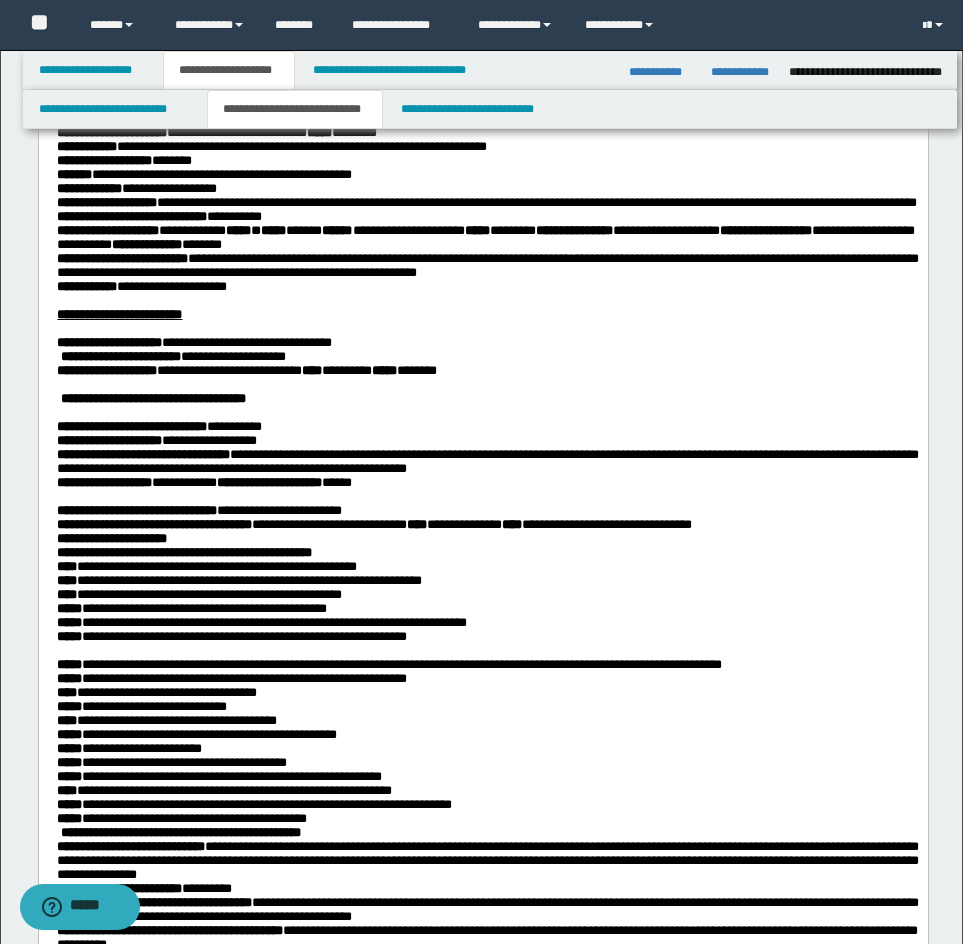 click at bounding box center (487, 496) 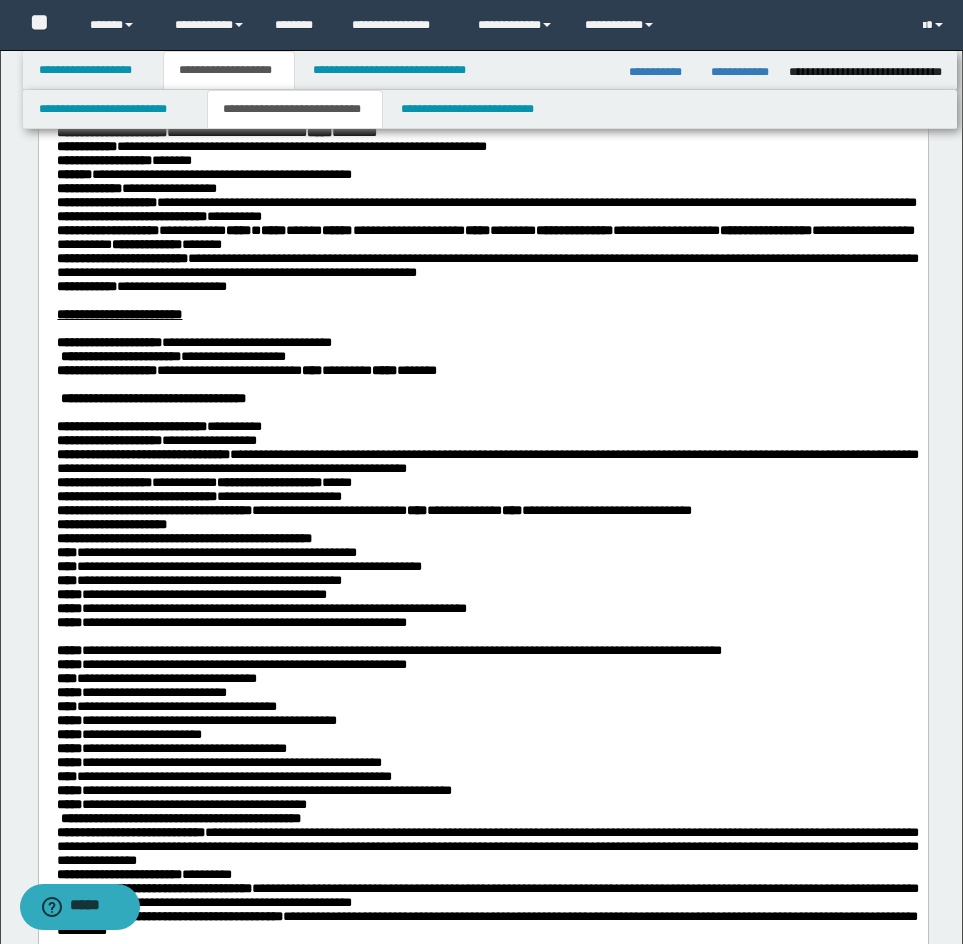 click on "**********" at bounding box center [487, 496] 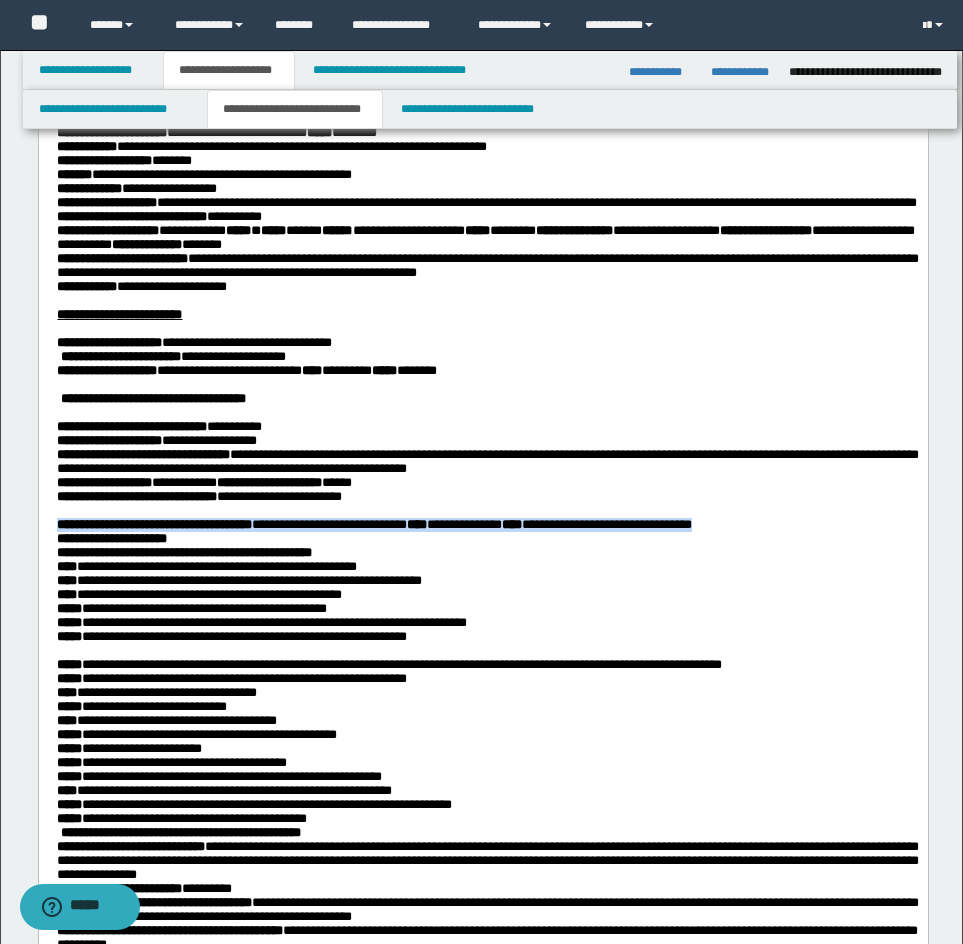 drag, startPoint x: 60, startPoint y: 634, endPoint x: 172, endPoint y: 655, distance: 113.951744 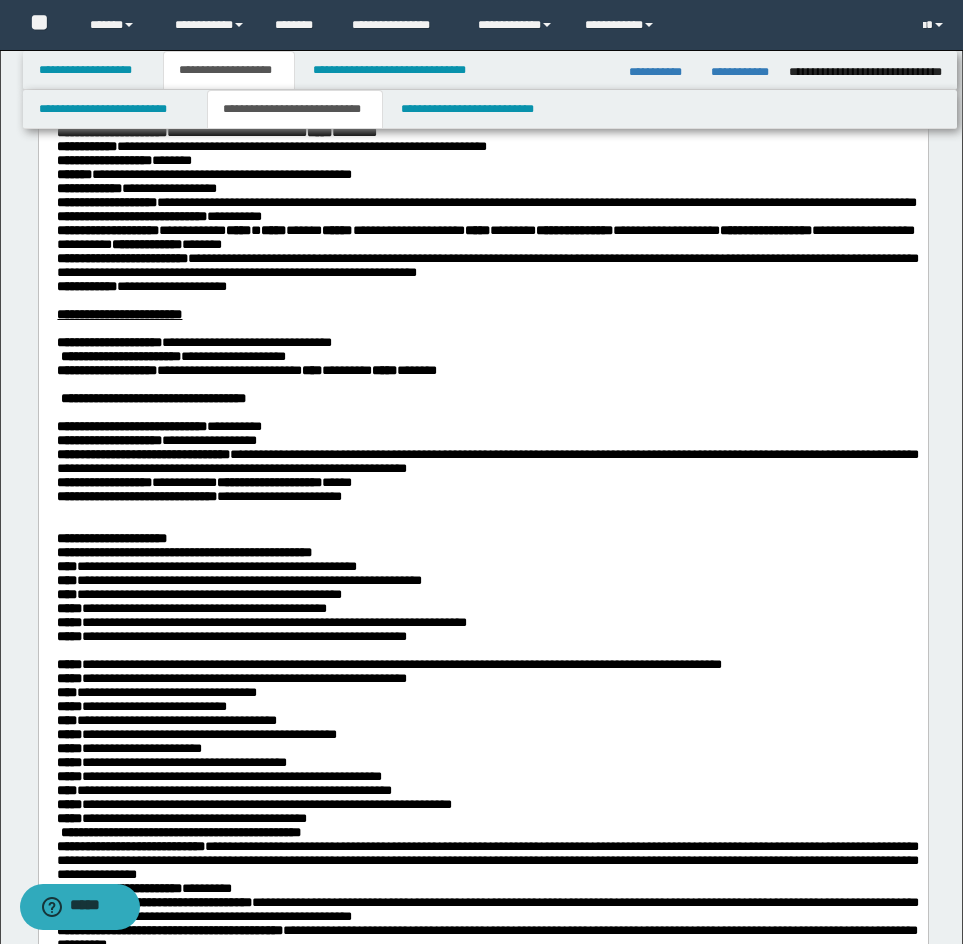 click at bounding box center (487, 384) 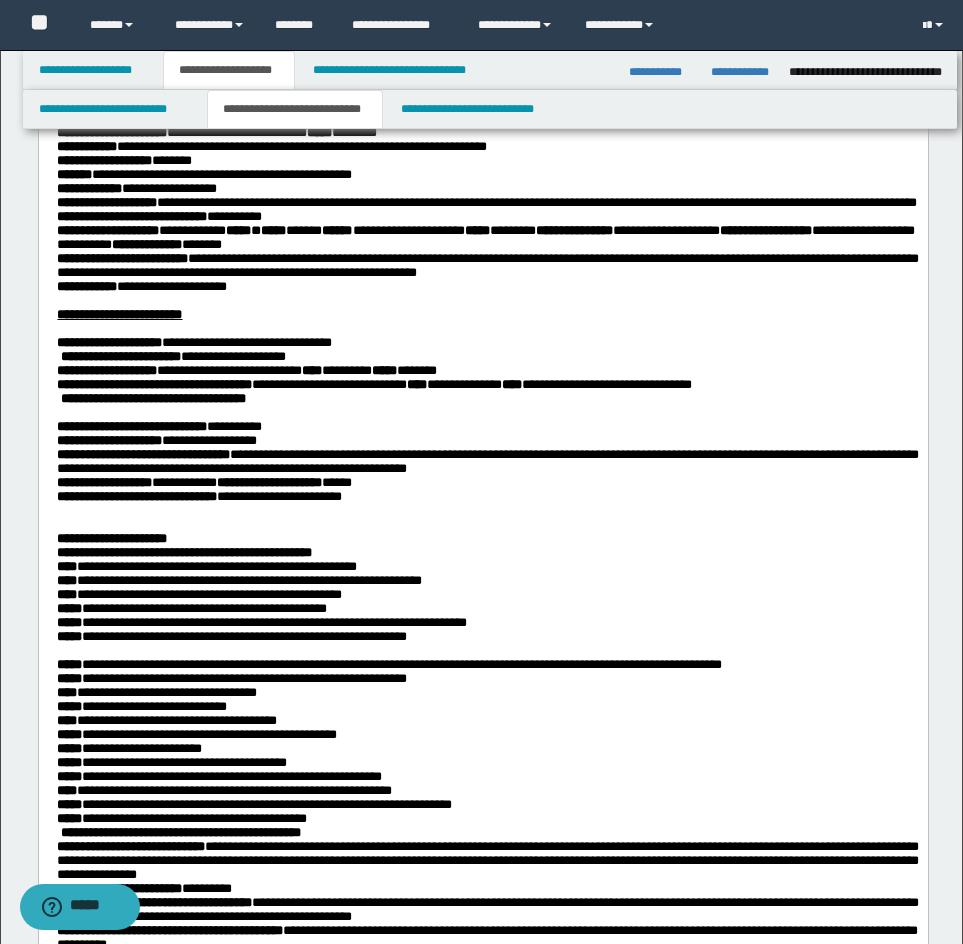 click on "**********" at bounding box center [152, 397] 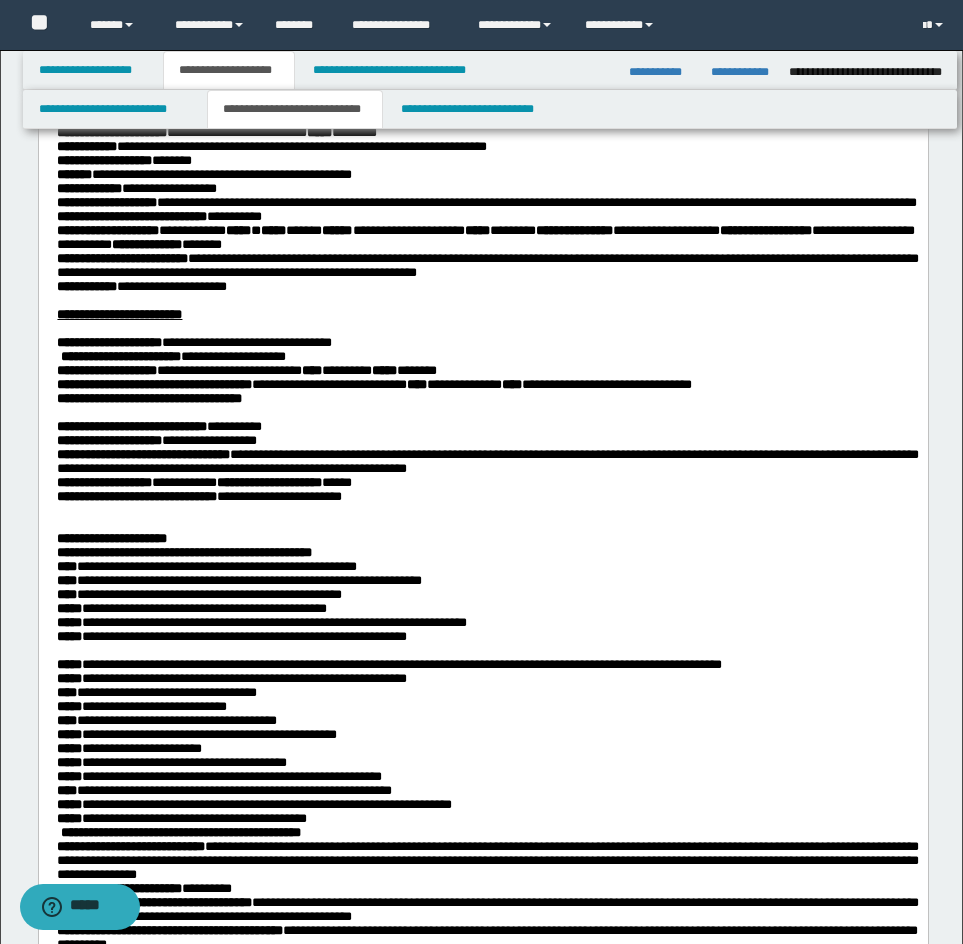 click on "**********" at bounding box center (487, 384) 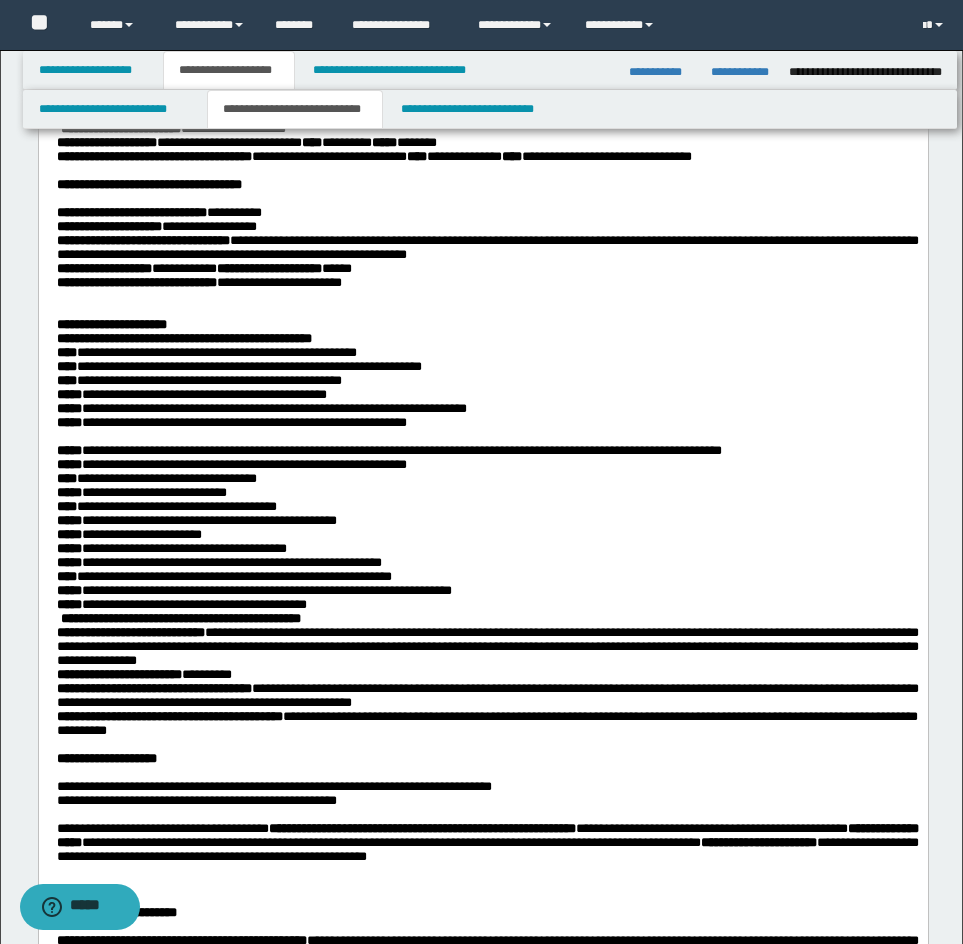scroll, scrollTop: 500, scrollLeft: 0, axis: vertical 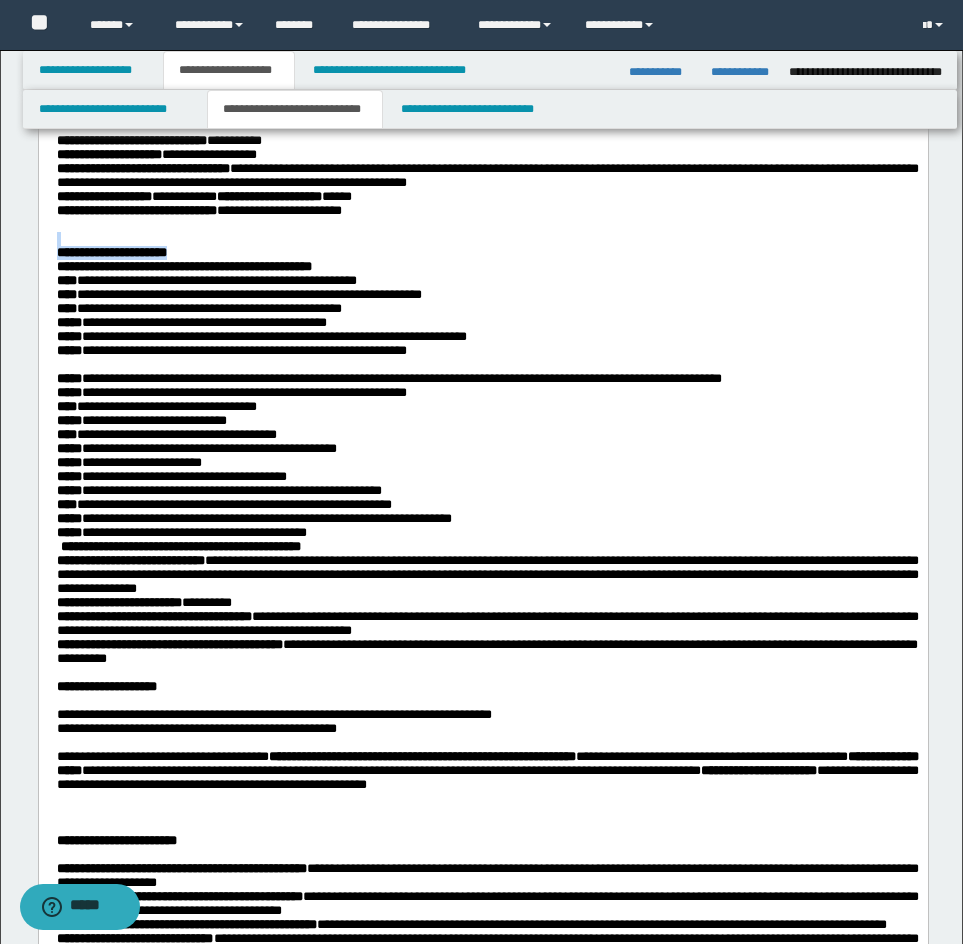 drag, startPoint x: 257, startPoint y: 383, endPoint x: 55, endPoint y: 375, distance: 202.15836 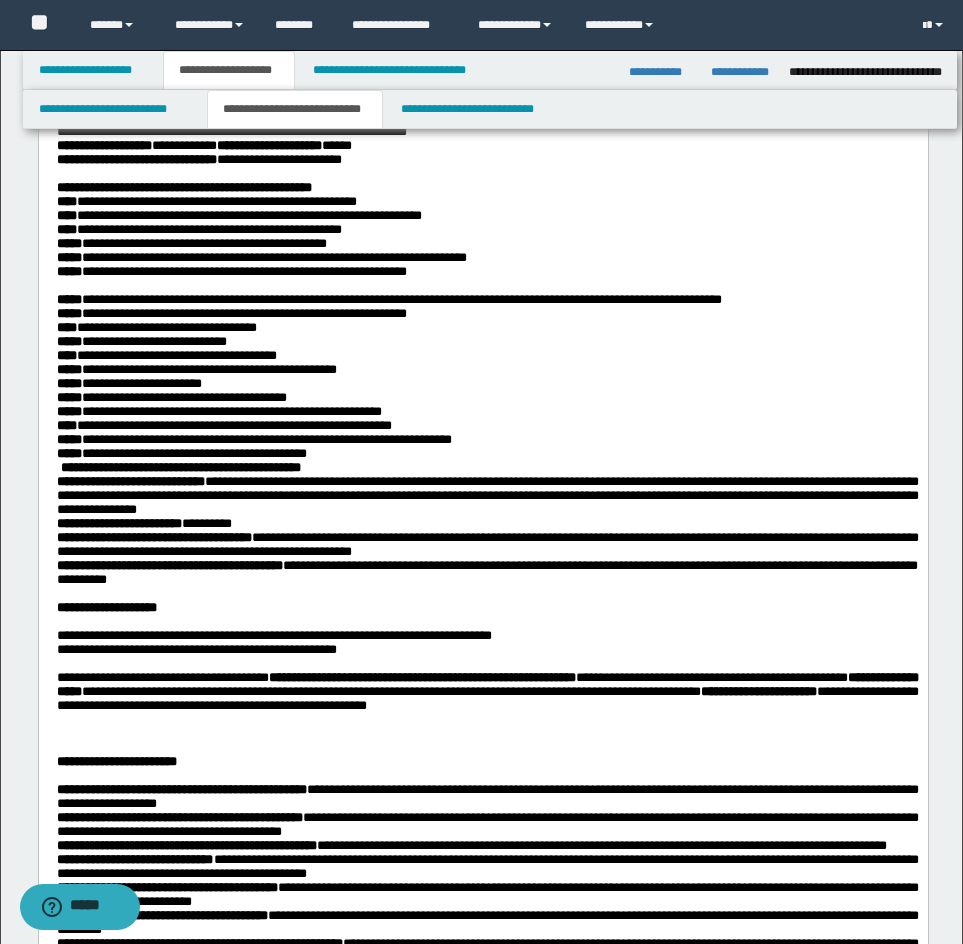 scroll, scrollTop: 600, scrollLeft: 0, axis: vertical 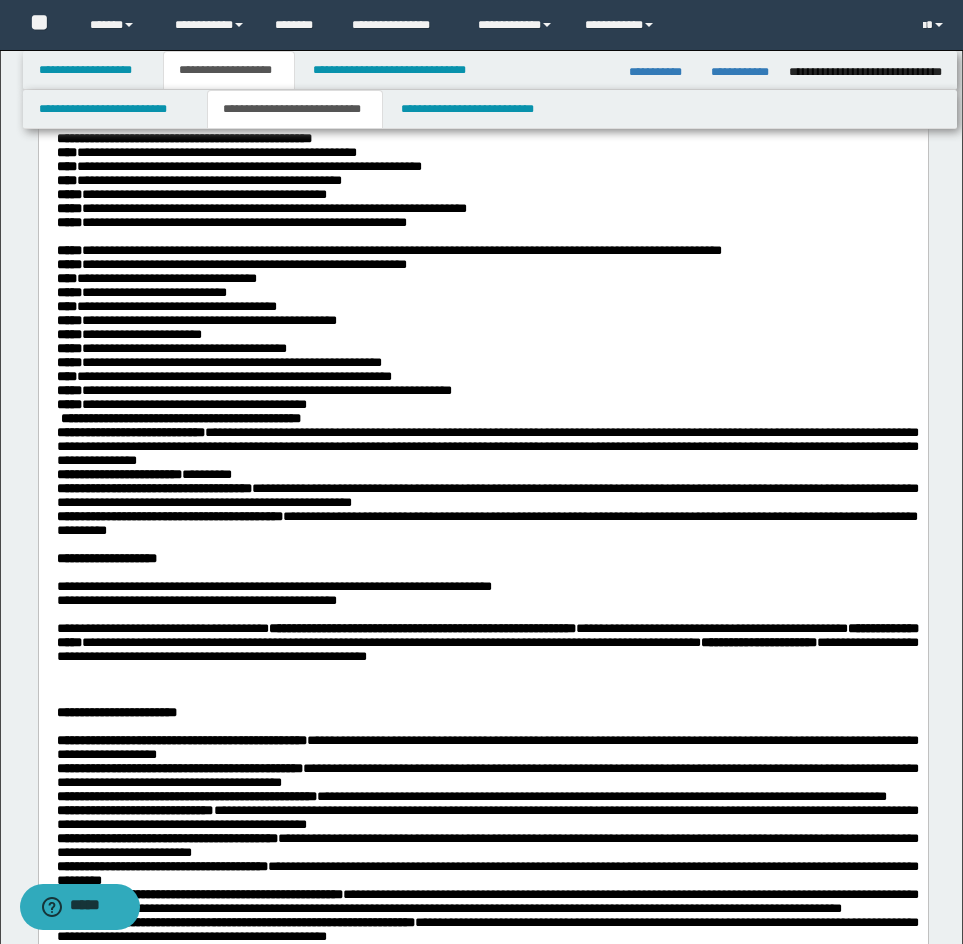 click at bounding box center [487, 237] 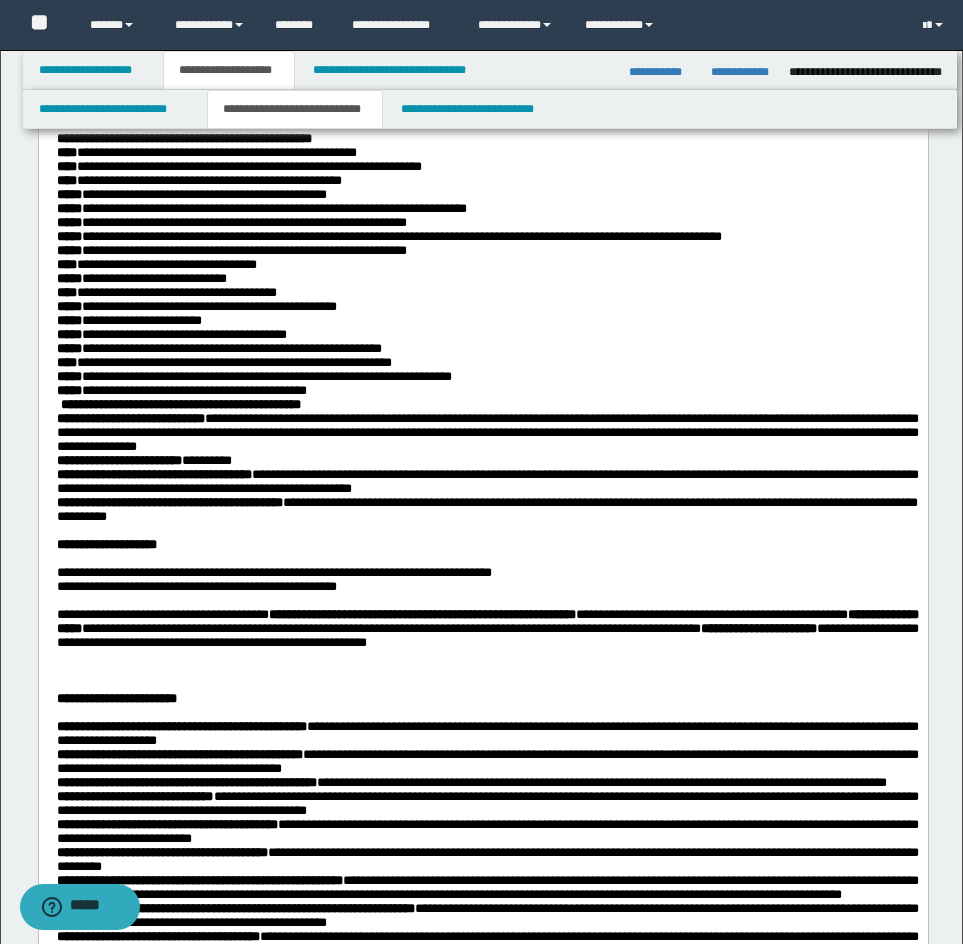 click on "**********" at bounding box center (487, 391) 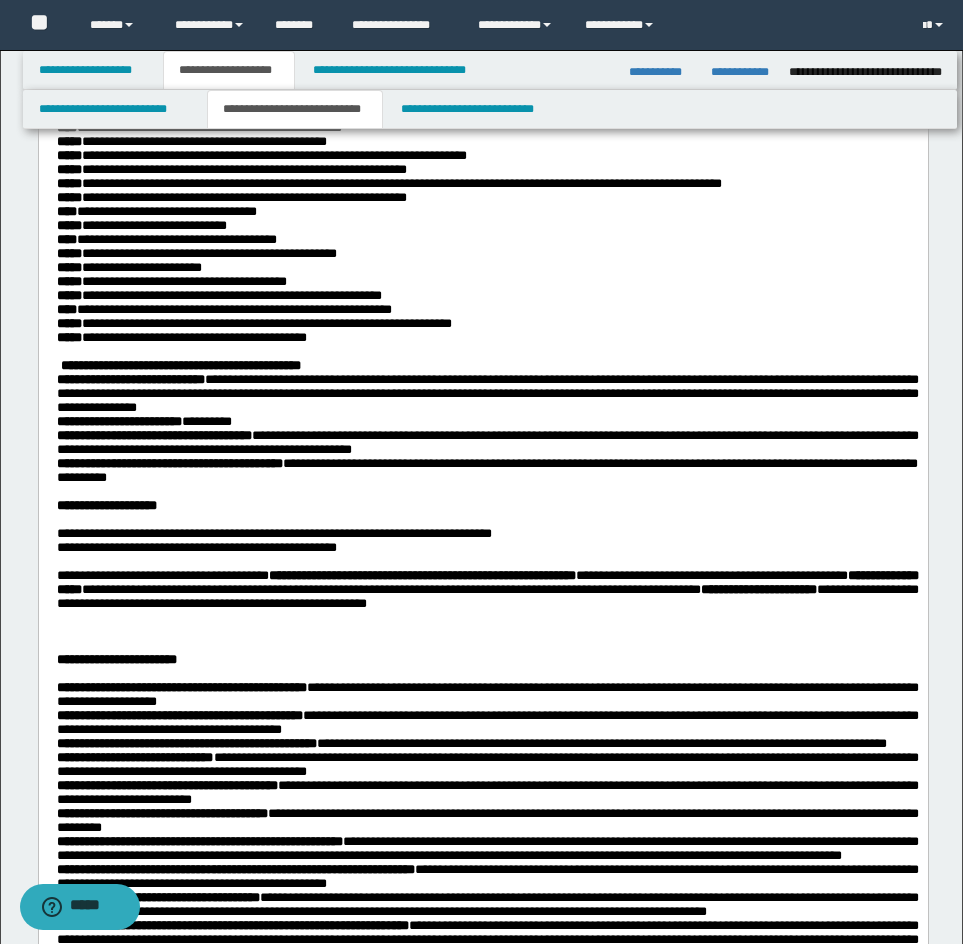 scroll, scrollTop: 700, scrollLeft: 0, axis: vertical 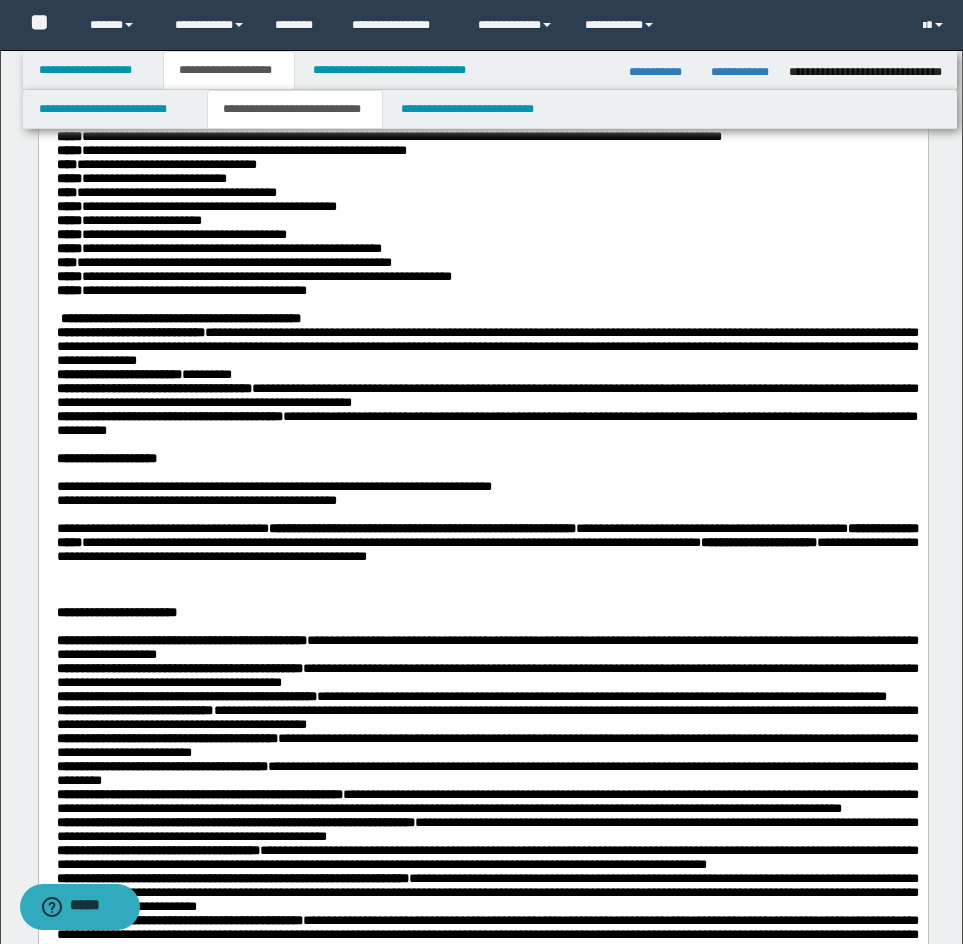 click on "**********" at bounding box center (487, 347) 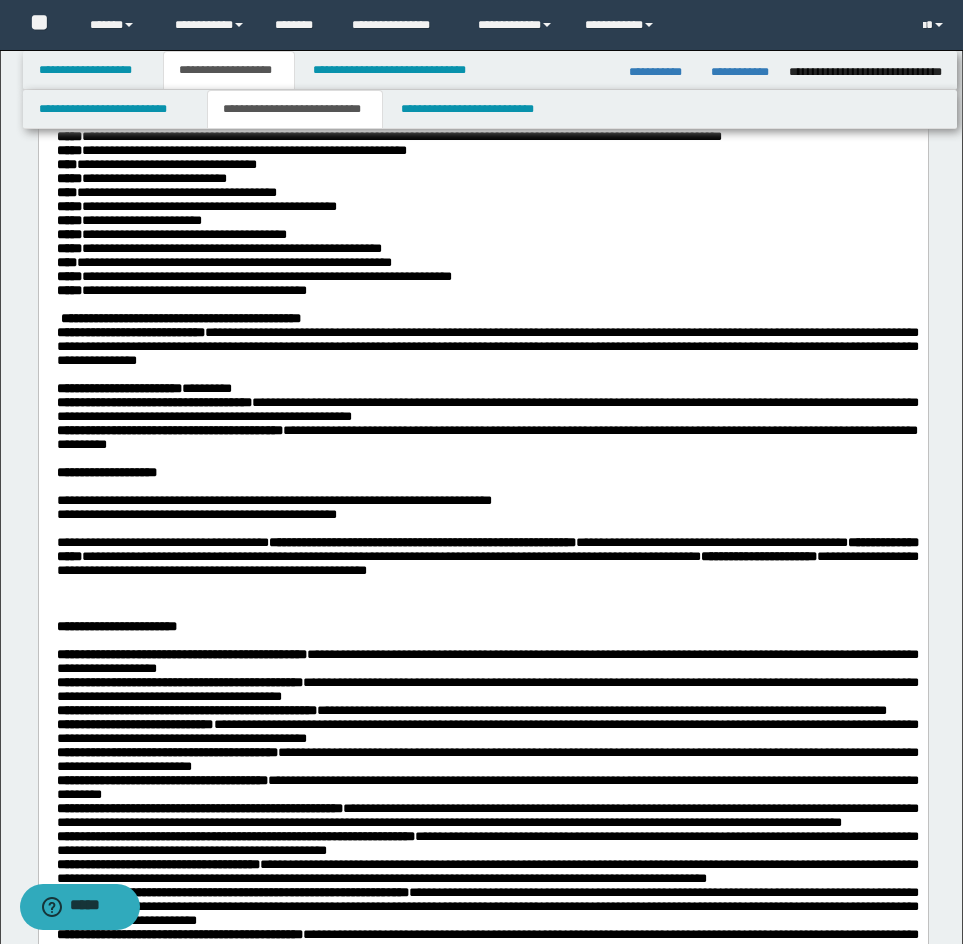 click on "**********" at bounding box center (487, 389) 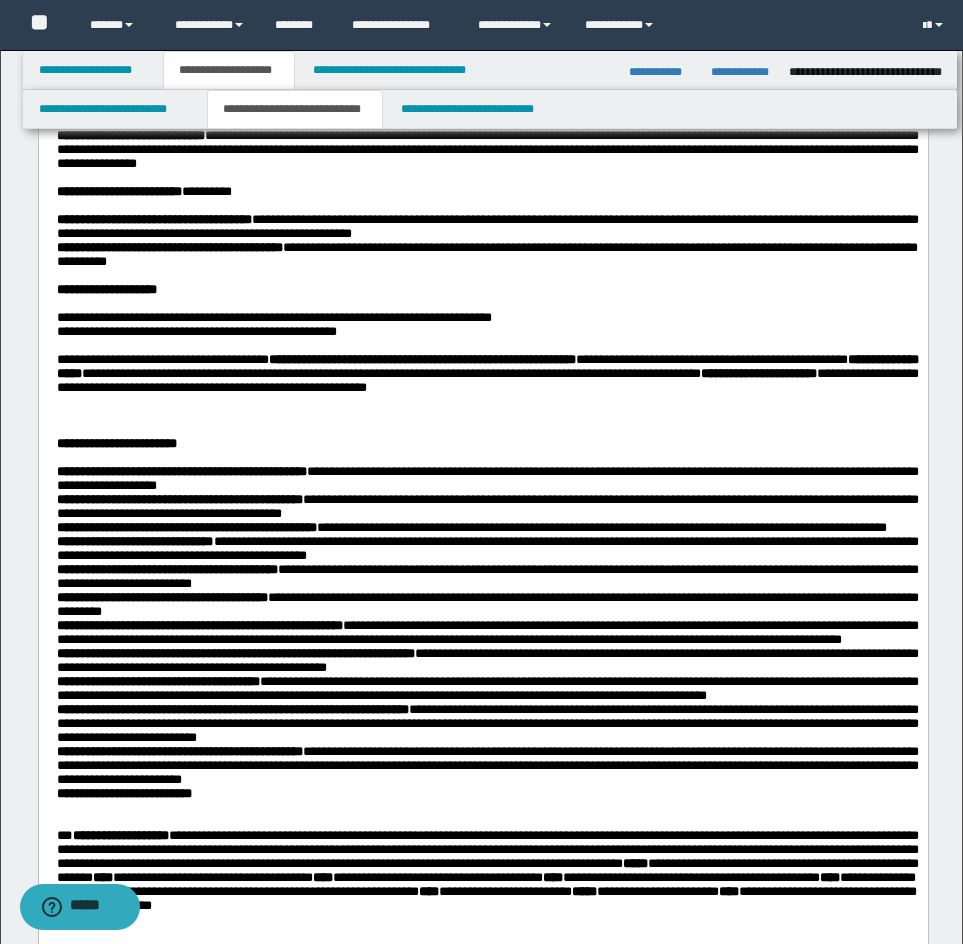 scroll, scrollTop: 900, scrollLeft: 0, axis: vertical 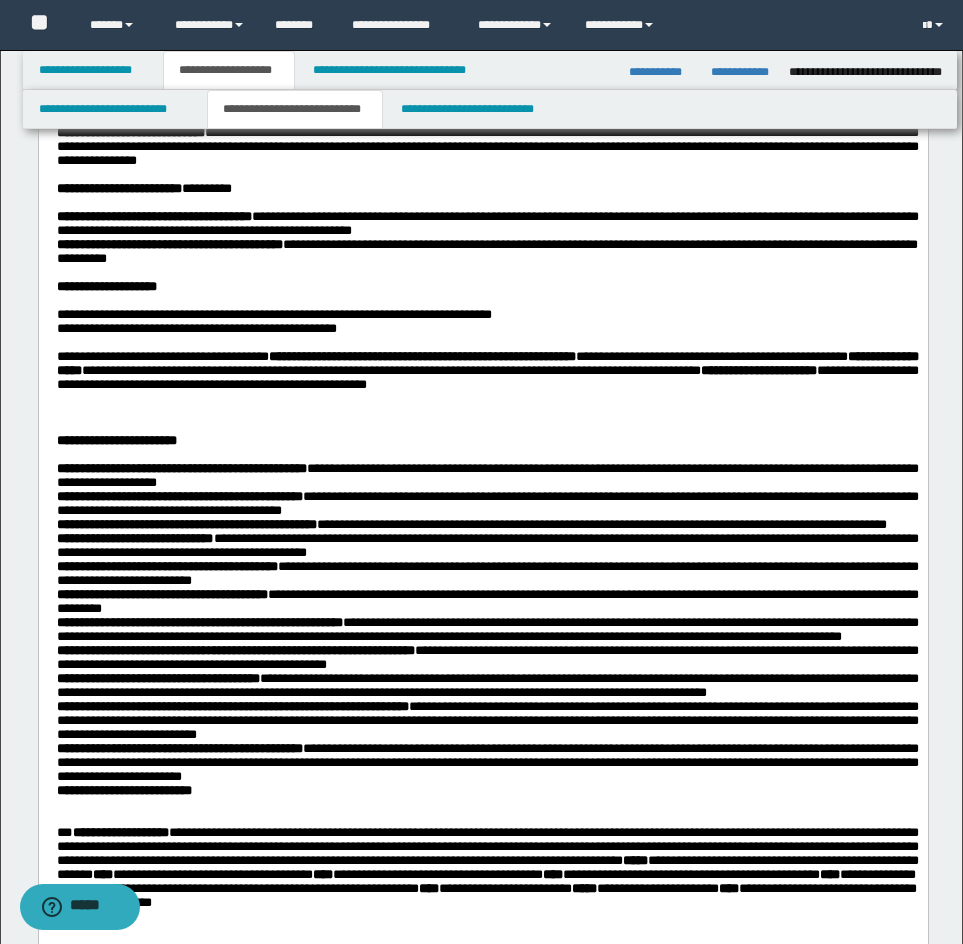 click on "**********" at bounding box center (487, 224) 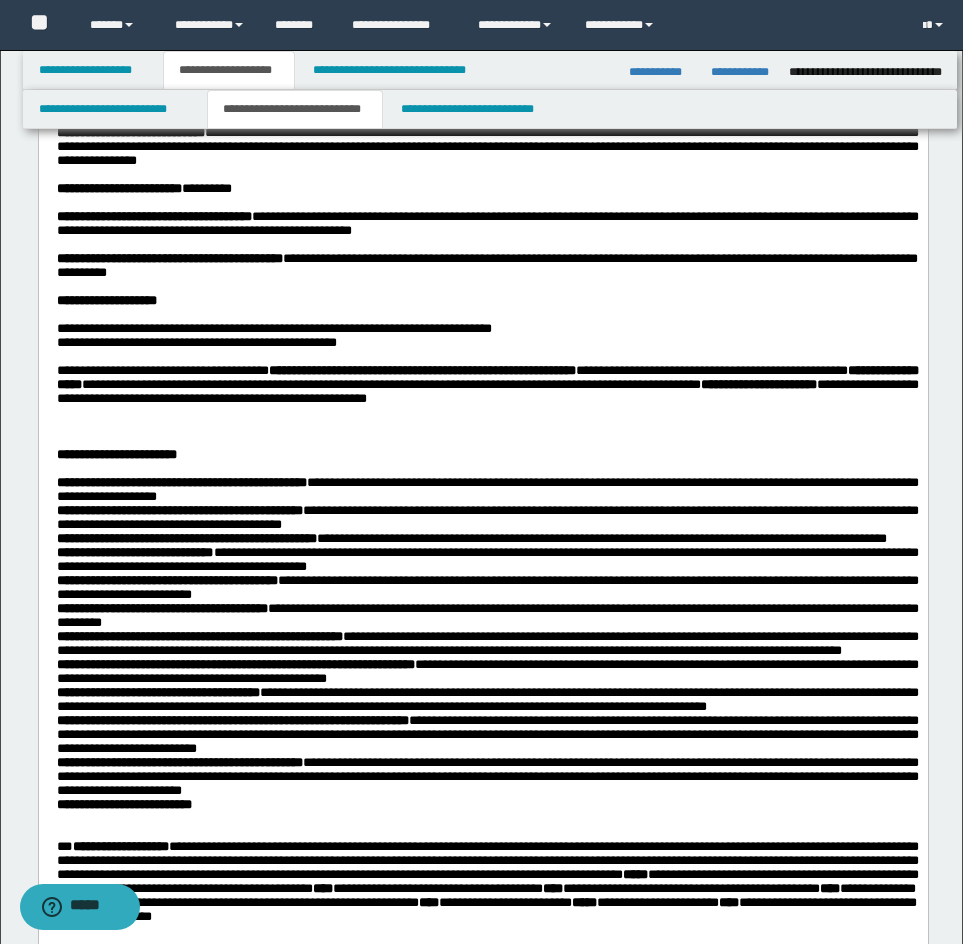 click on "**********" at bounding box center (487, 301) 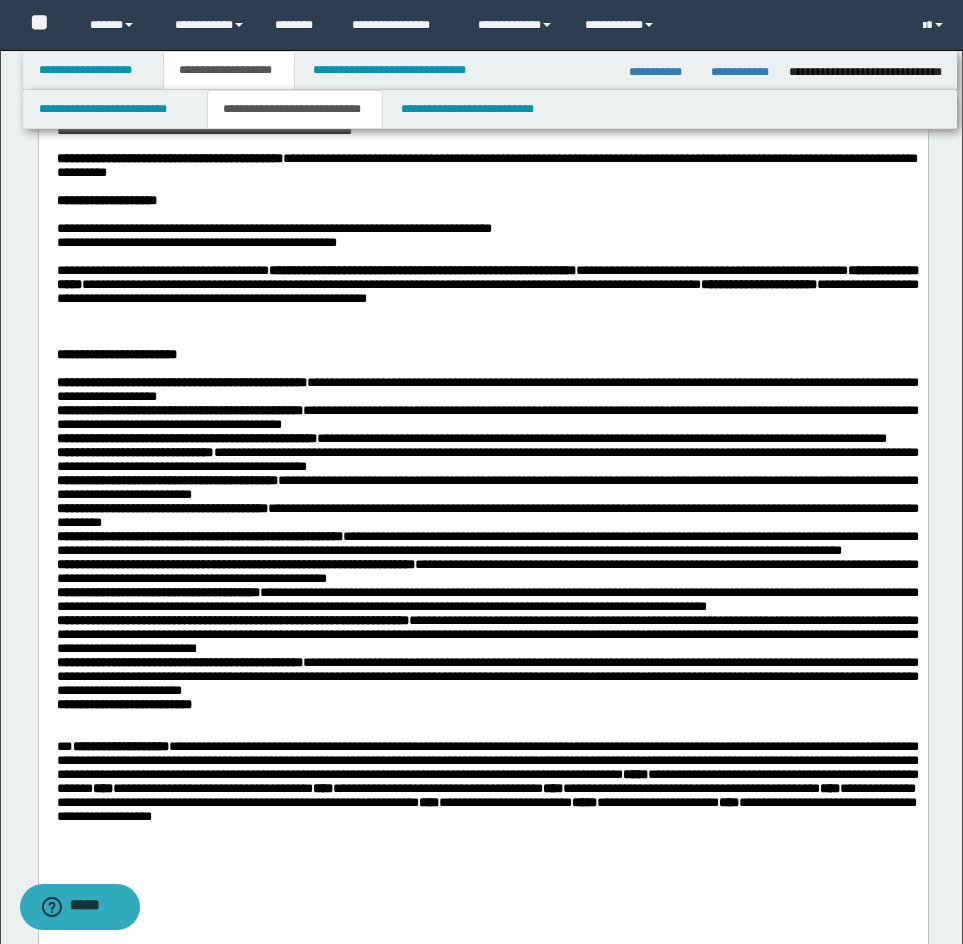click at bounding box center (487, 327) 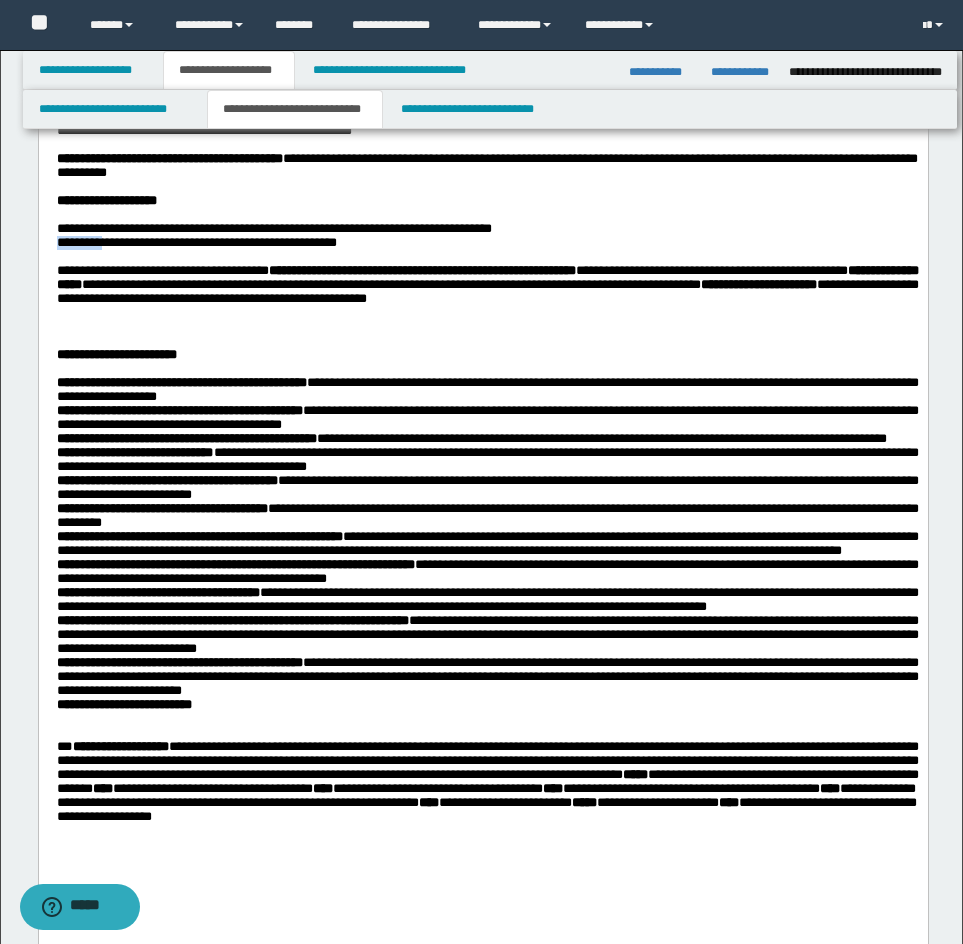 drag, startPoint x: 54, startPoint y: 496, endPoint x: 122, endPoint y: 499, distance: 68.06615 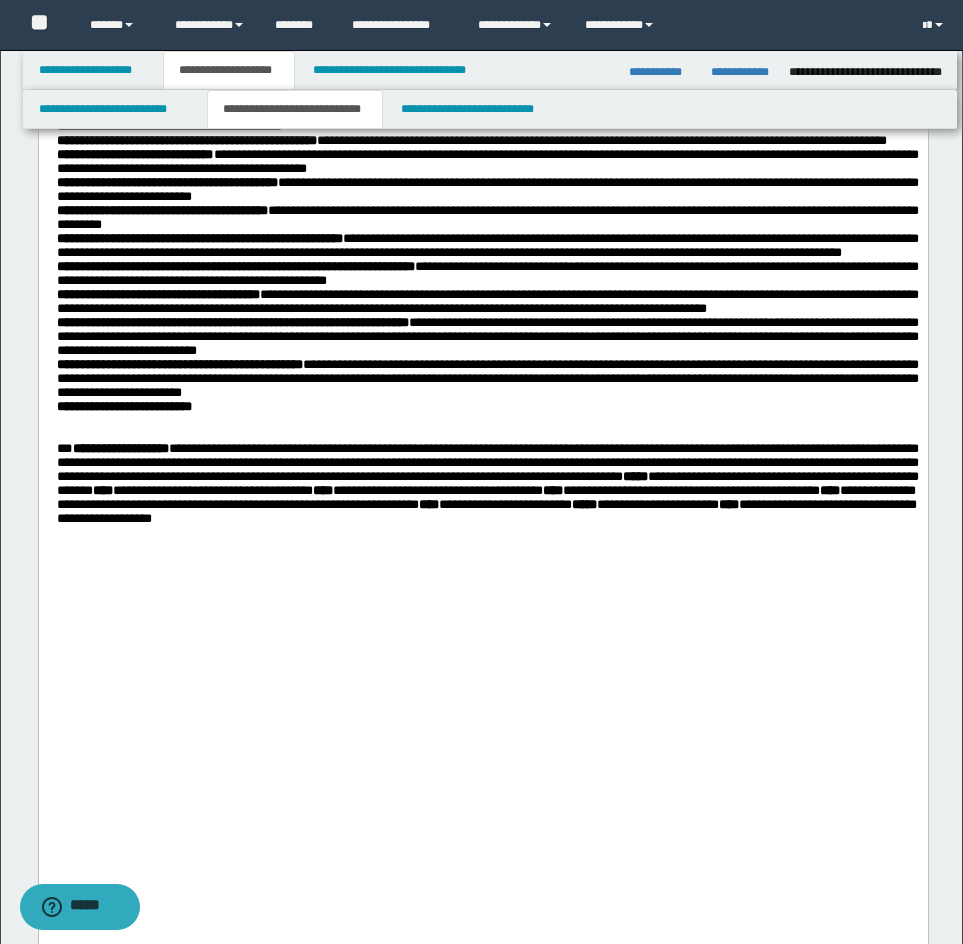 scroll, scrollTop: 1300, scrollLeft: 0, axis: vertical 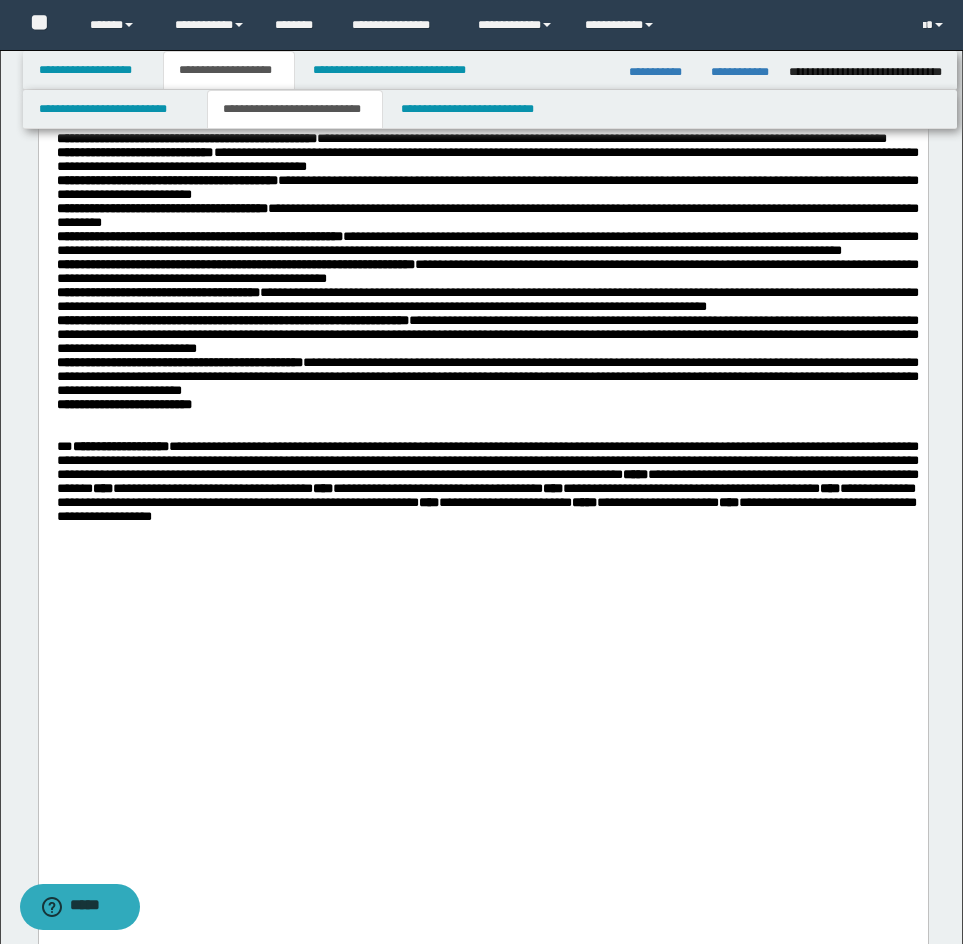 click on "**********" at bounding box center (487, 244) 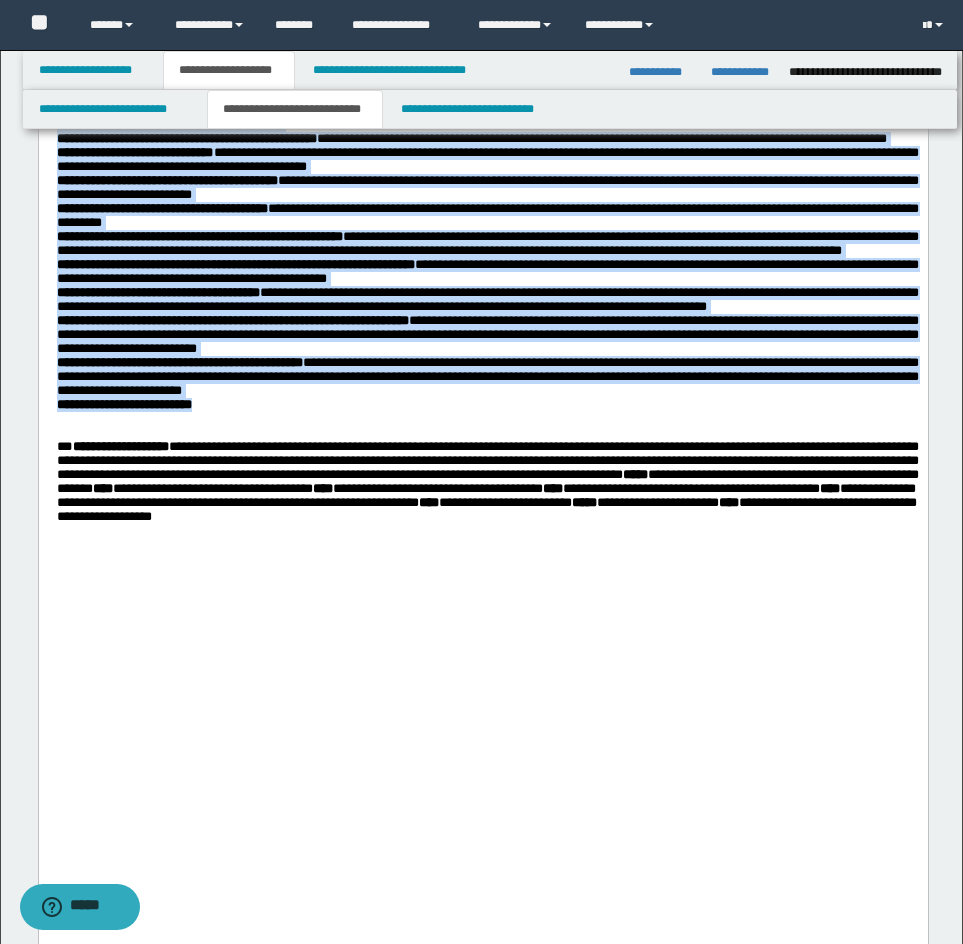 drag, startPoint x: 54, startPoint y: 367, endPoint x: 283, endPoint y: 851, distance: 535.4409 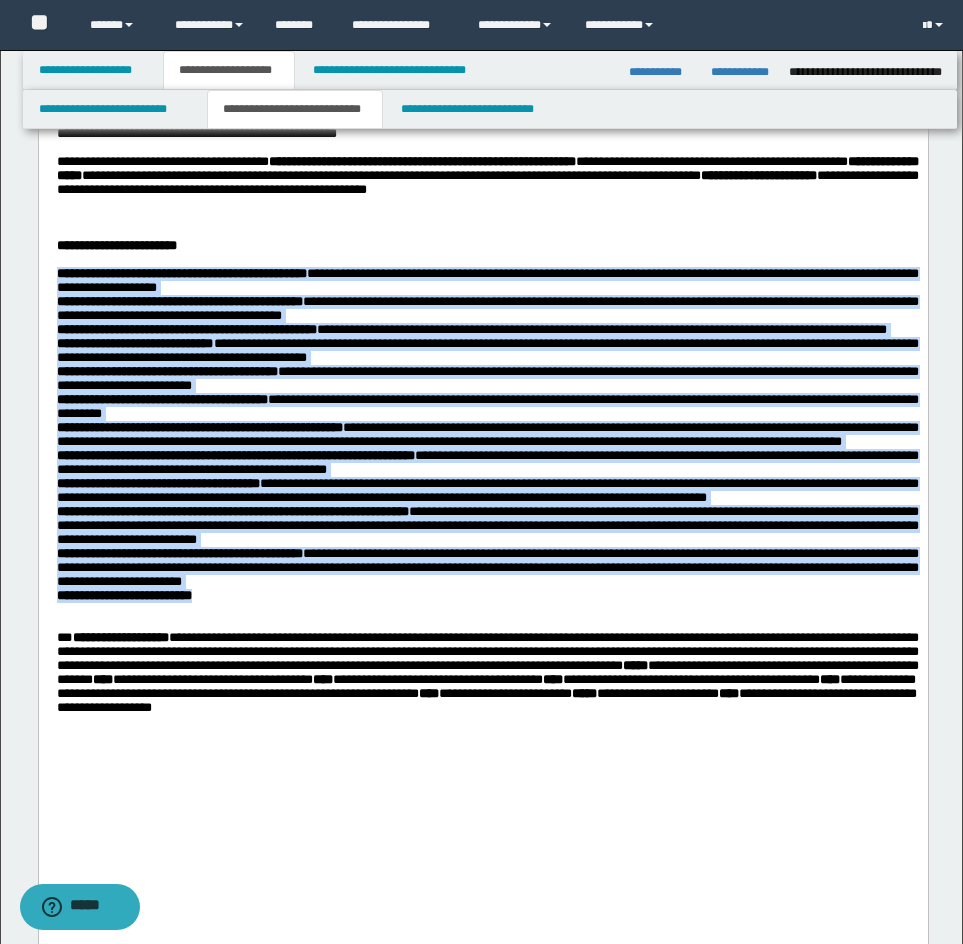 scroll, scrollTop: 1100, scrollLeft: 0, axis: vertical 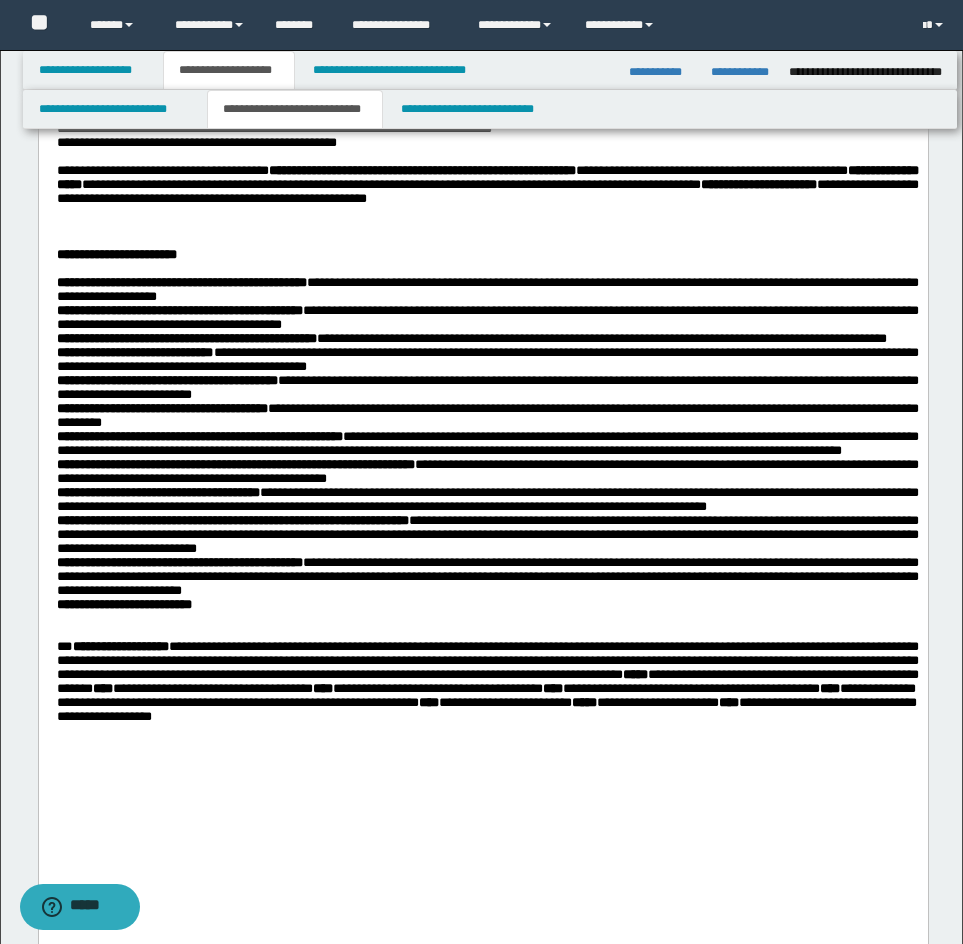 click at bounding box center (487, 241) 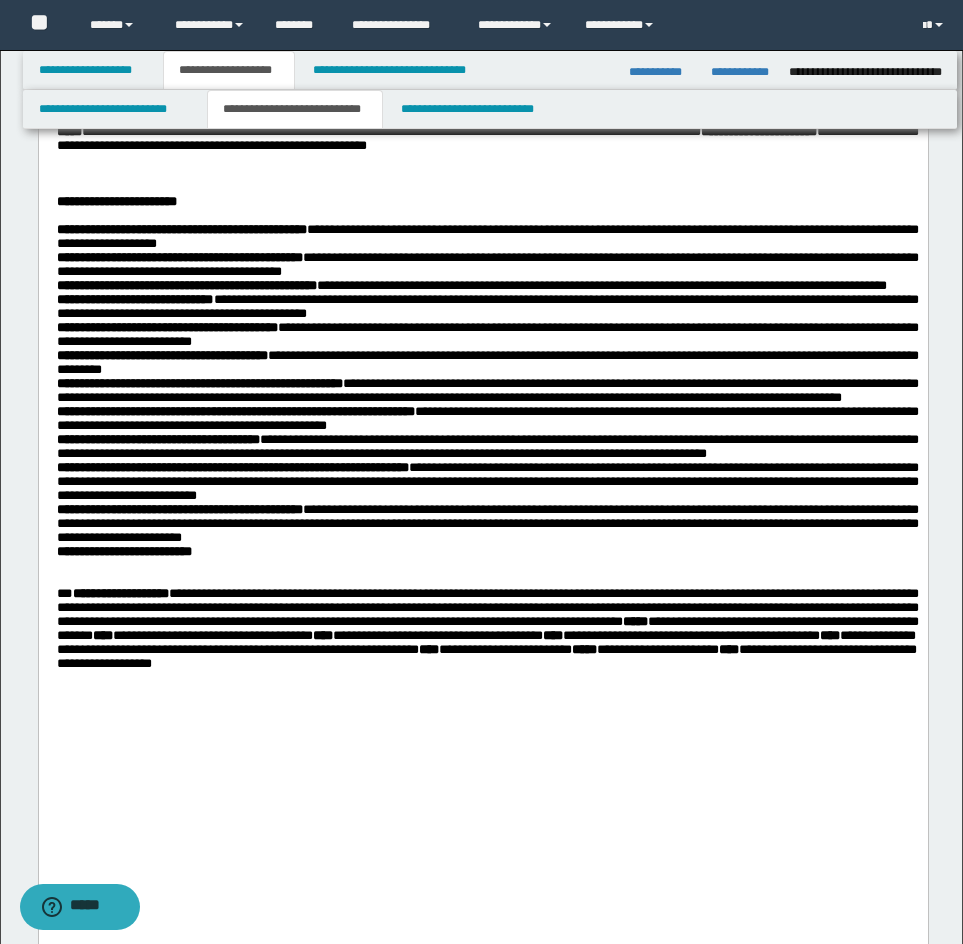 scroll, scrollTop: 1200, scrollLeft: 0, axis: vertical 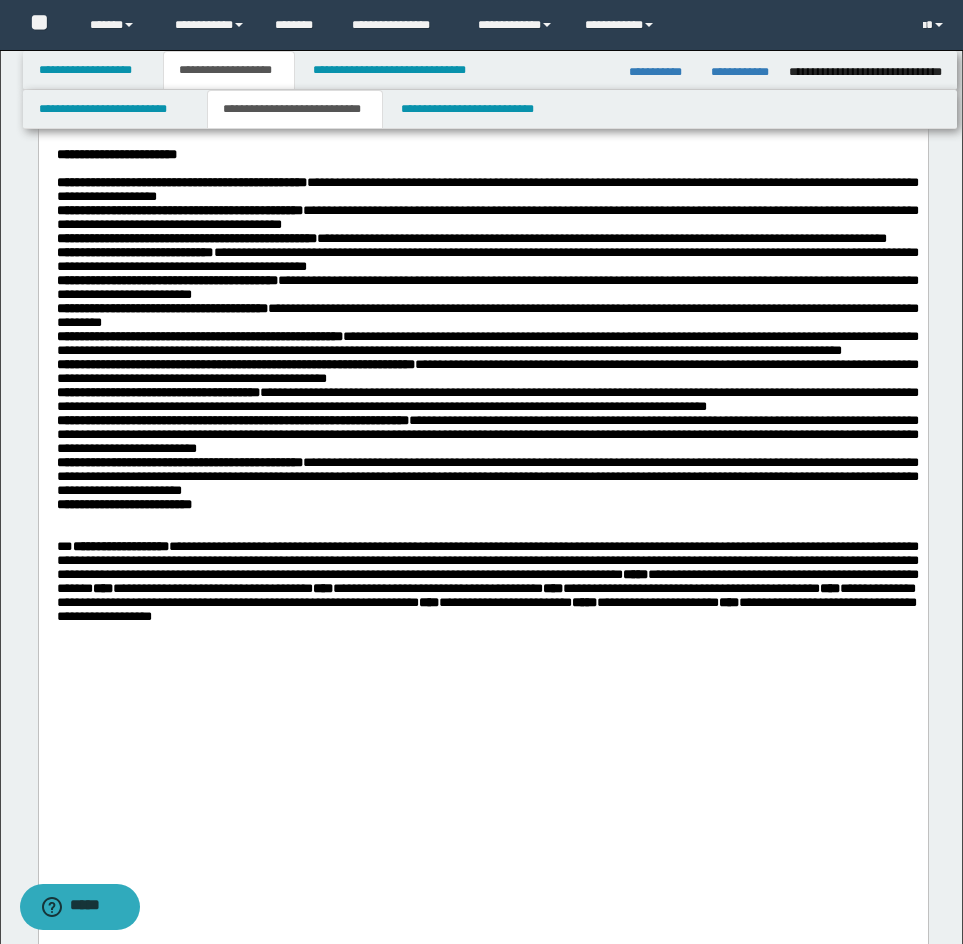 click on "**********" at bounding box center [181, 182] 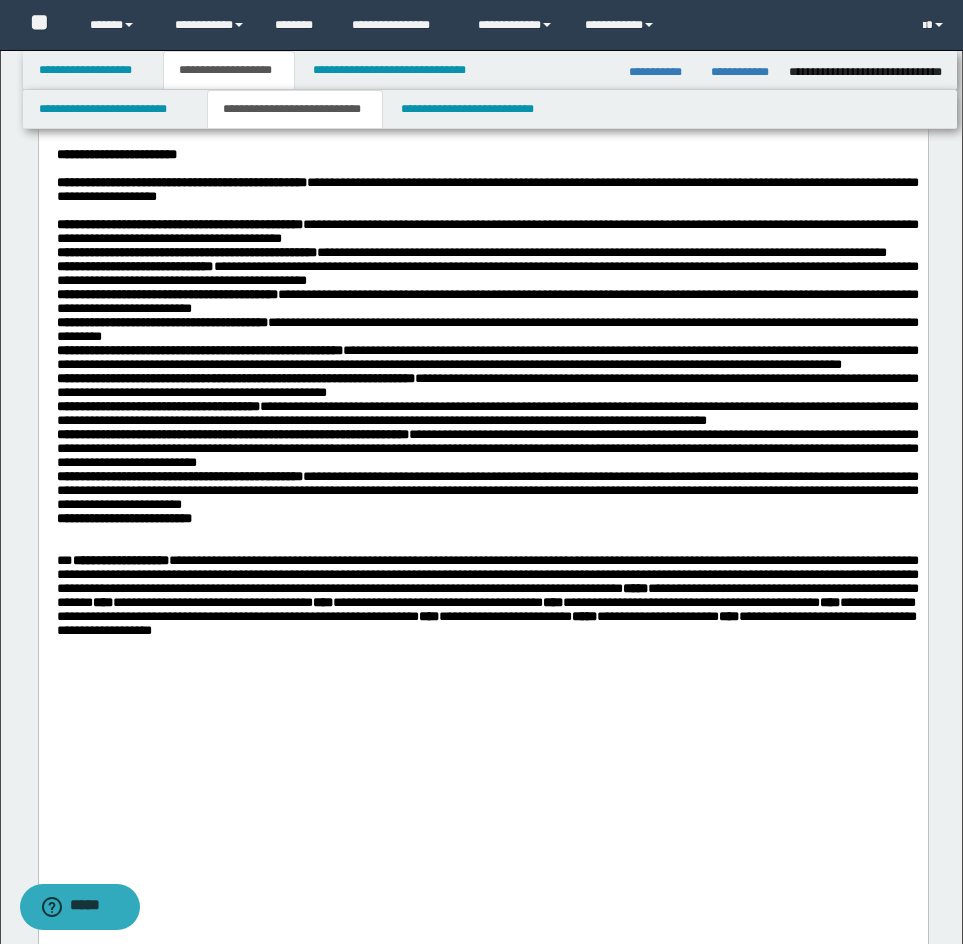 click on "**********" at bounding box center (487, 253) 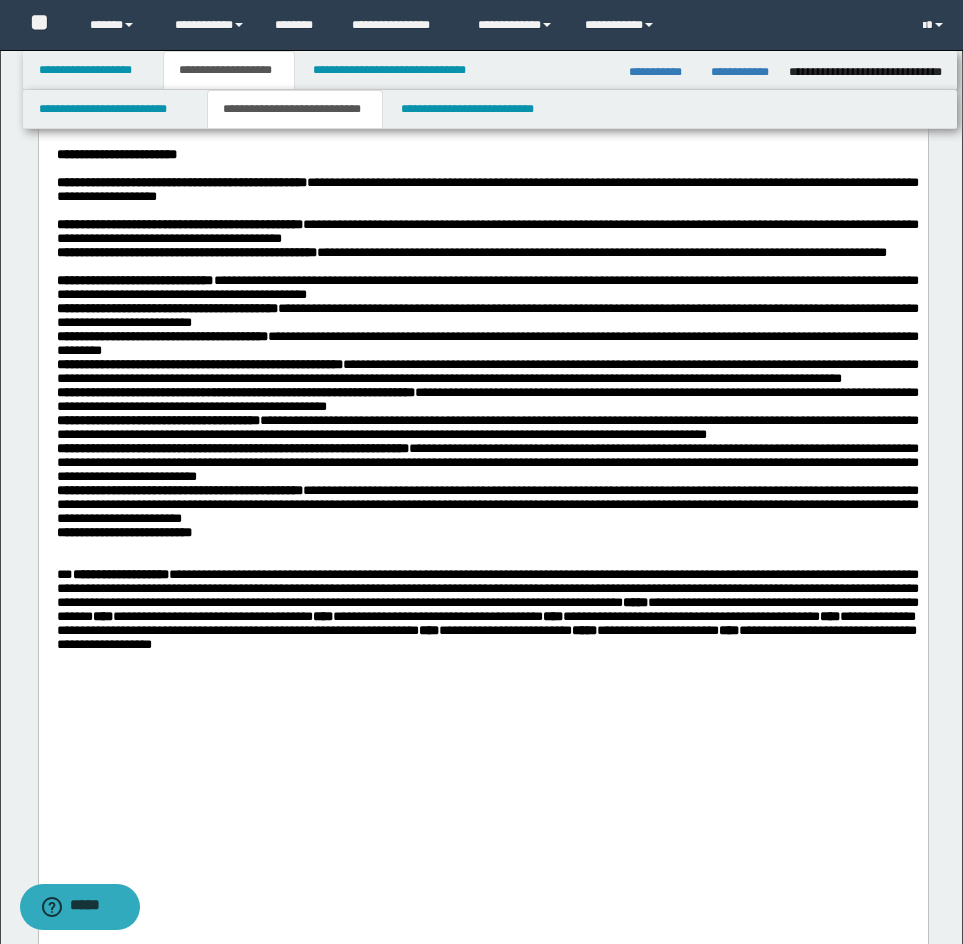click on "**********" at bounding box center (487, 288) 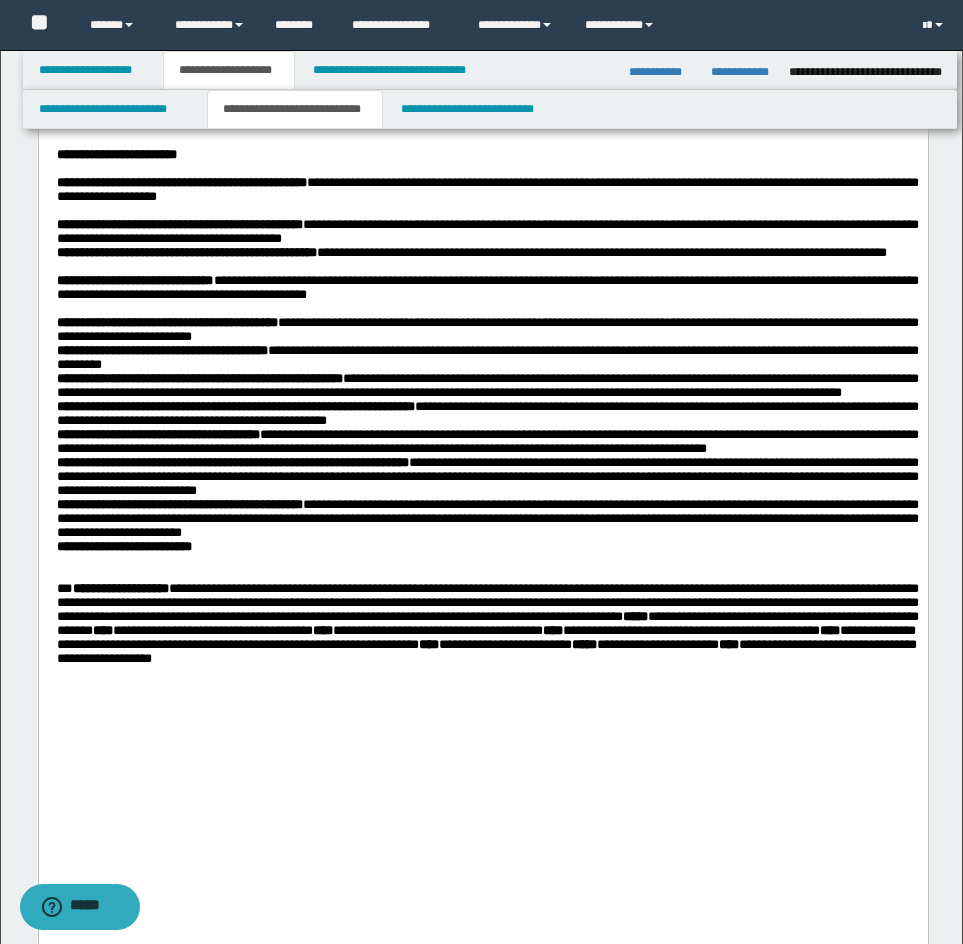 click on "**********" at bounding box center [487, 330] 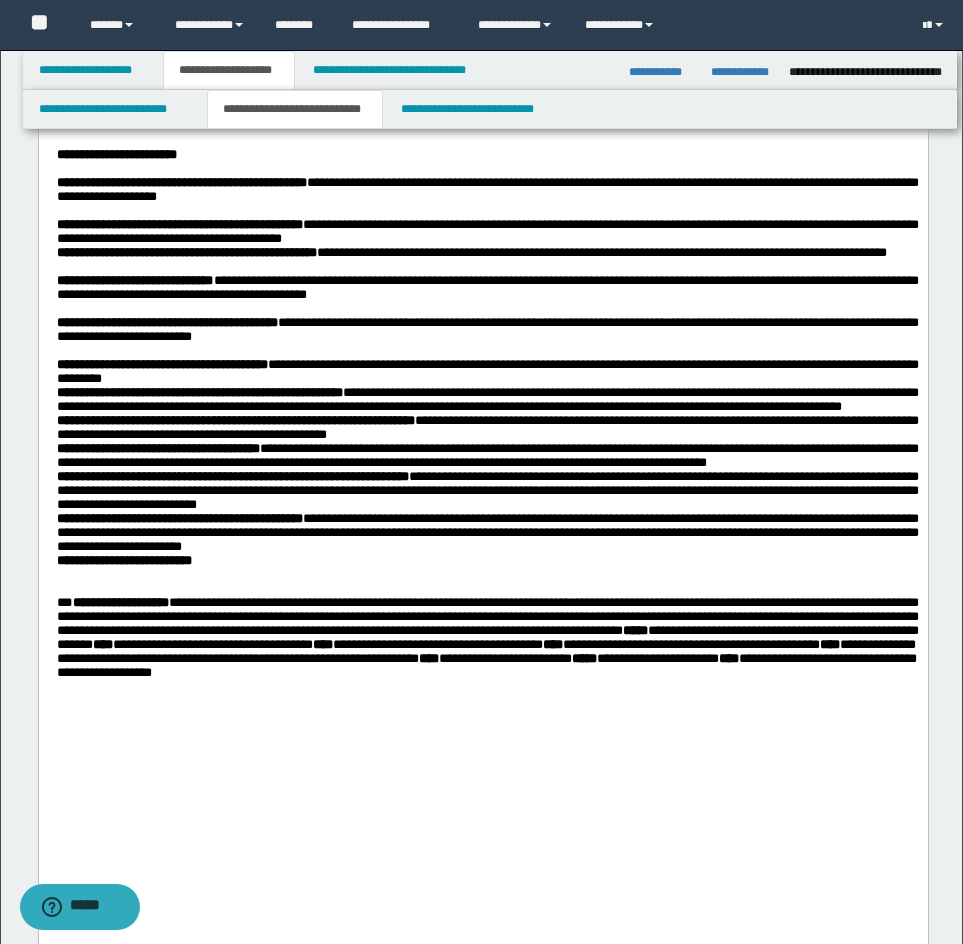 click on "**********" at bounding box center (487, 372) 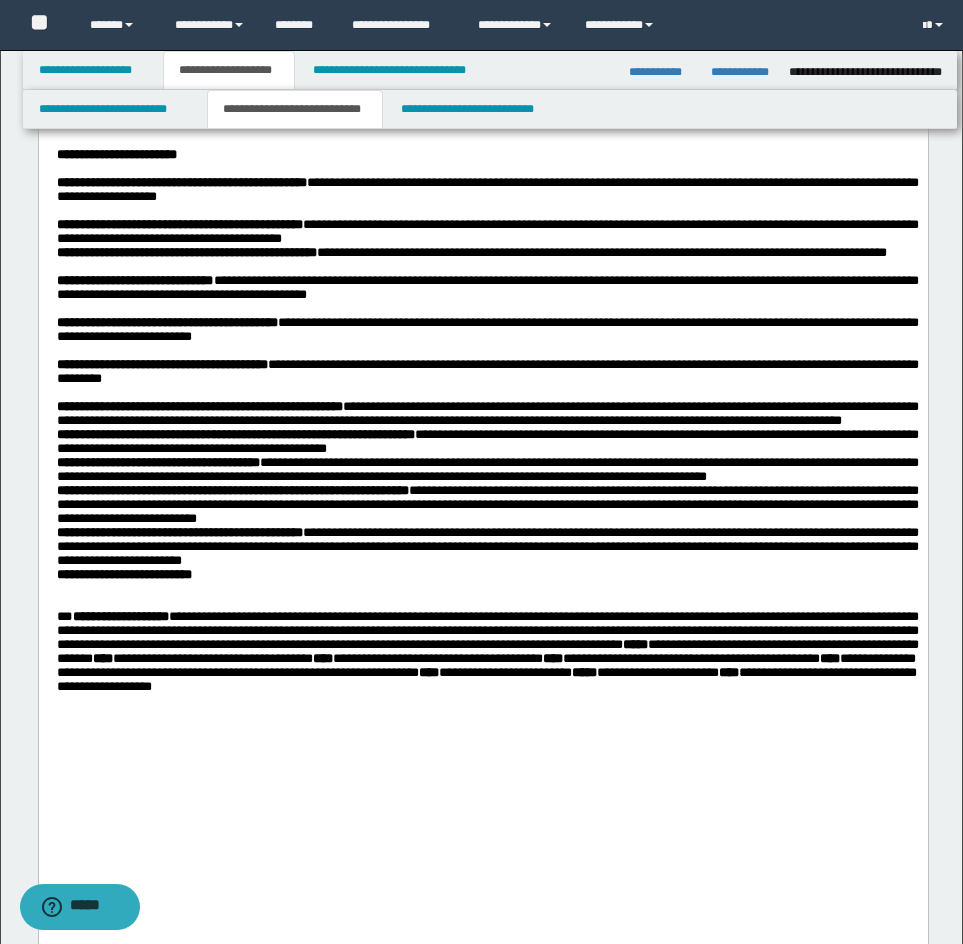 click on "**********" at bounding box center (487, 414) 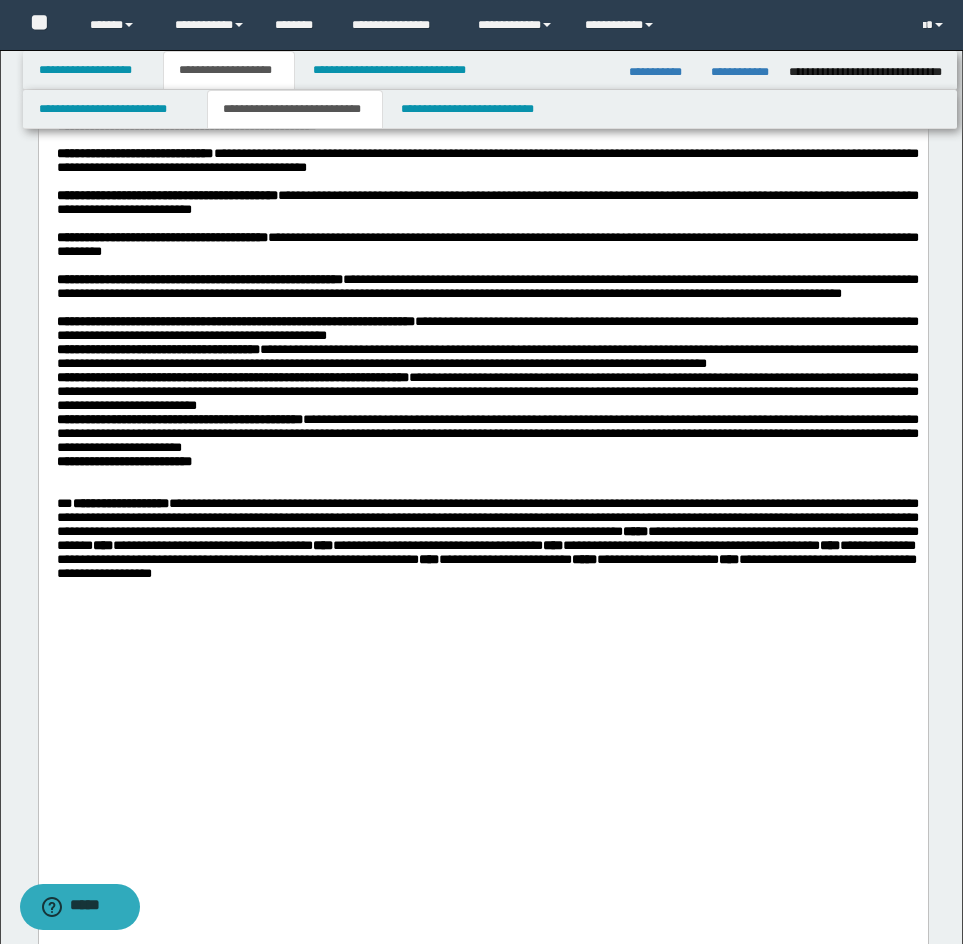 scroll, scrollTop: 1600, scrollLeft: 0, axis: vertical 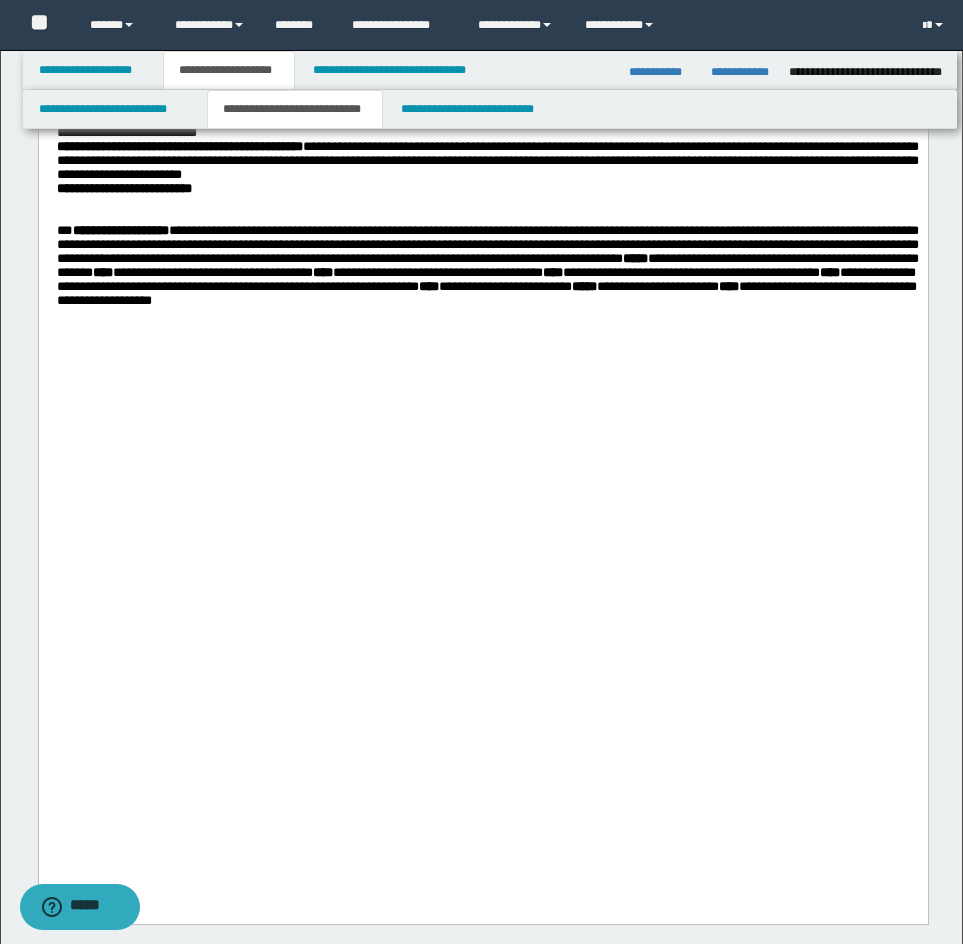 click on "**********" at bounding box center [487, 56] 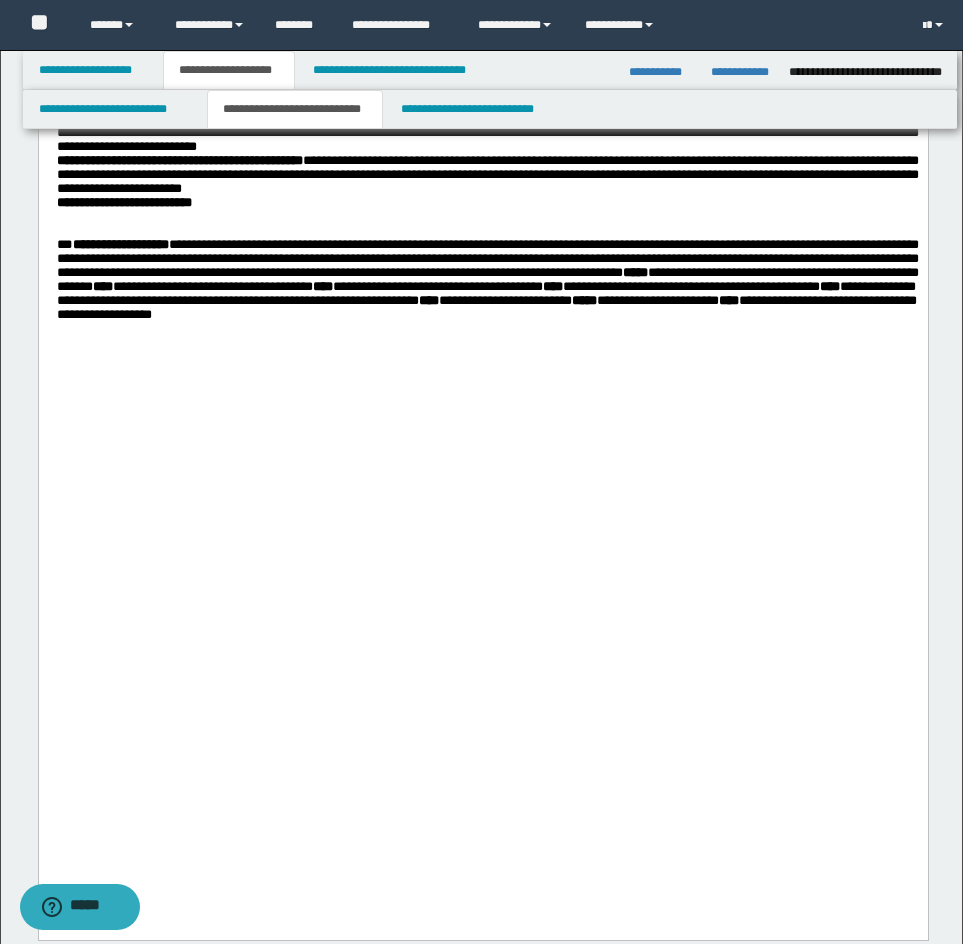 click on "**********" at bounding box center [487, 98] 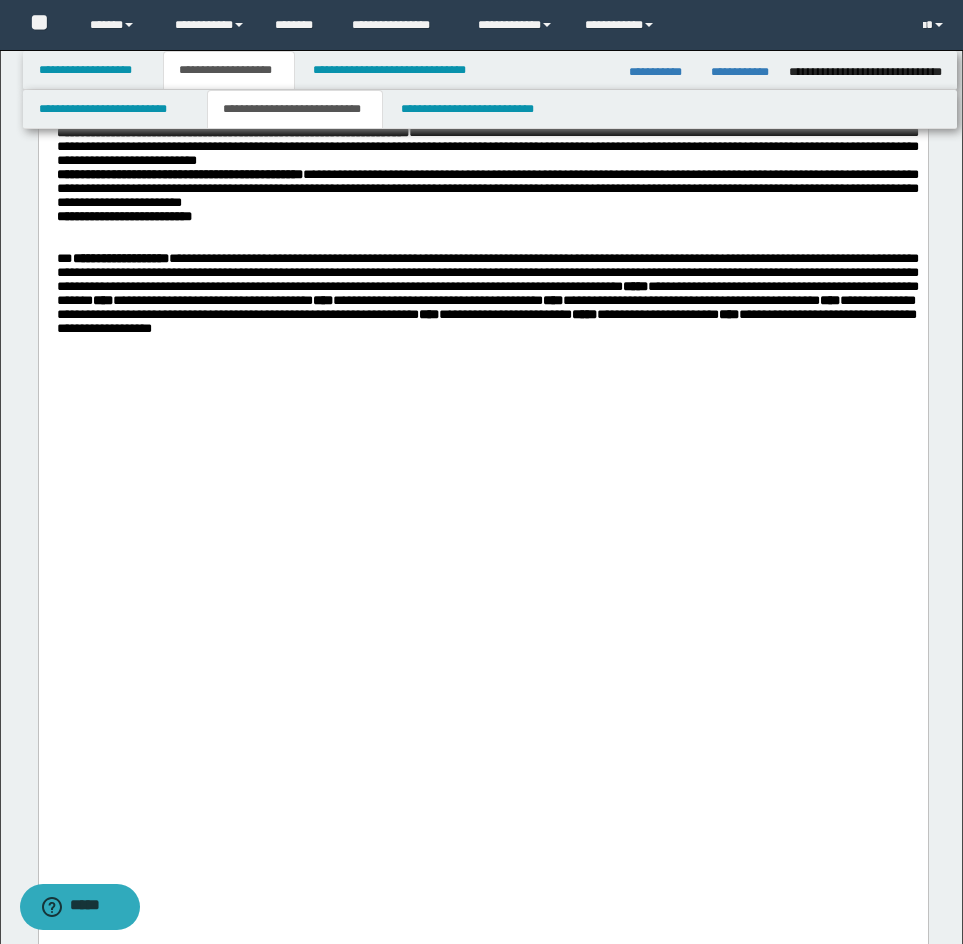 click on "**********" at bounding box center [487, 147] 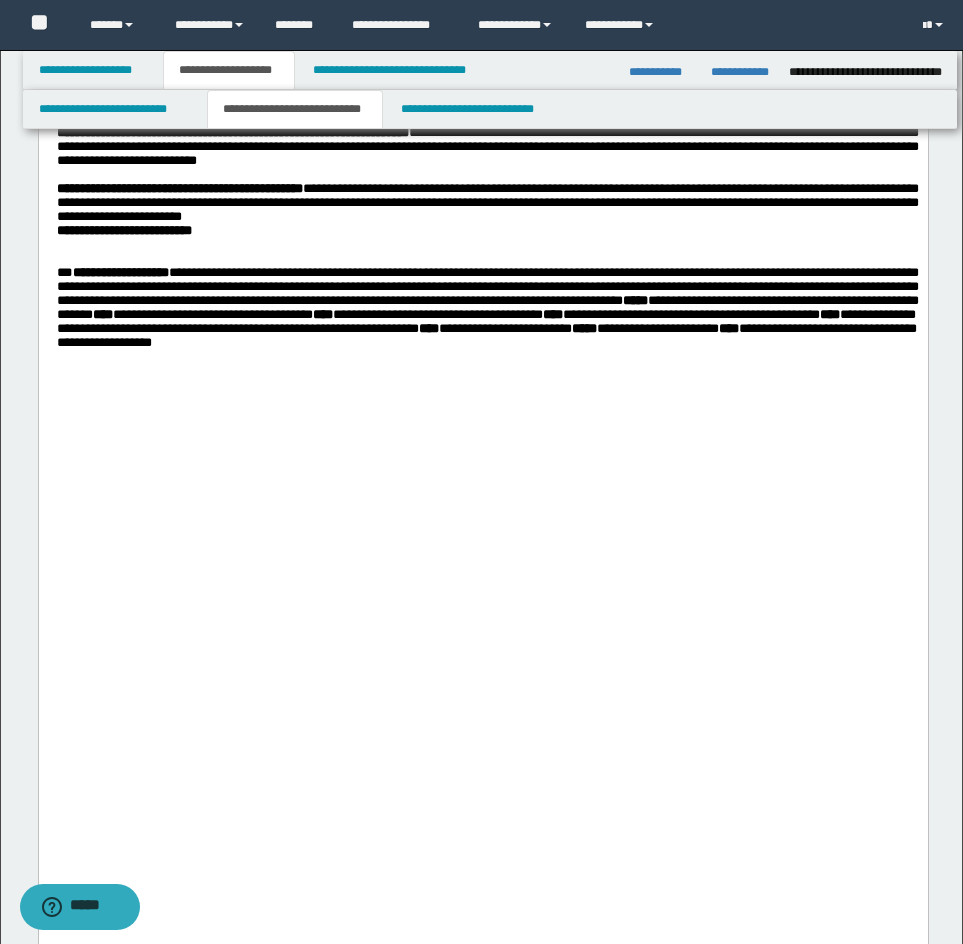 click on "**********" at bounding box center [487, 203] 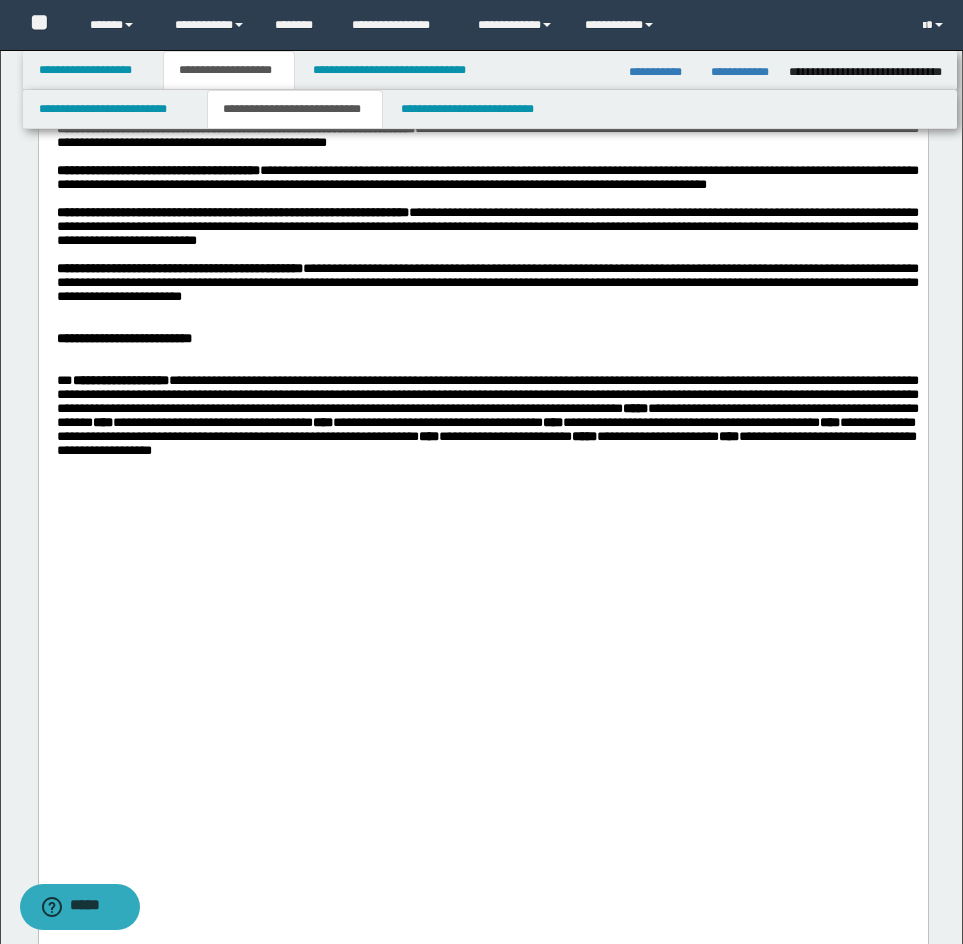 scroll, scrollTop: 1400, scrollLeft: 0, axis: vertical 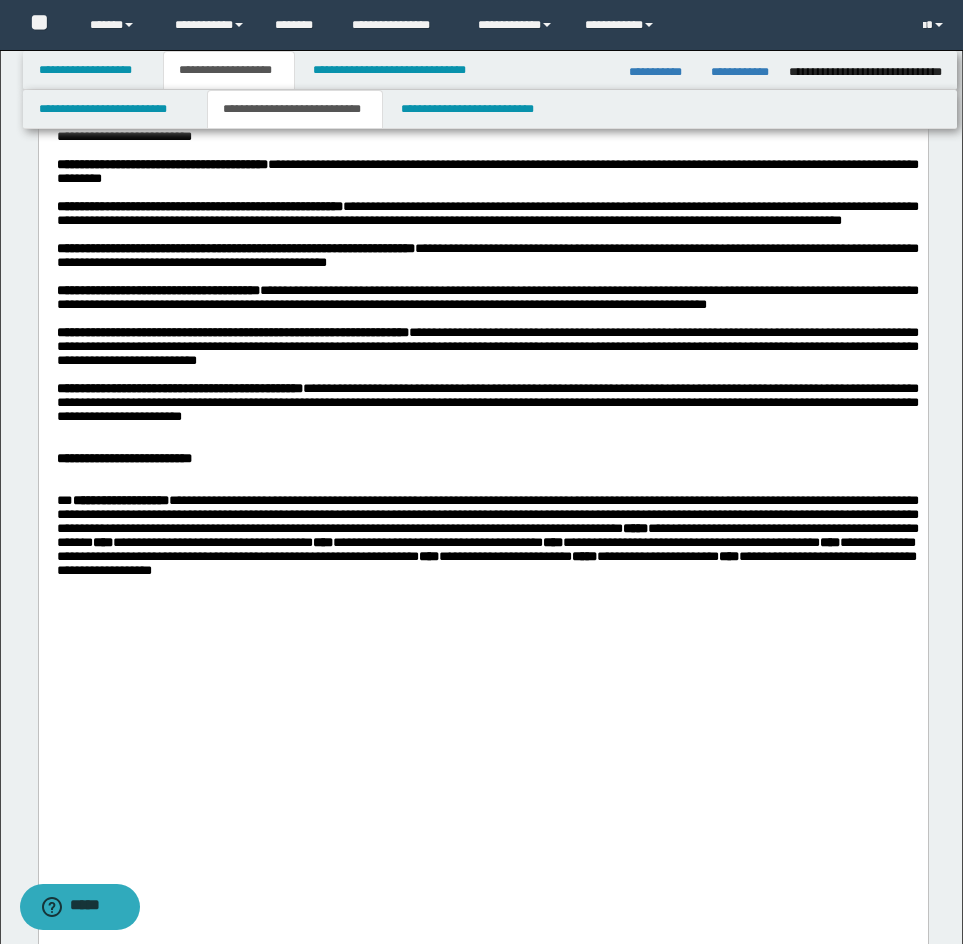 drag, startPoint x: 56, startPoint y: 263, endPoint x: 262, endPoint y: 702, distance: 484.9299 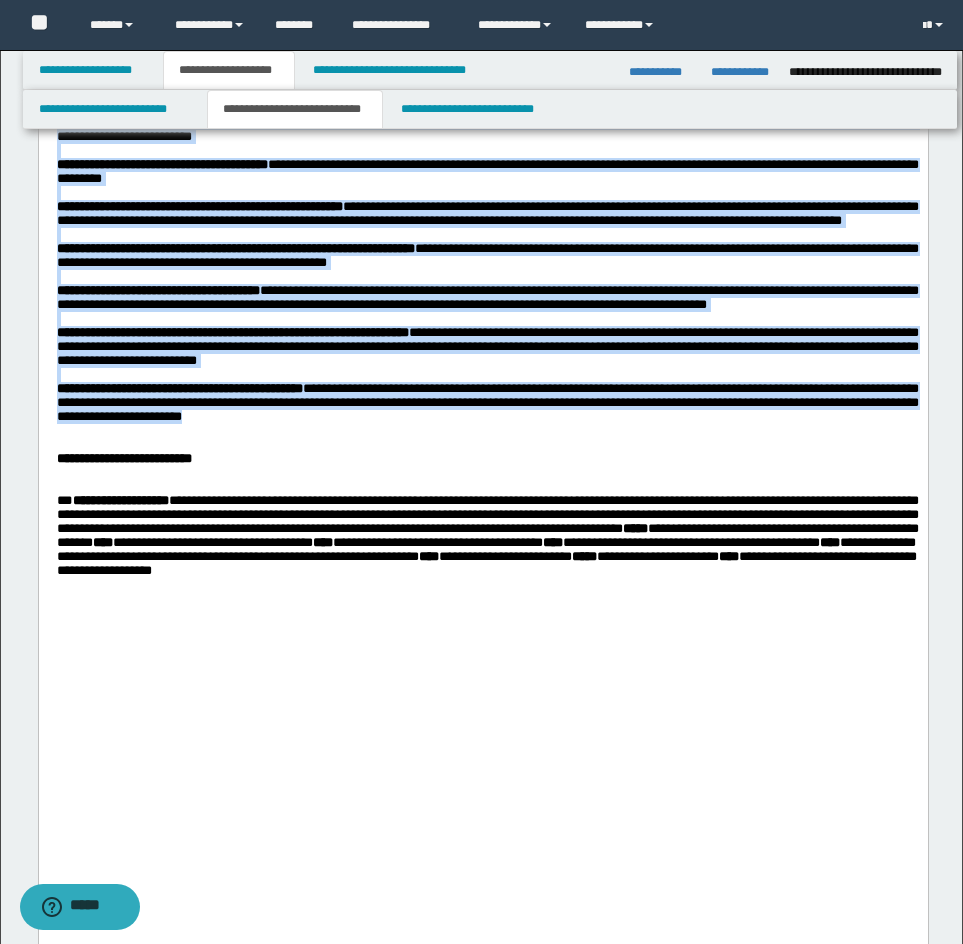 drag, startPoint x: 60, startPoint y: 270, endPoint x: 81, endPoint y: 894, distance: 624.3533 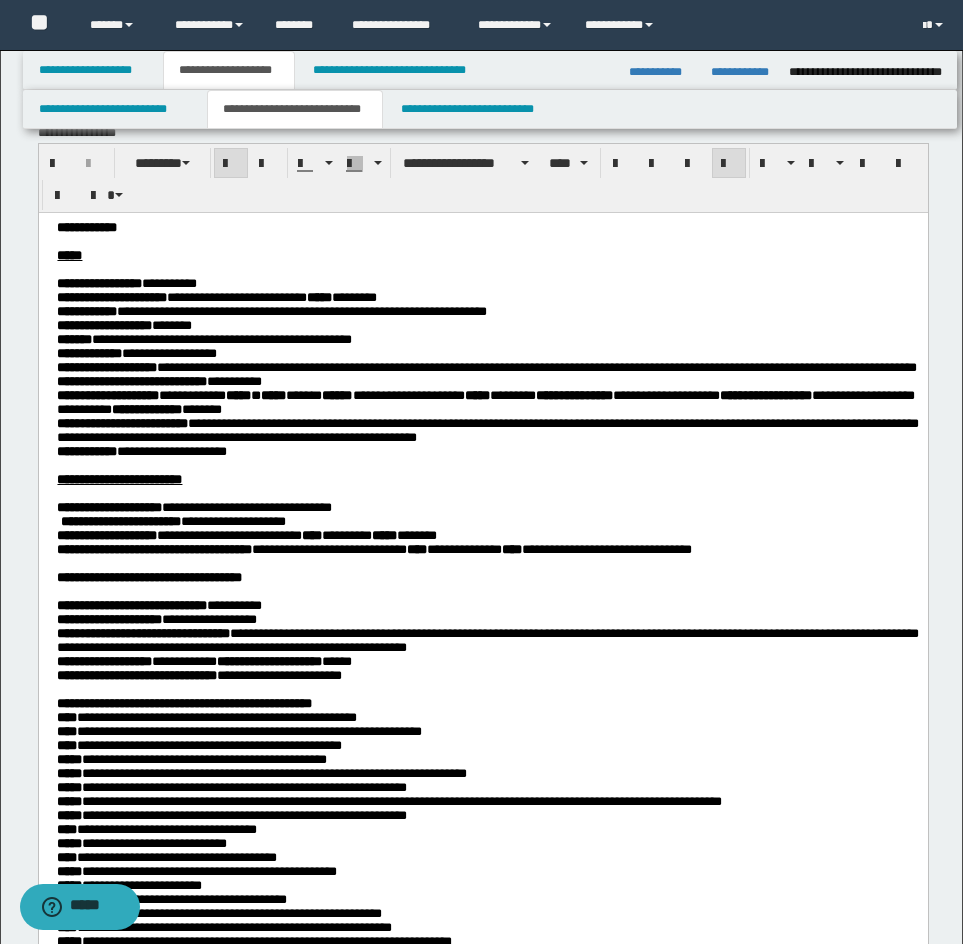 scroll, scrollTop: 0, scrollLeft: 0, axis: both 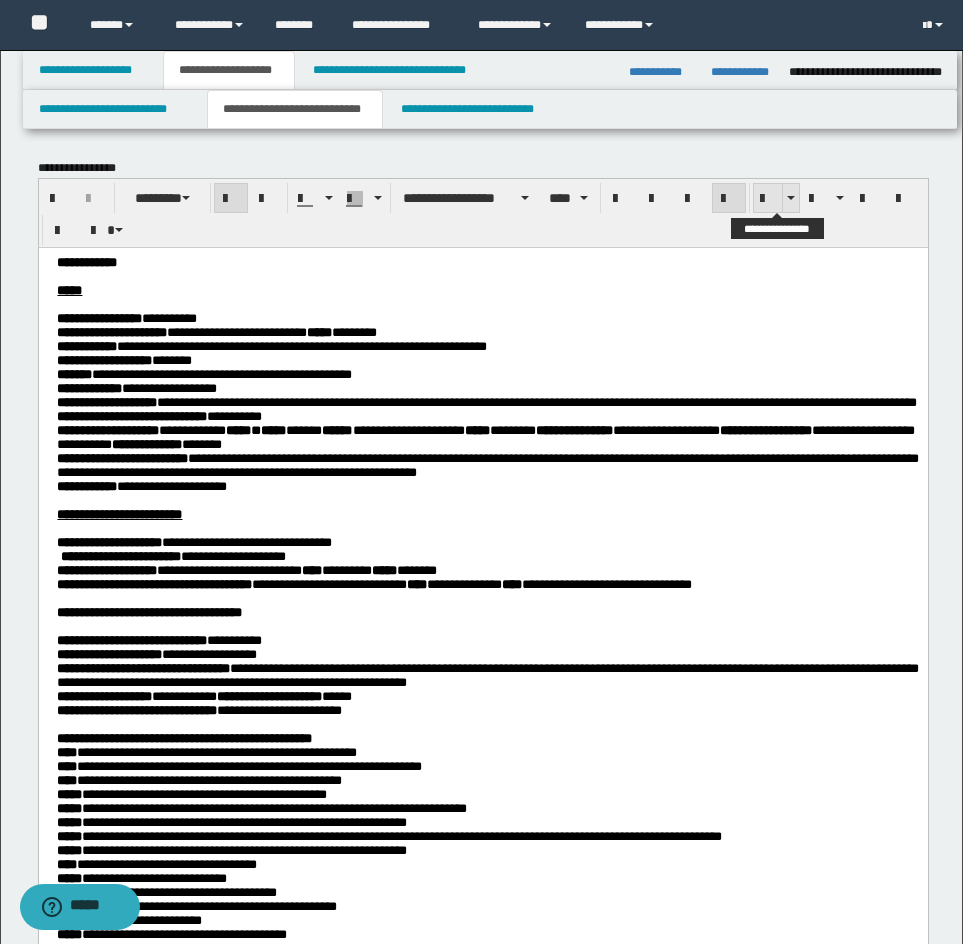 click at bounding box center [768, 199] 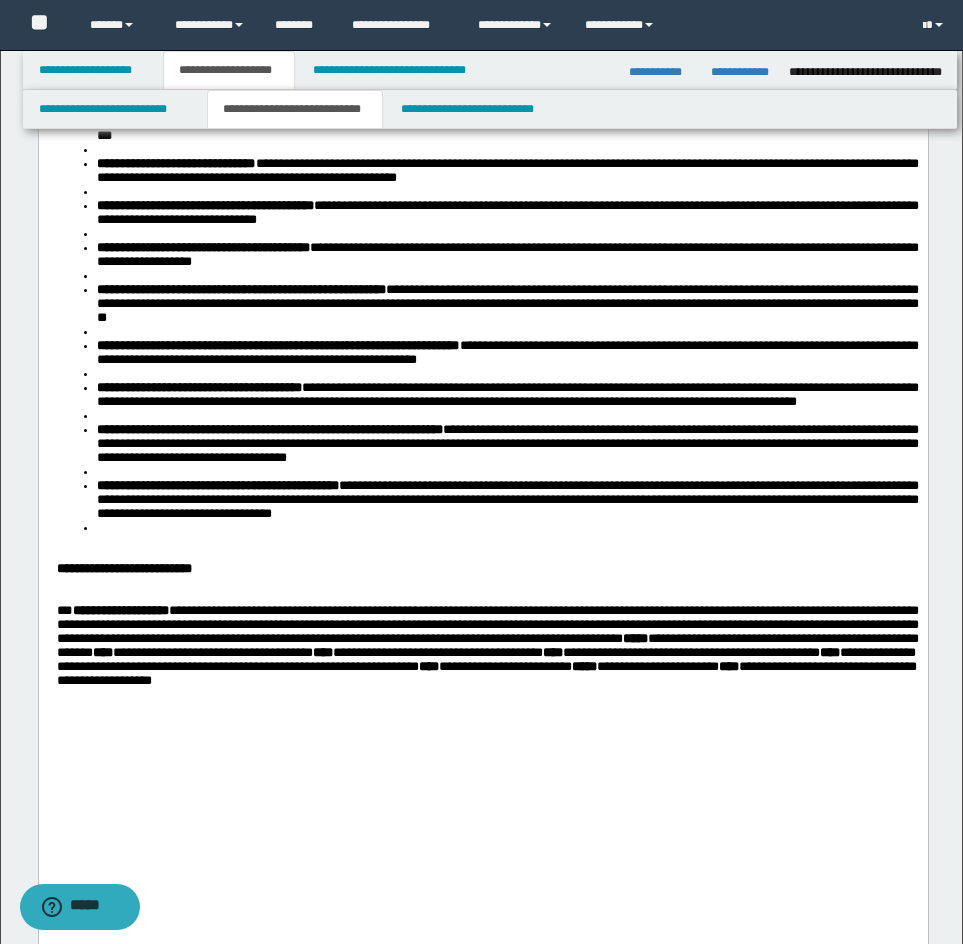 scroll, scrollTop: 1400, scrollLeft: 0, axis: vertical 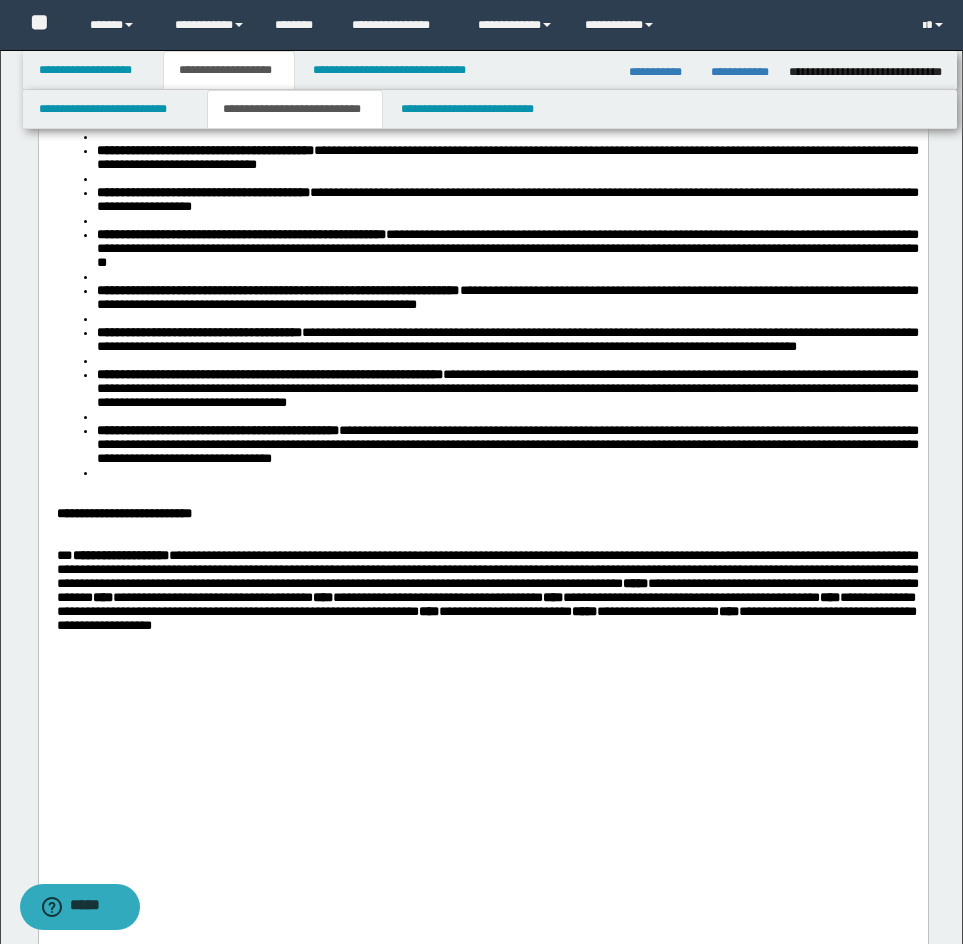 click on "**********" at bounding box center (507, 73) 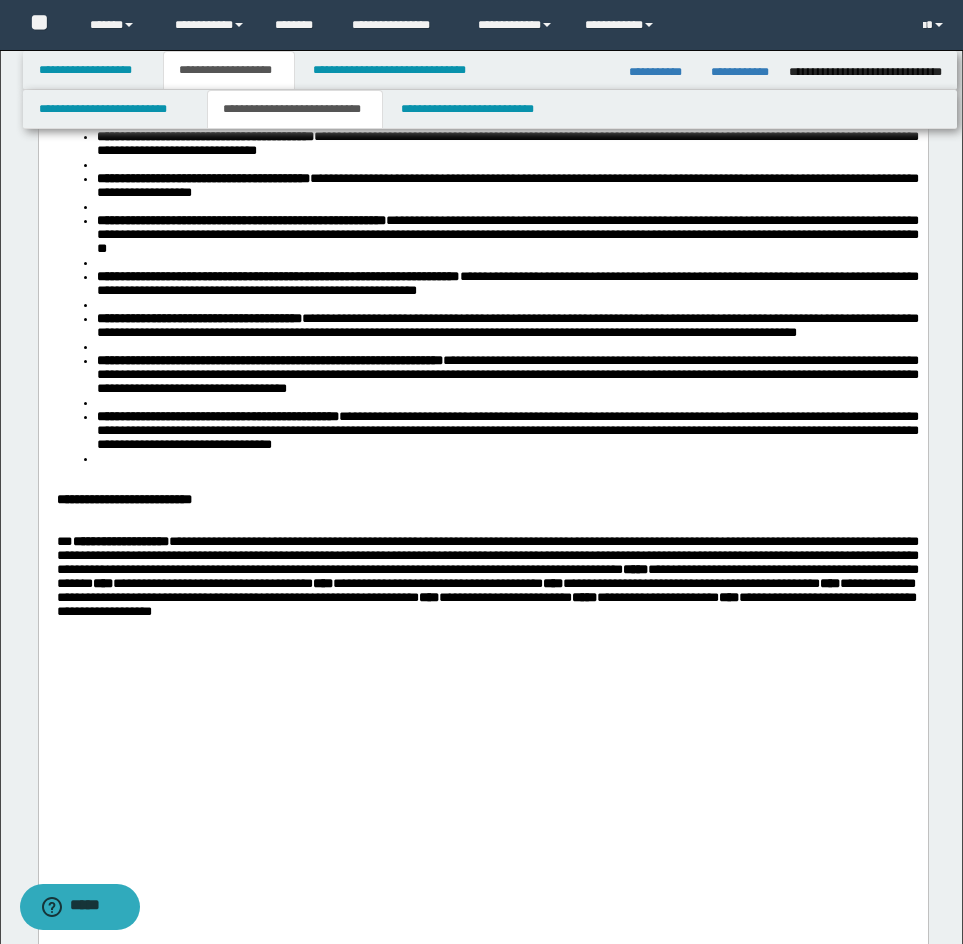 click at bounding box center (507, 81) 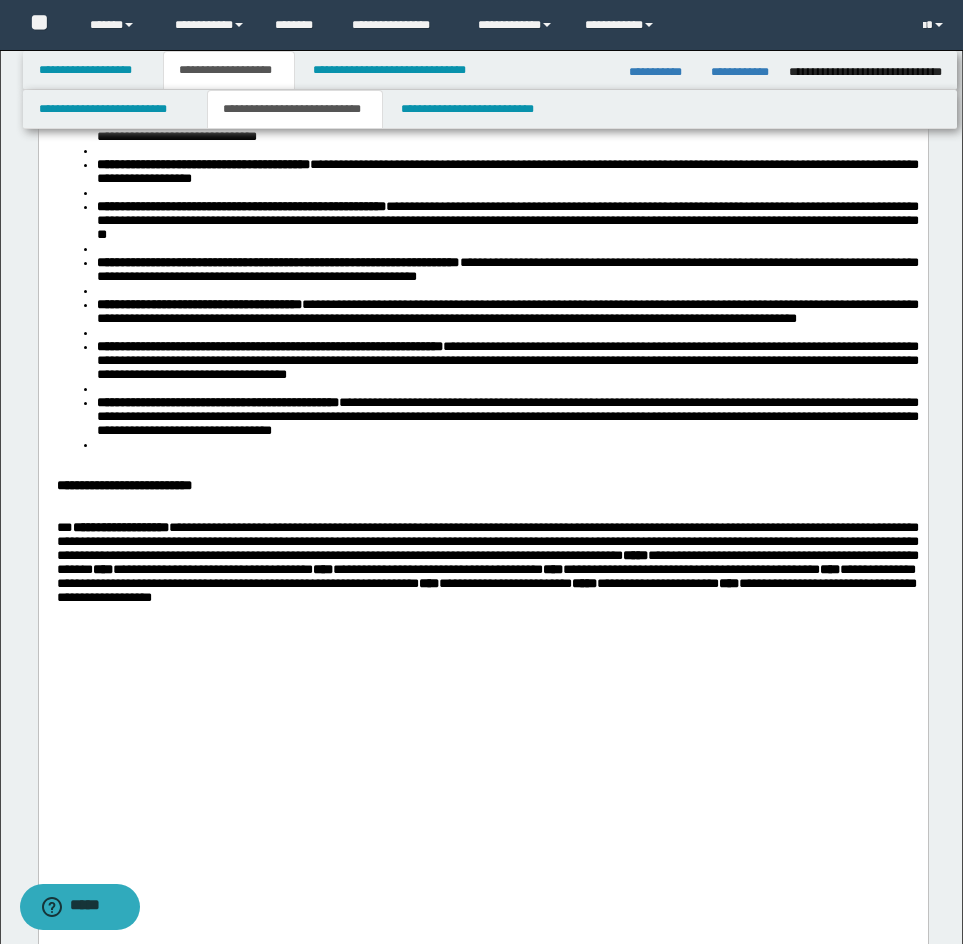 click at bounding box center (507, 109) 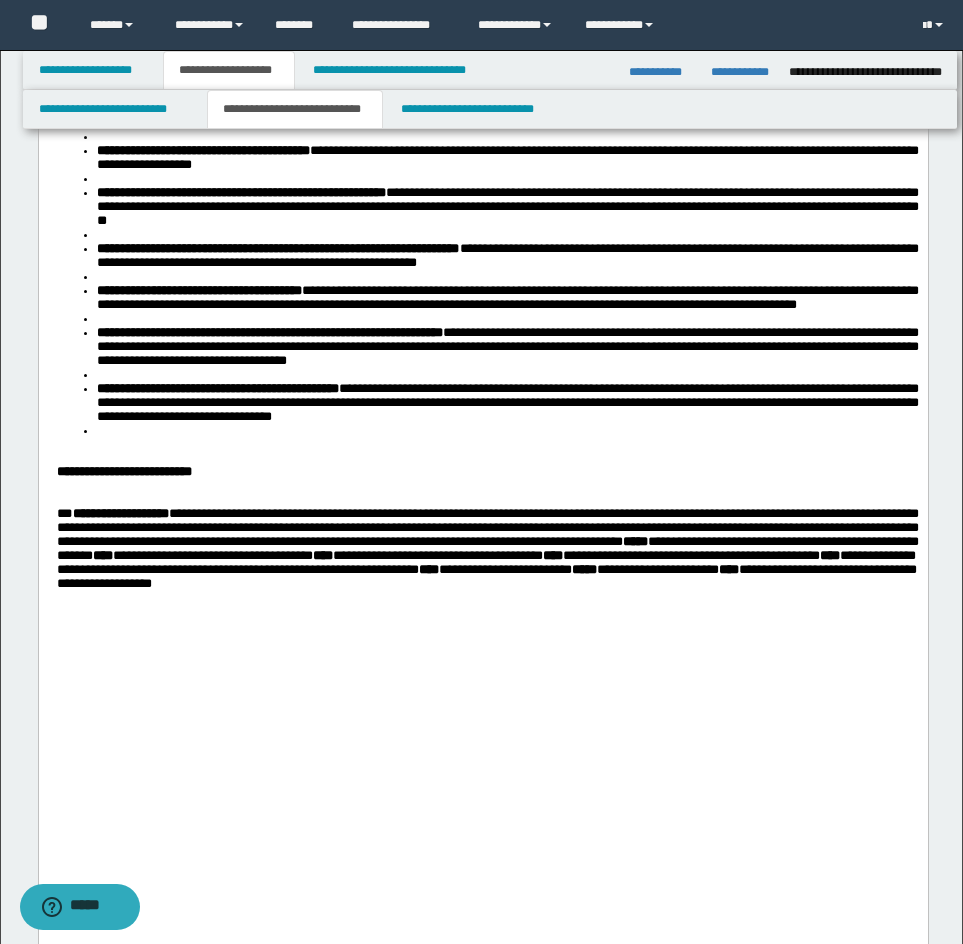 click at bounding box center (507, 137) 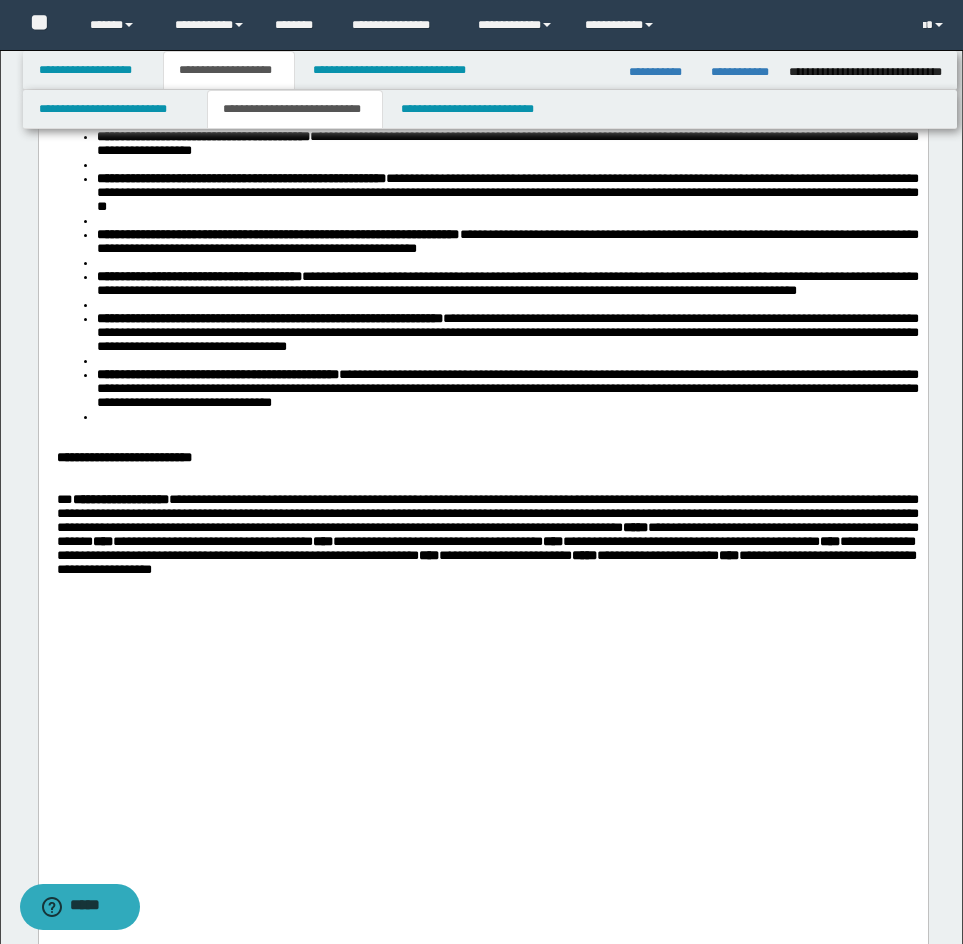 click at bounding box center [507, 165] 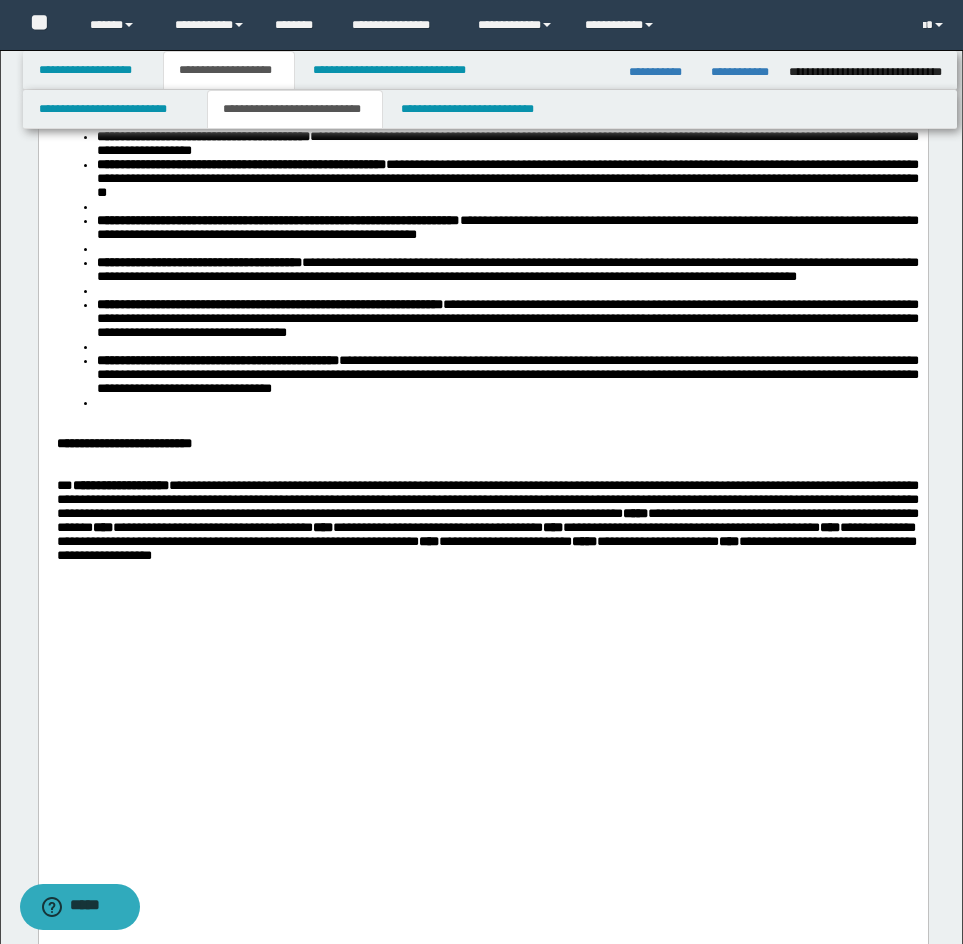 click at bounding box center (507, 207) 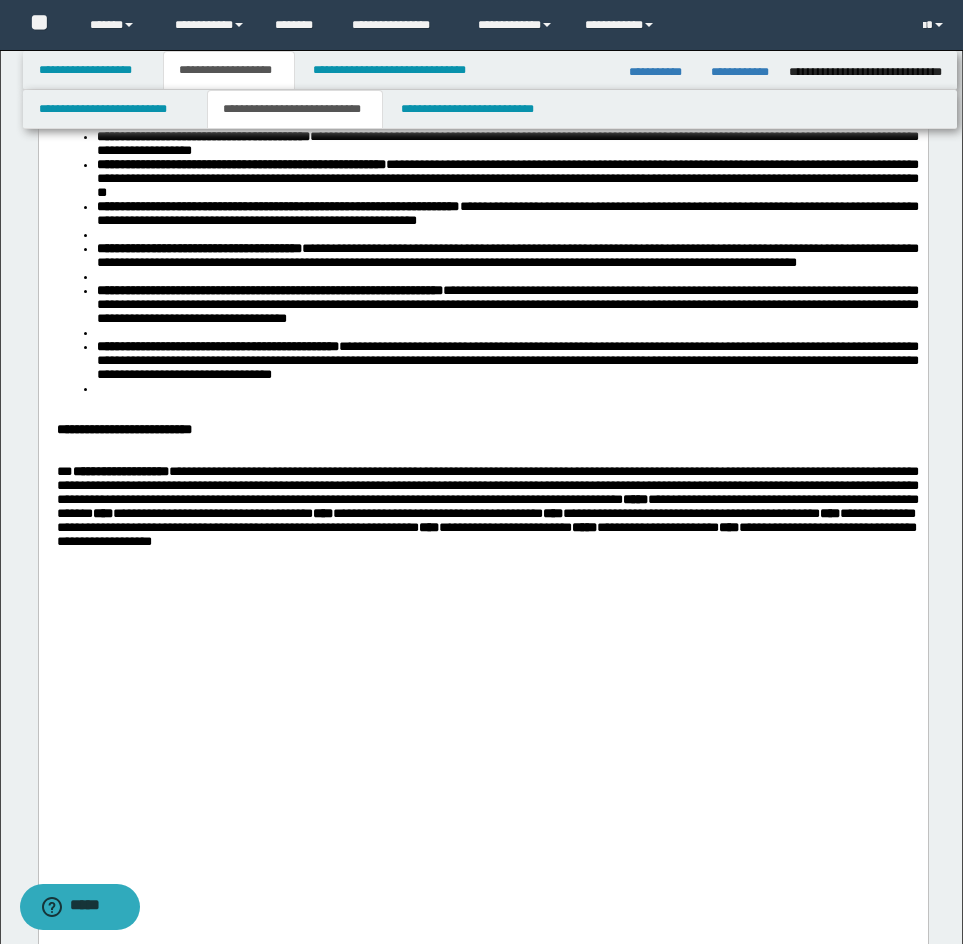 click at bounding box center (507, 235) 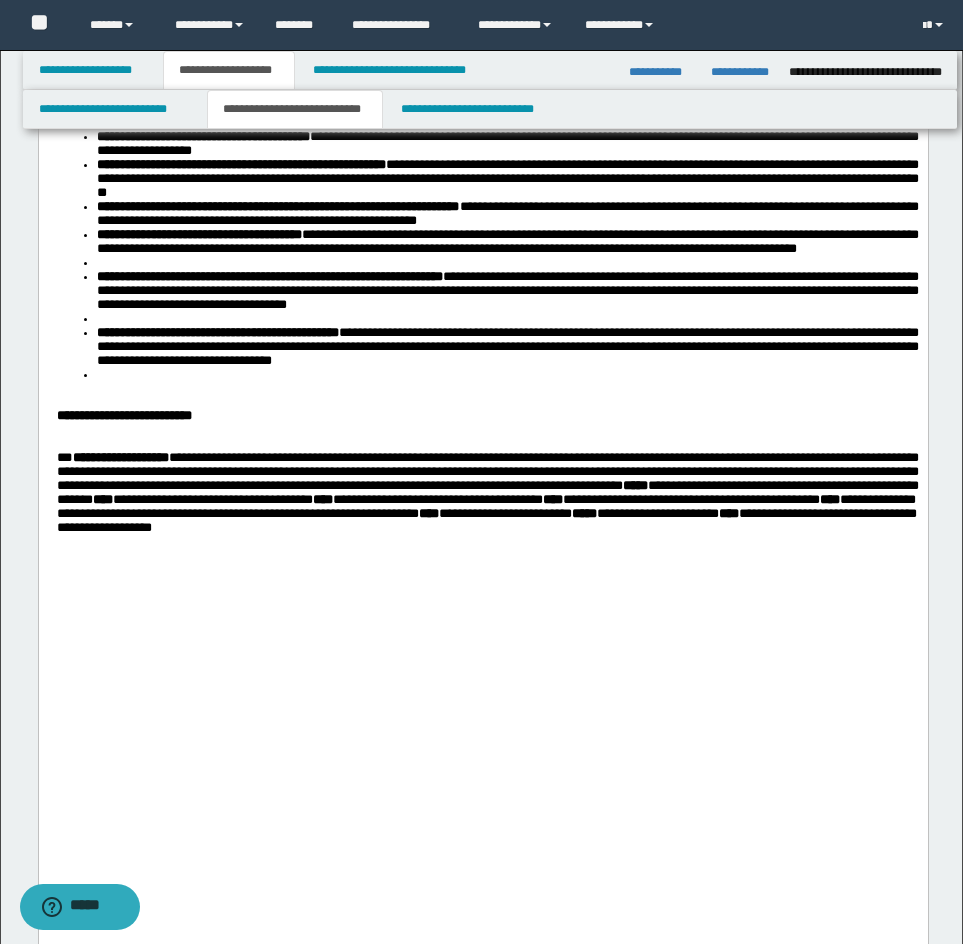 click at bounding box center [507, 263] 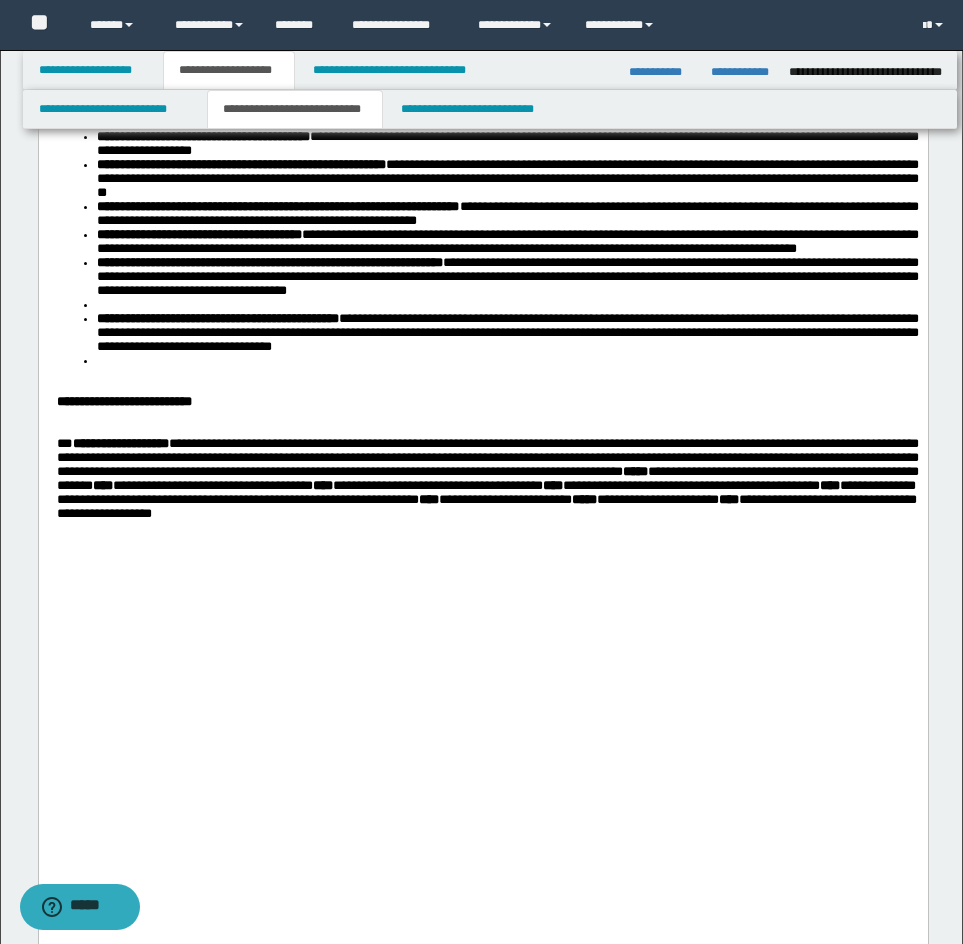 click on "**********" at bounding box center (482, 179) 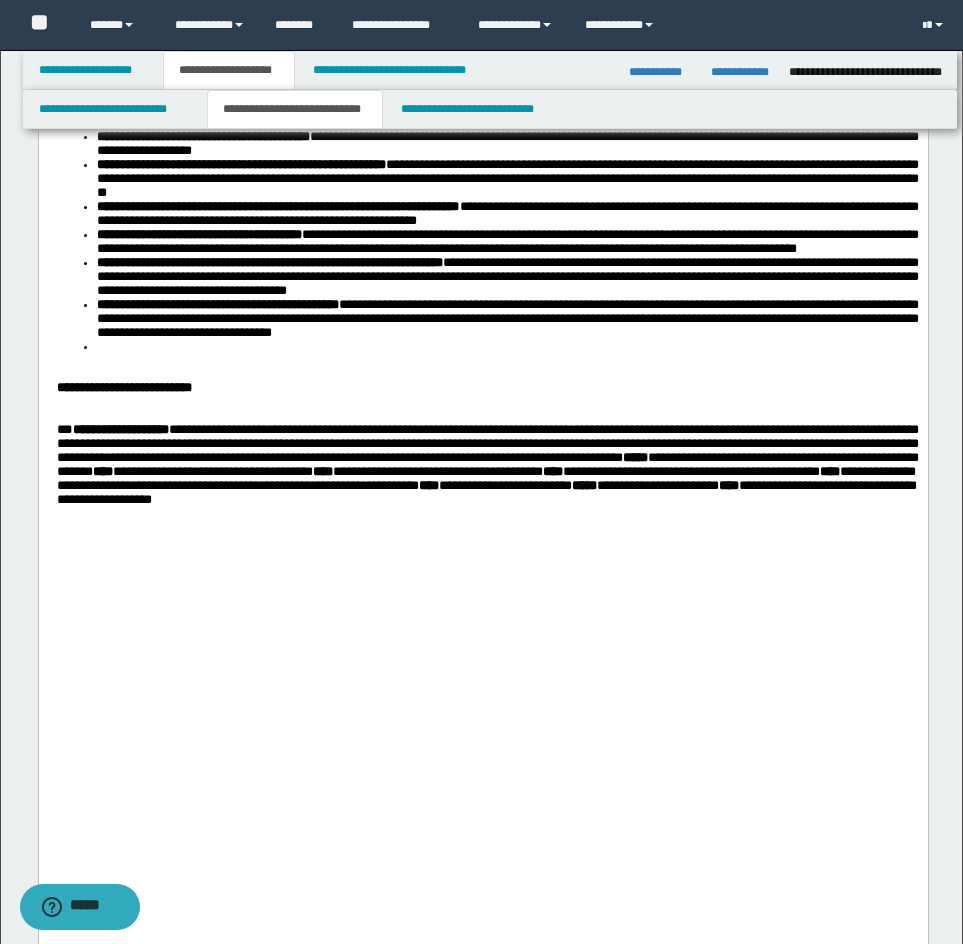 click at bounding box center (507, 347) 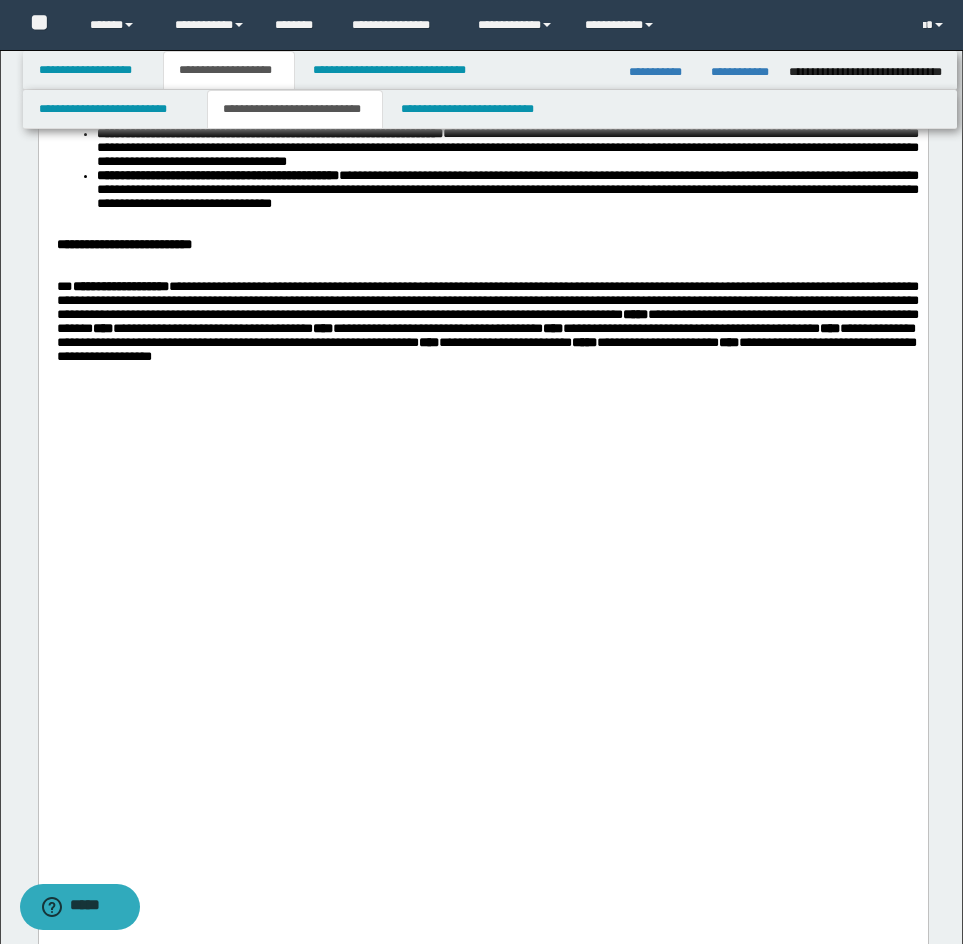 scroll, scrollTop: 1500, scrollLeft: 0, axis: vertical 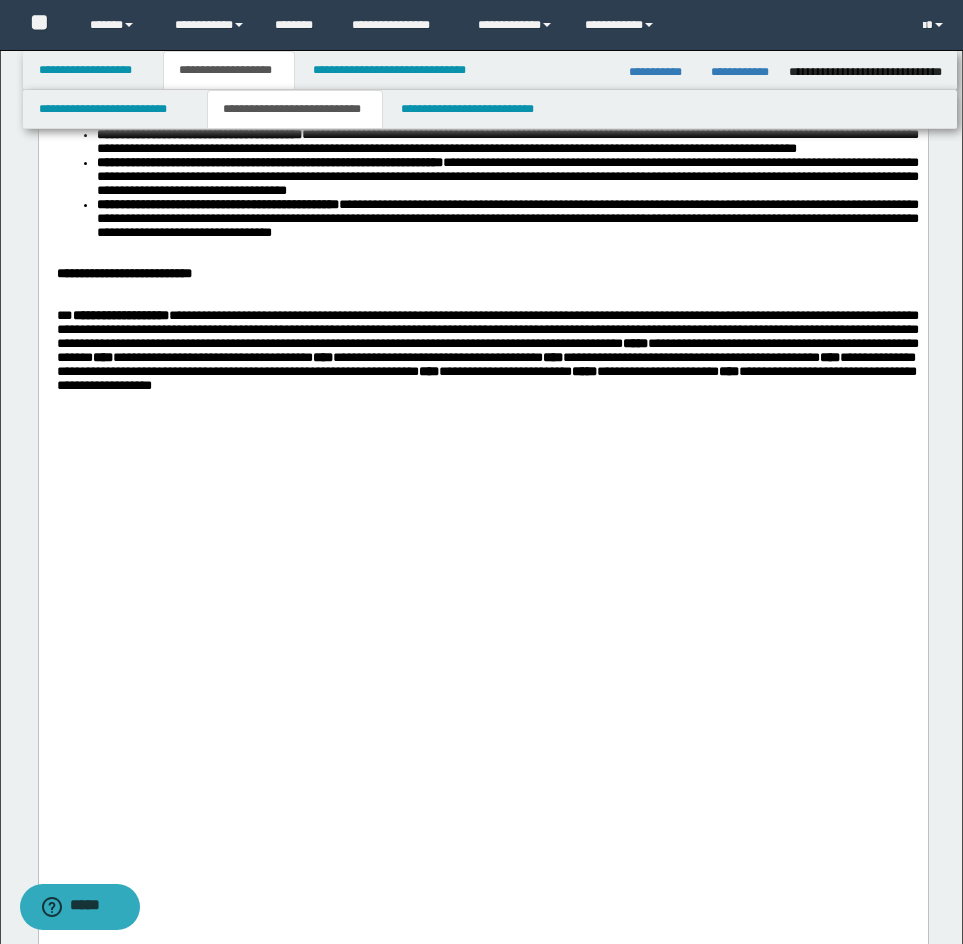 click on "**********" at bounding box center (487, 274) 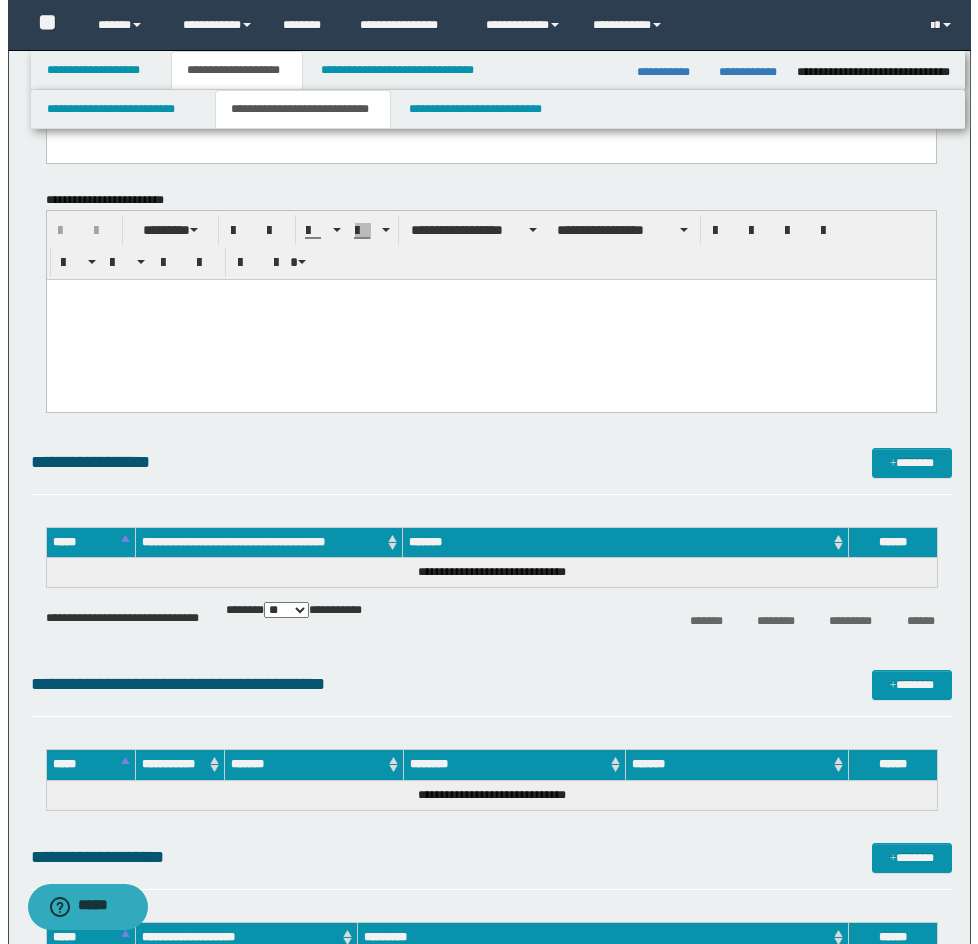 scroll, scrollTop: 2200, scrollLeft: 0, axis: vertical 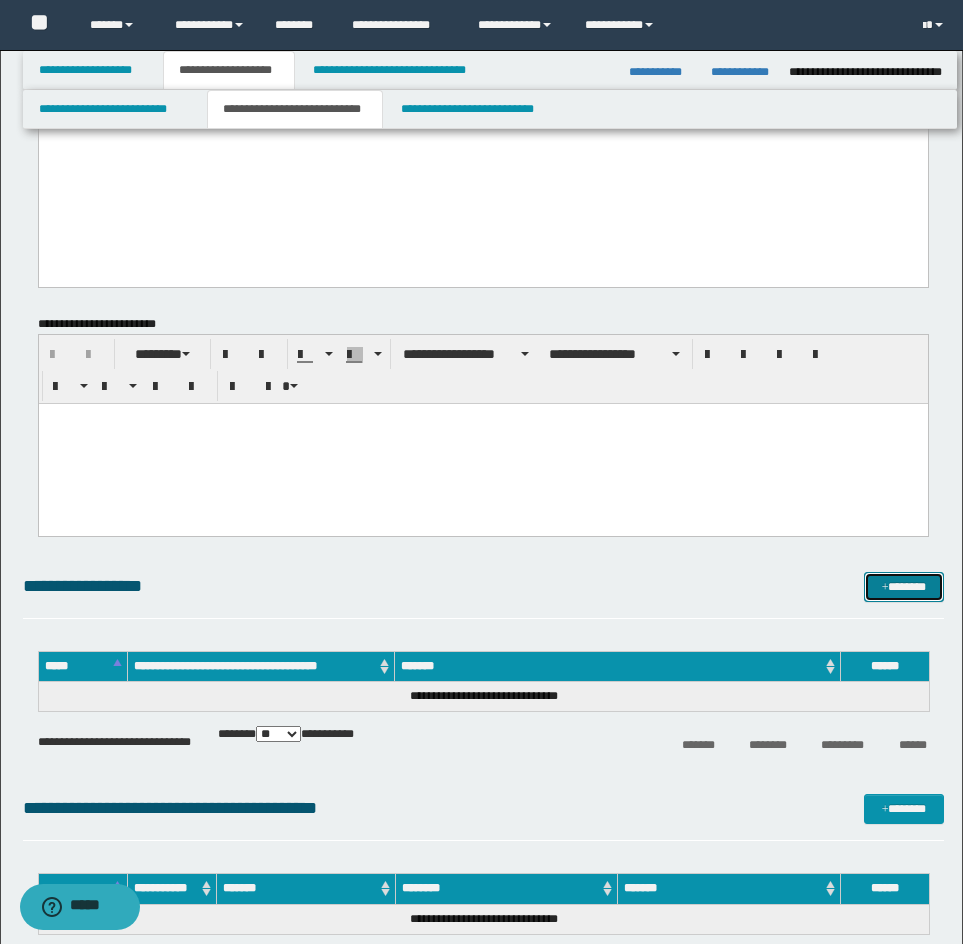 click on "*******" at bounding box center (904, 587) 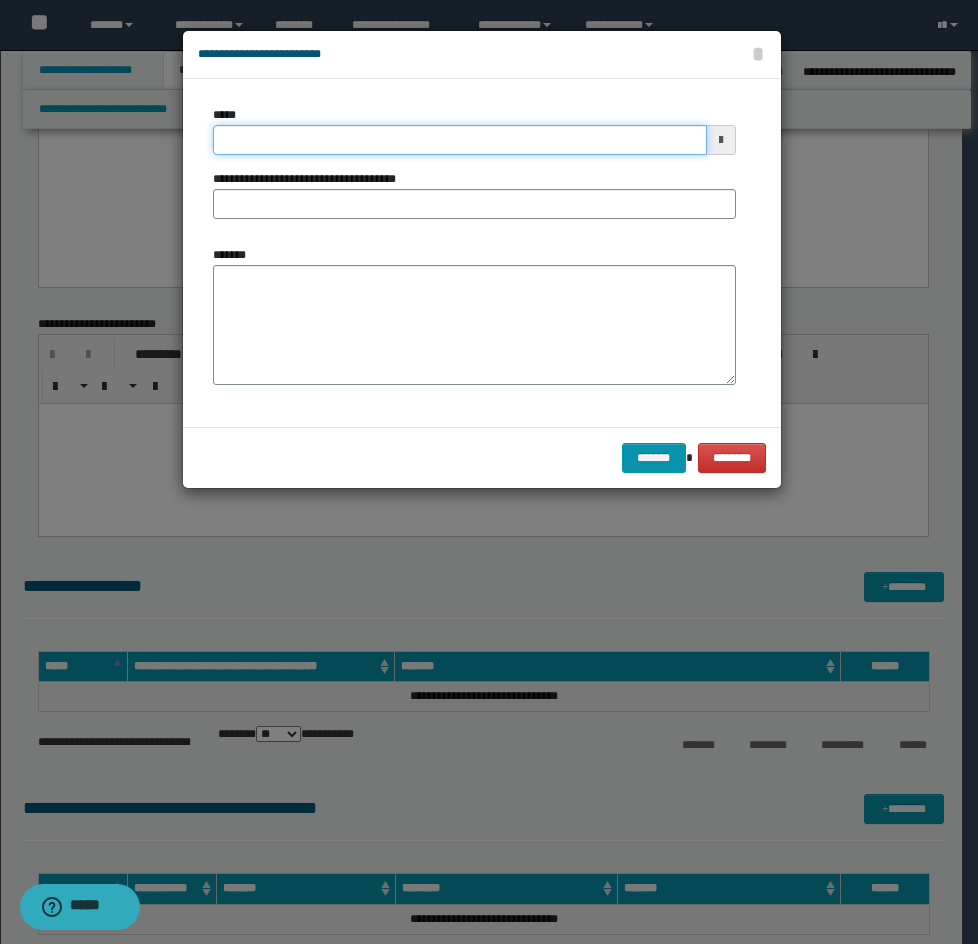 click on "*****" at bounding box center [460, 140] 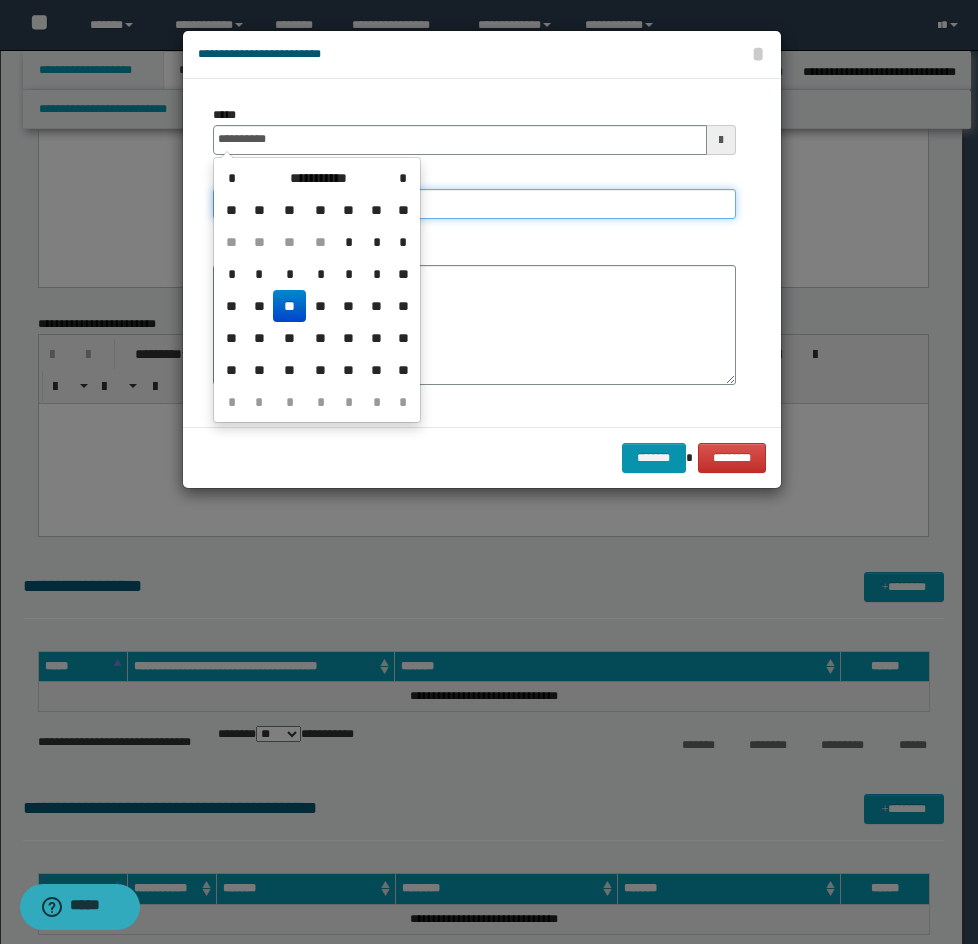 type on "**********" 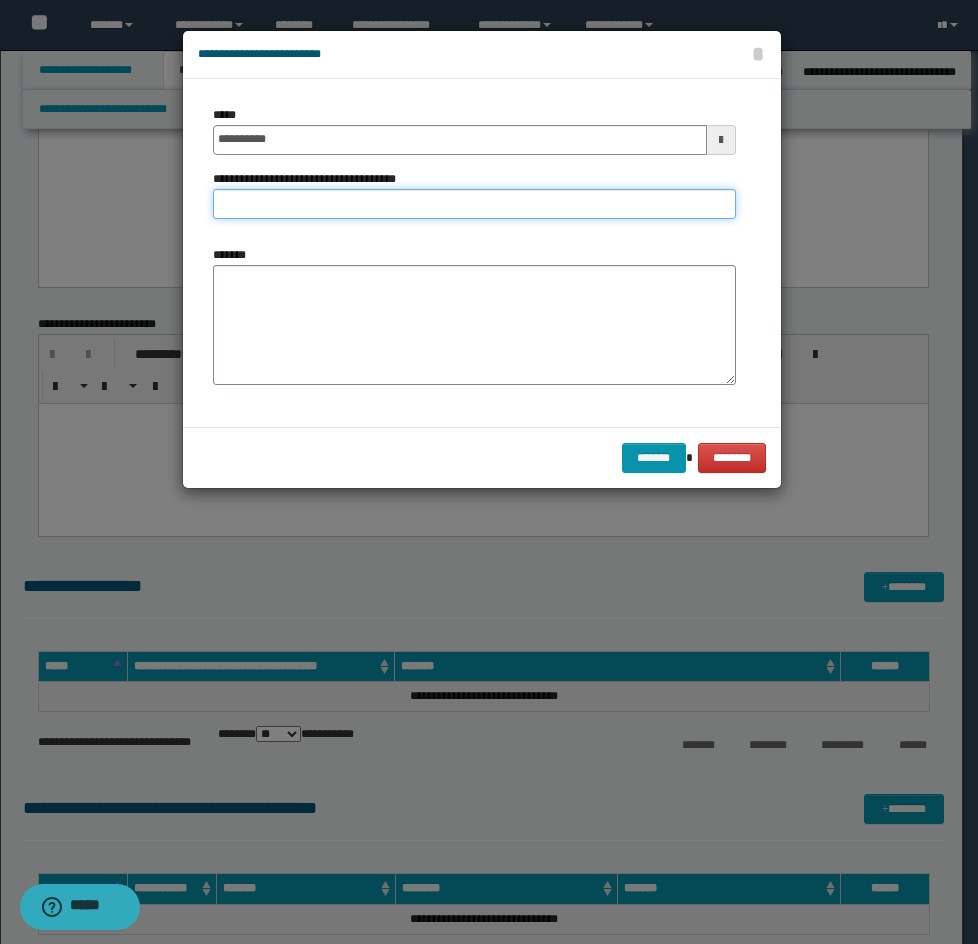 drag, startPoint x: 308, startPoint y: 204, endPoint x: 268, endPoint y: 211, distance: 40.60788 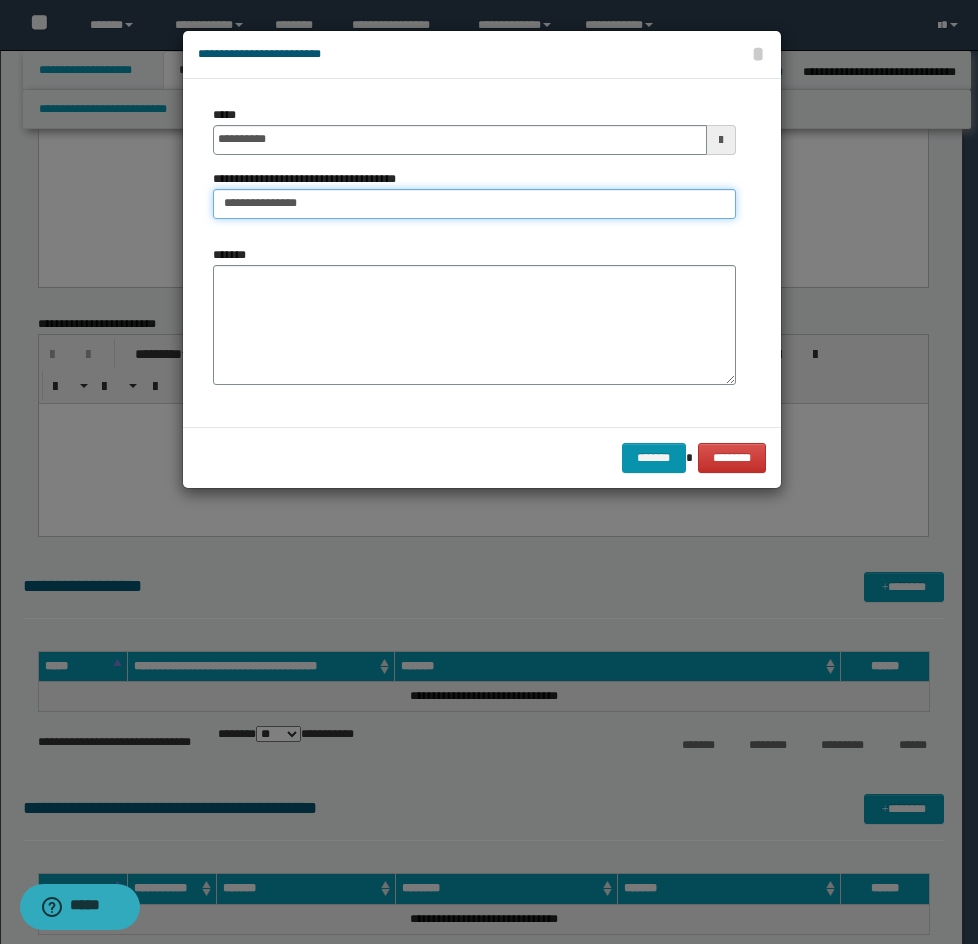 type on "**********" 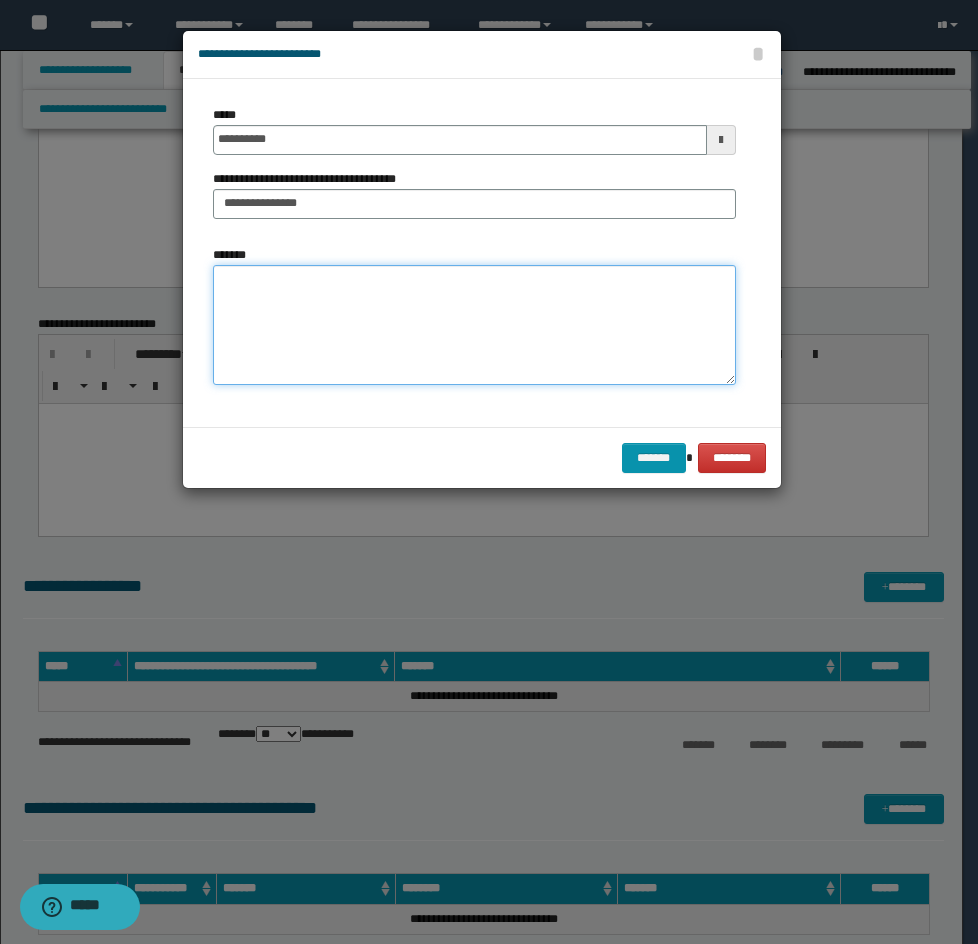 click on "*******" at bounding box center (474, 325) 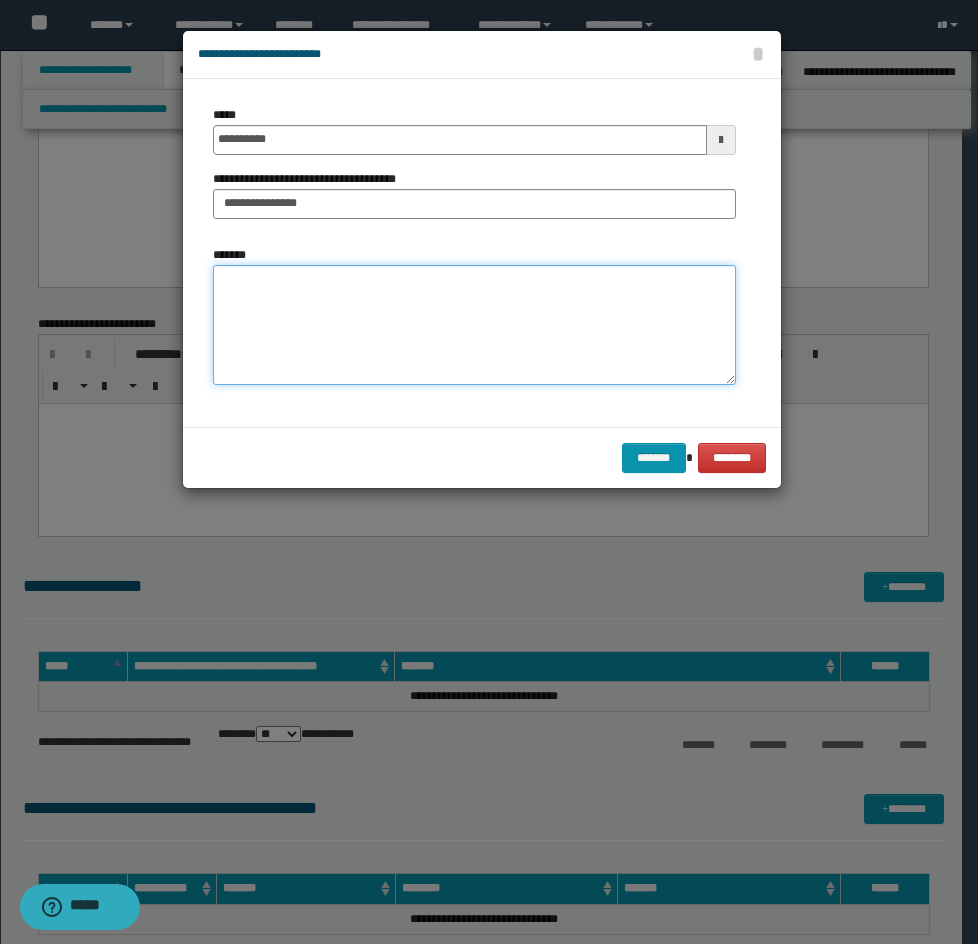 paste on "**********" 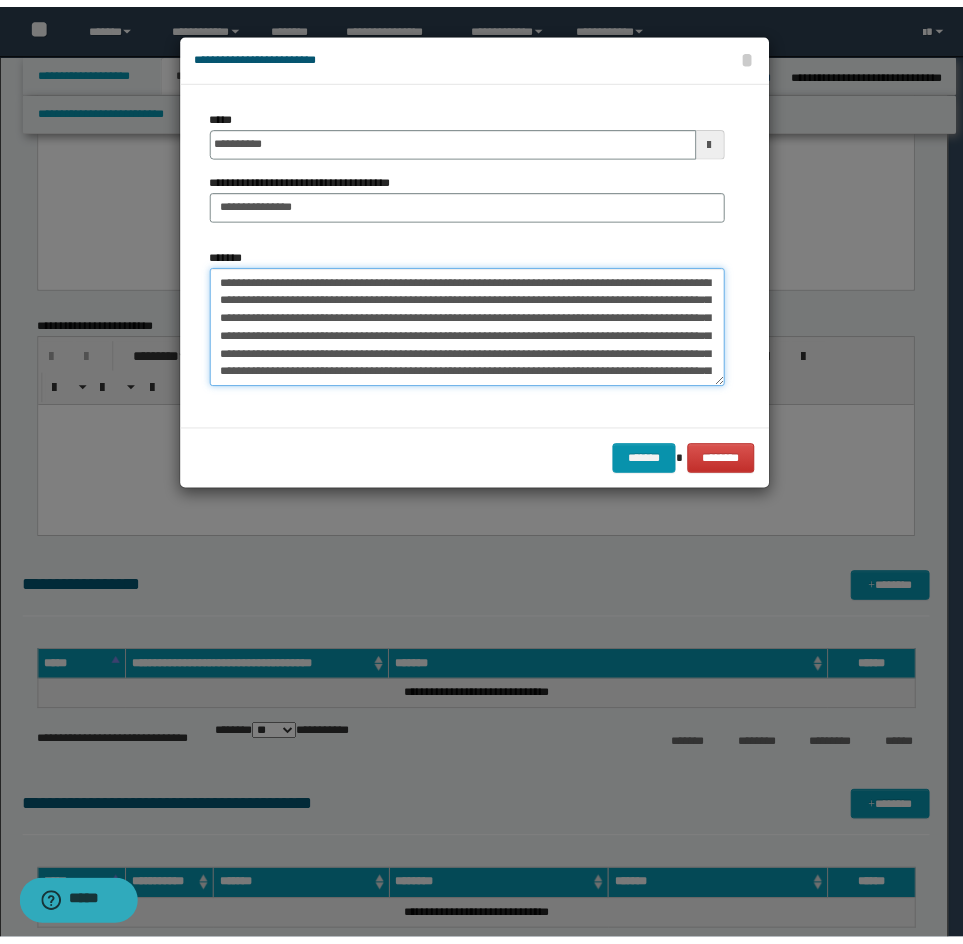 scroll, scrollTop: 246, scrollLeft: 0, axis: vertical 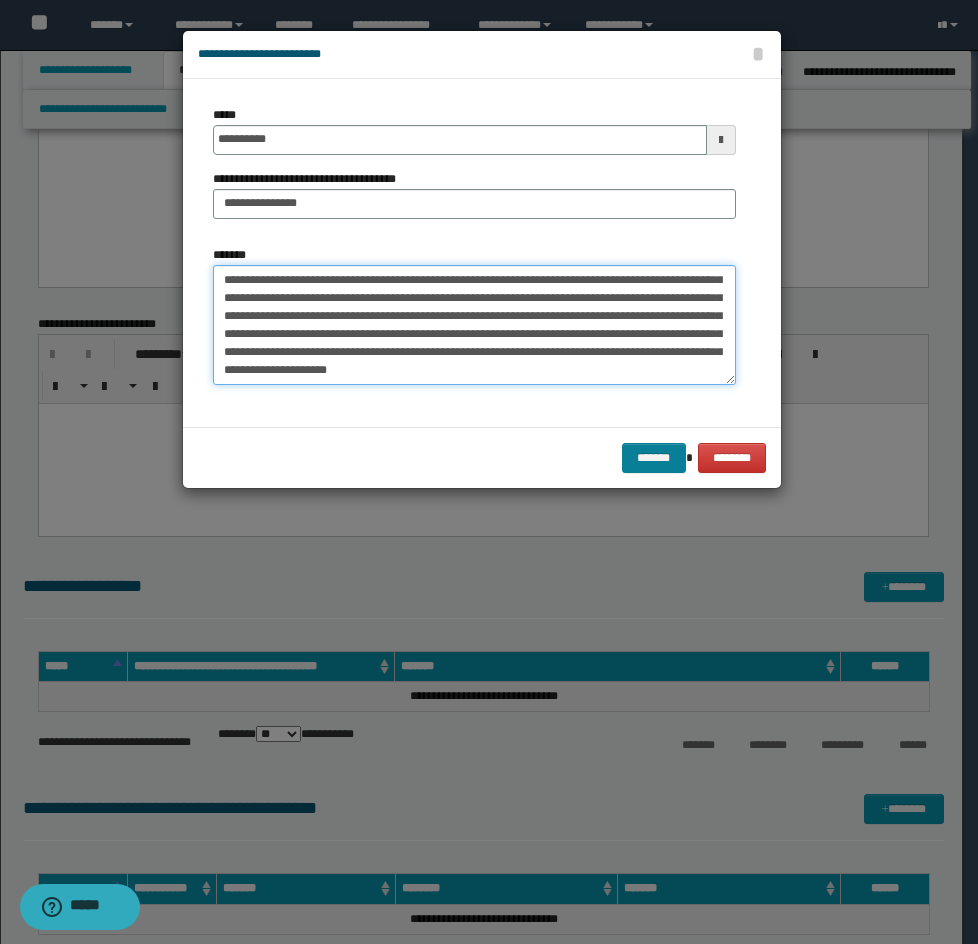 type on "**********" 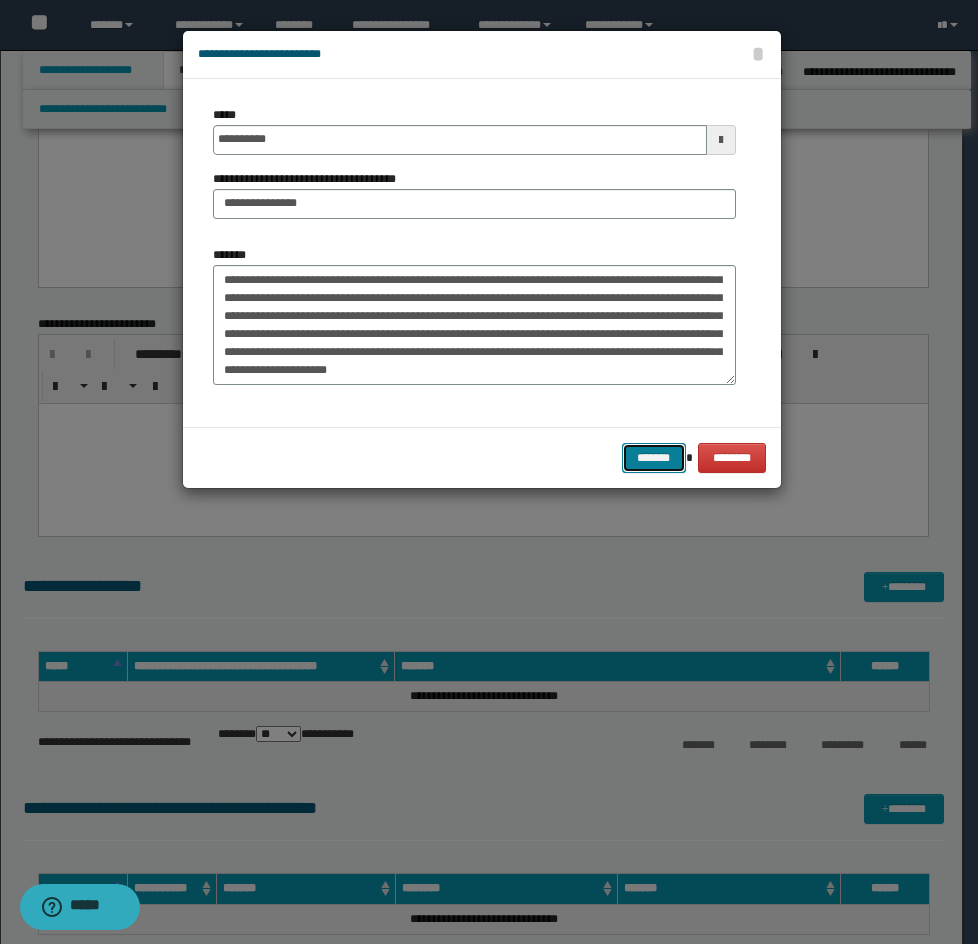 click on "*******" at bounding box center [654, 458] 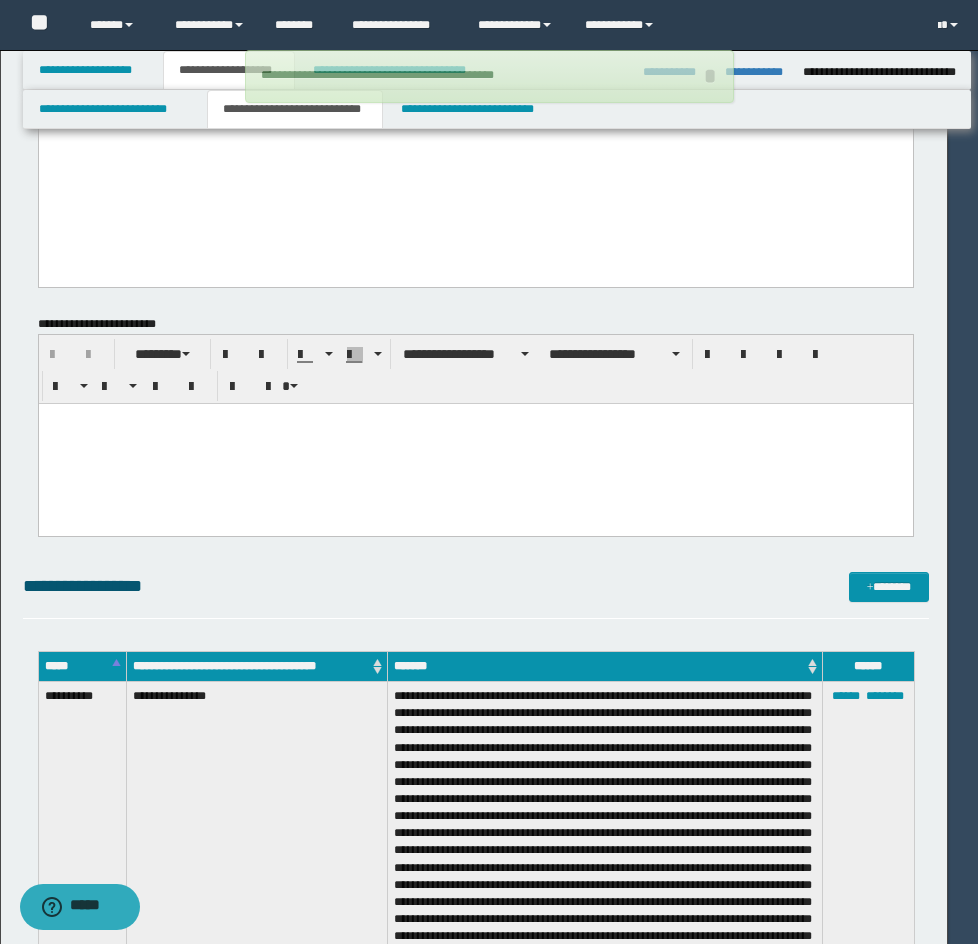 type 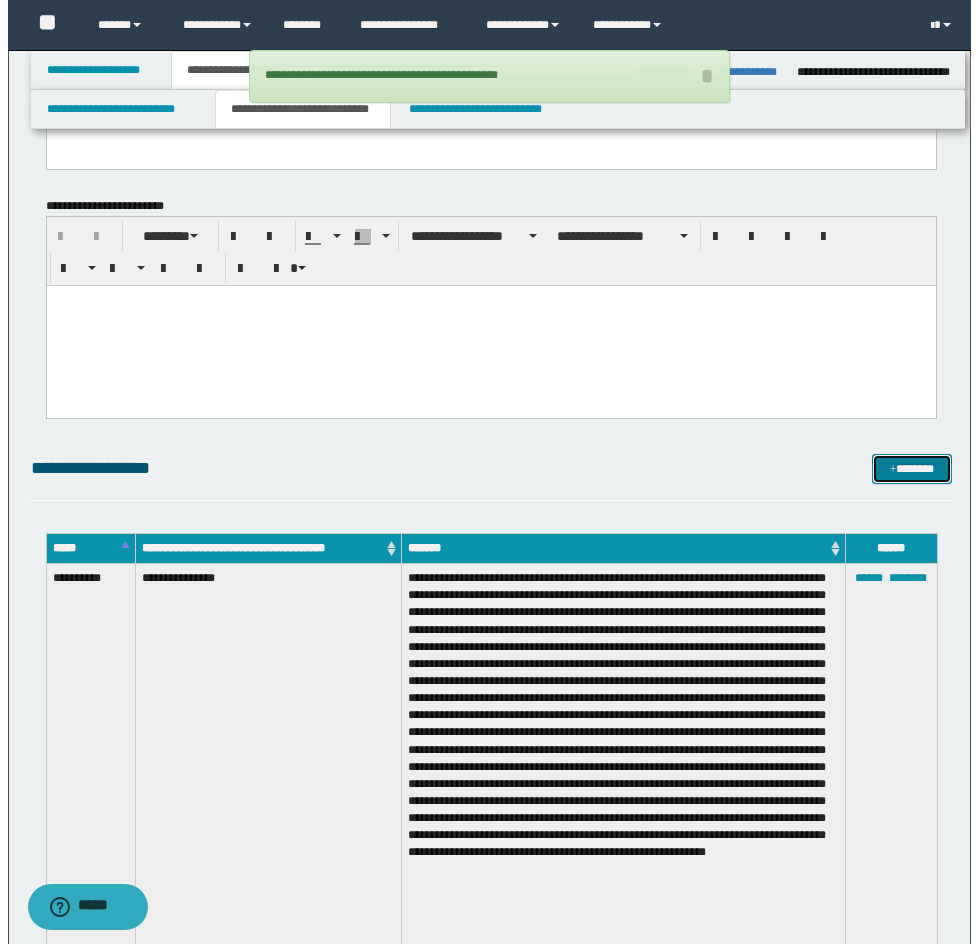 scroll, scrollTop: 2600, scrollLeft: 0, axis: vertical 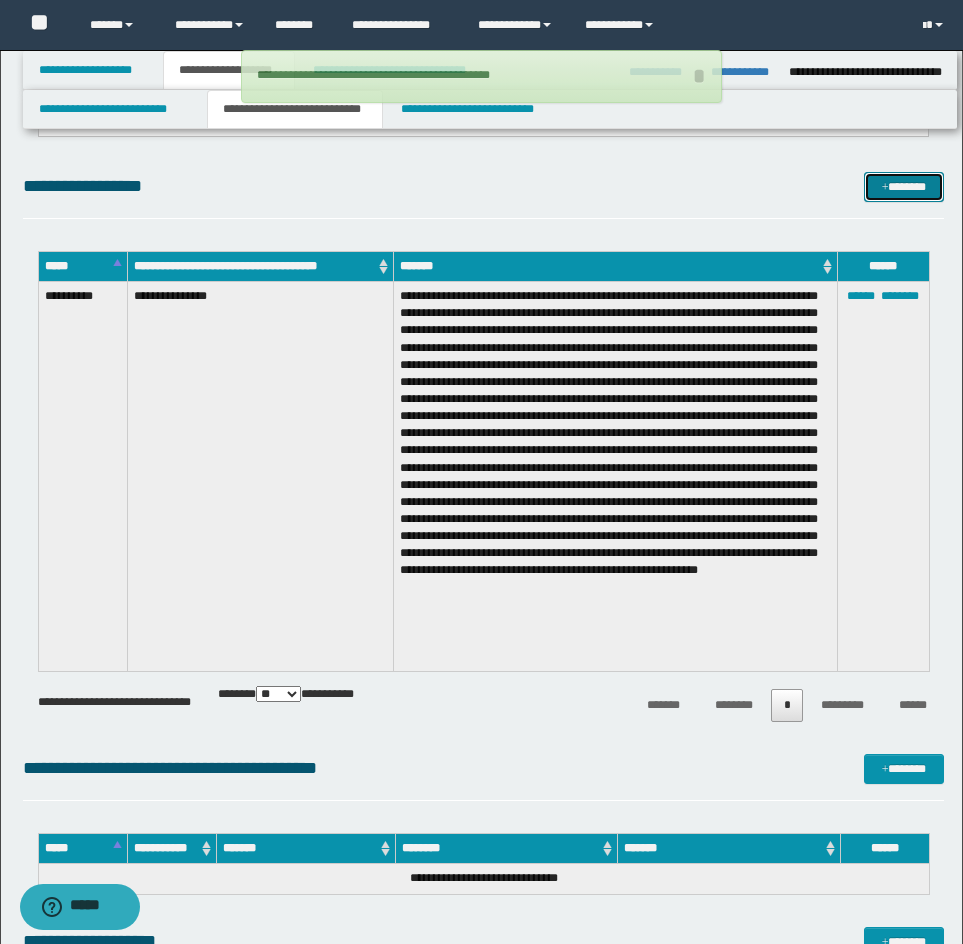 click at bounding box center [885, 188] 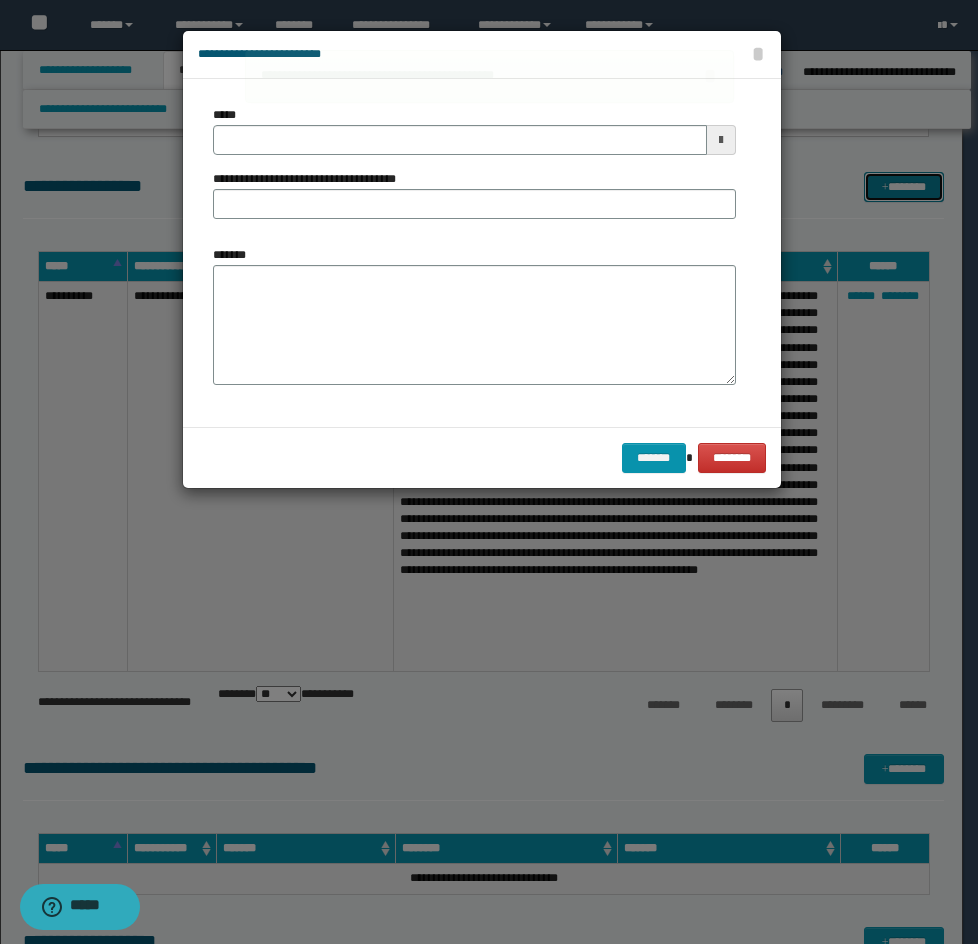scroll, scrollTop: 0, scrollLeft: 0, axis: both 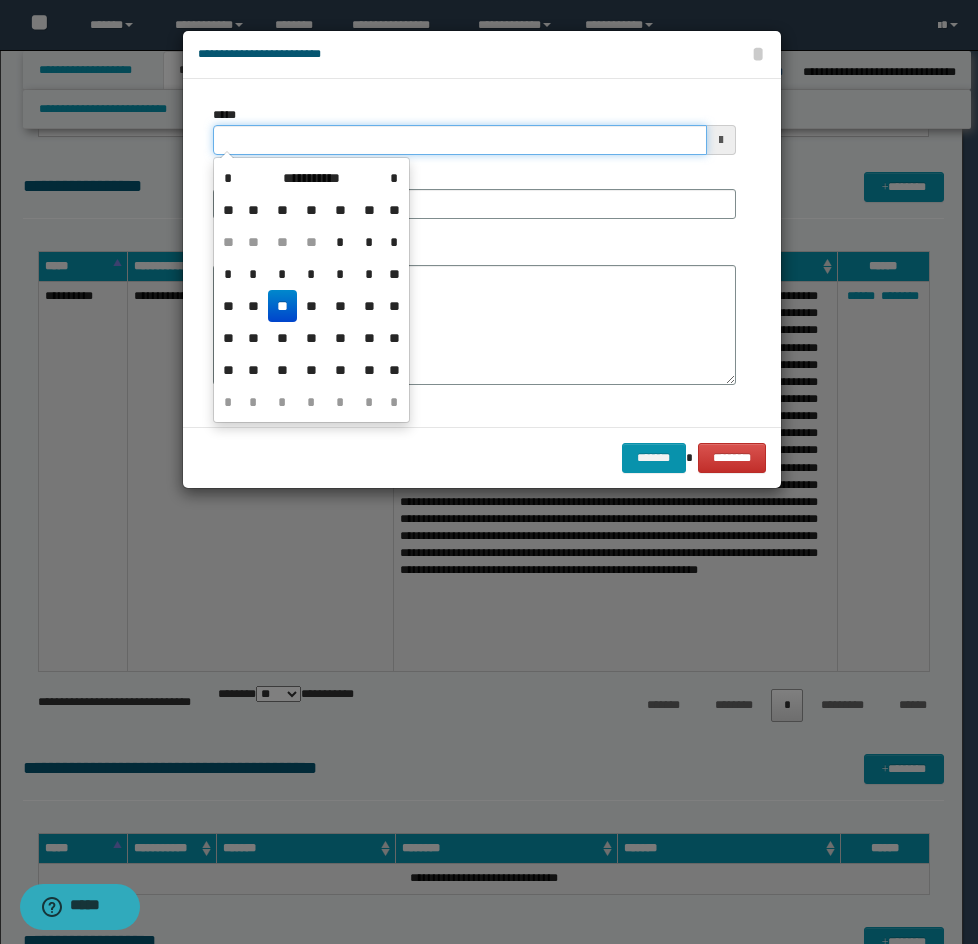 click on "*****" at bounding box center [460, 140] 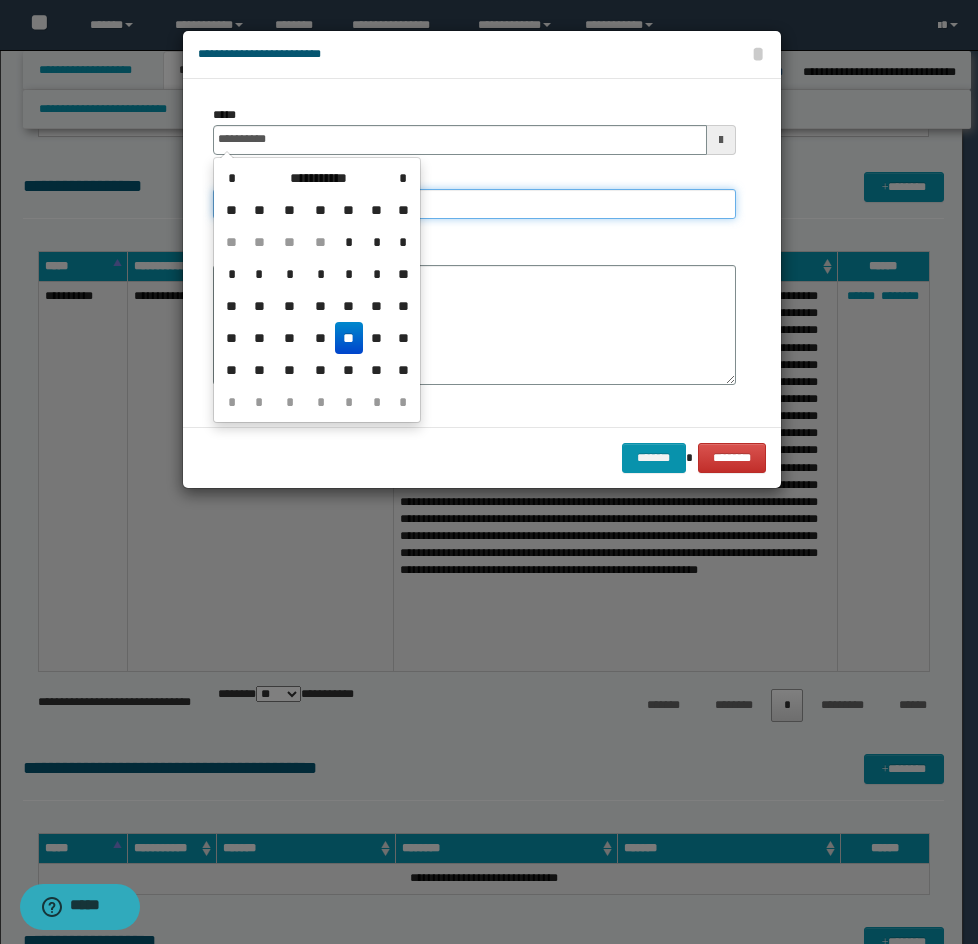 type on "**********" 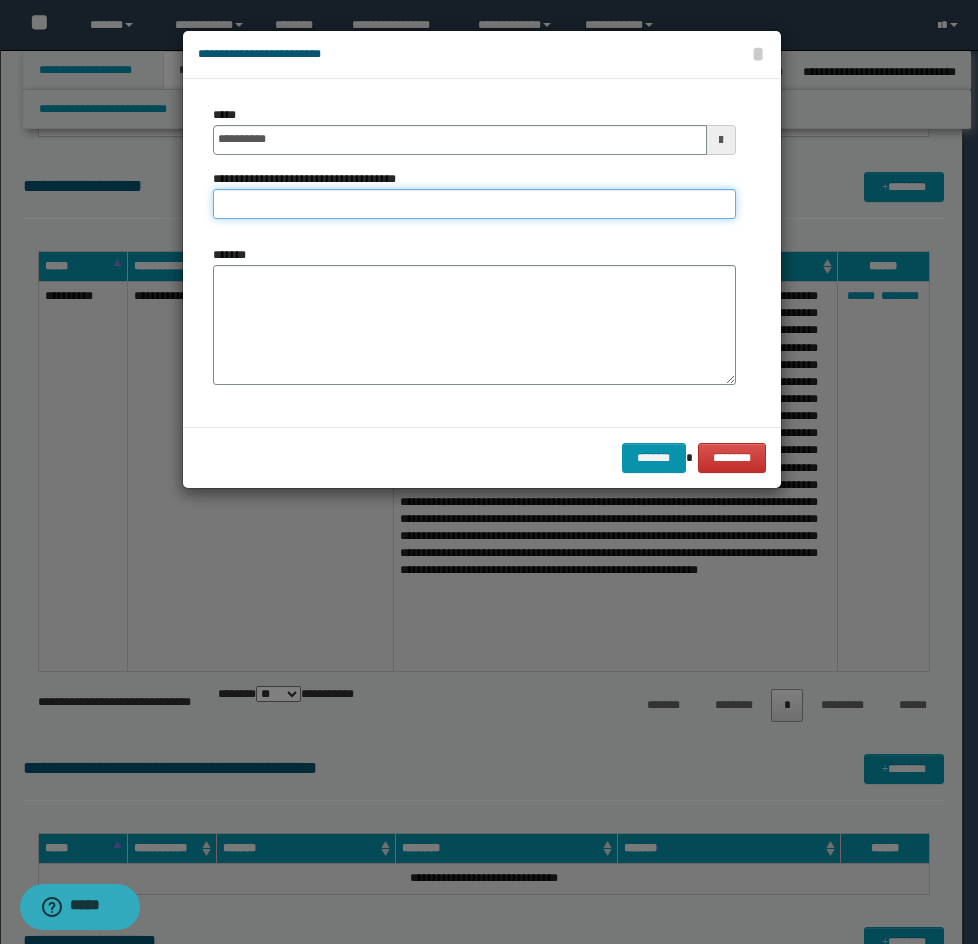 click on "**********" at bounding box center (474, 204) 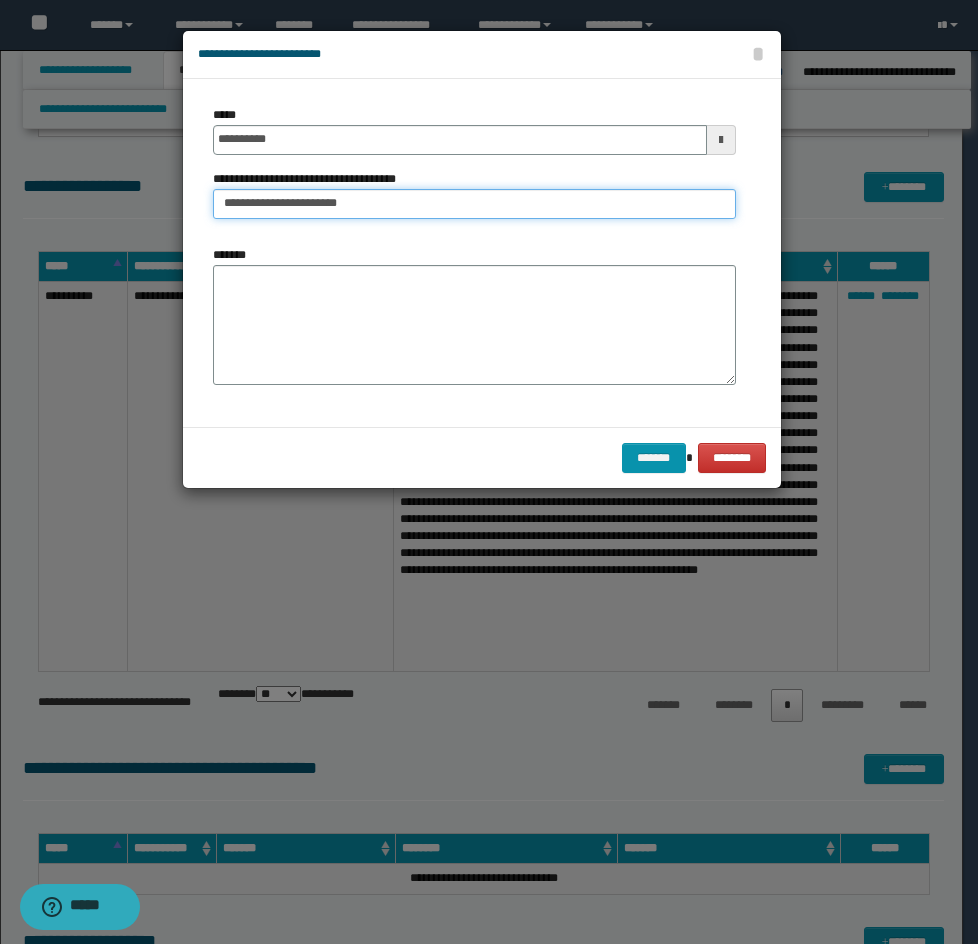 type on "**********" 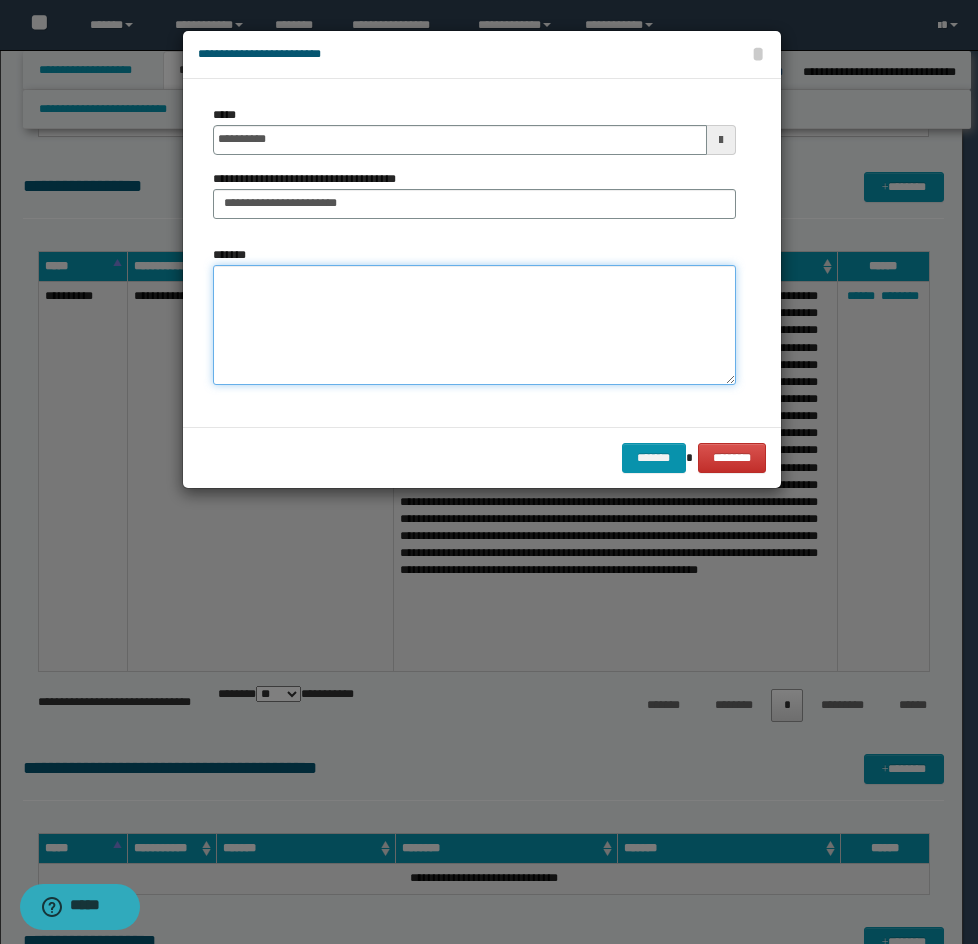 drag, startPoint x: 441, startPoint y: 356, endPoint x: 307, endPoint y: 338, distance: 135.20355 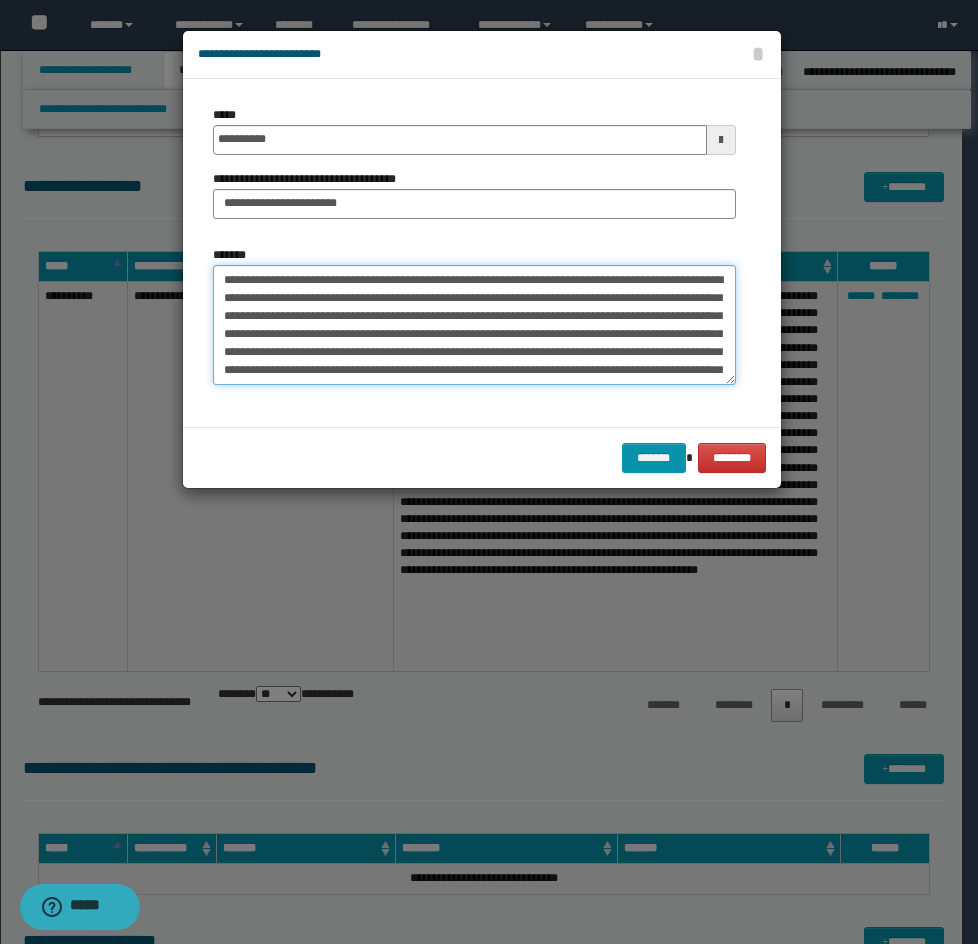 scroll, scrollTop: 2442, scrollLeft: 0, axis: vertical 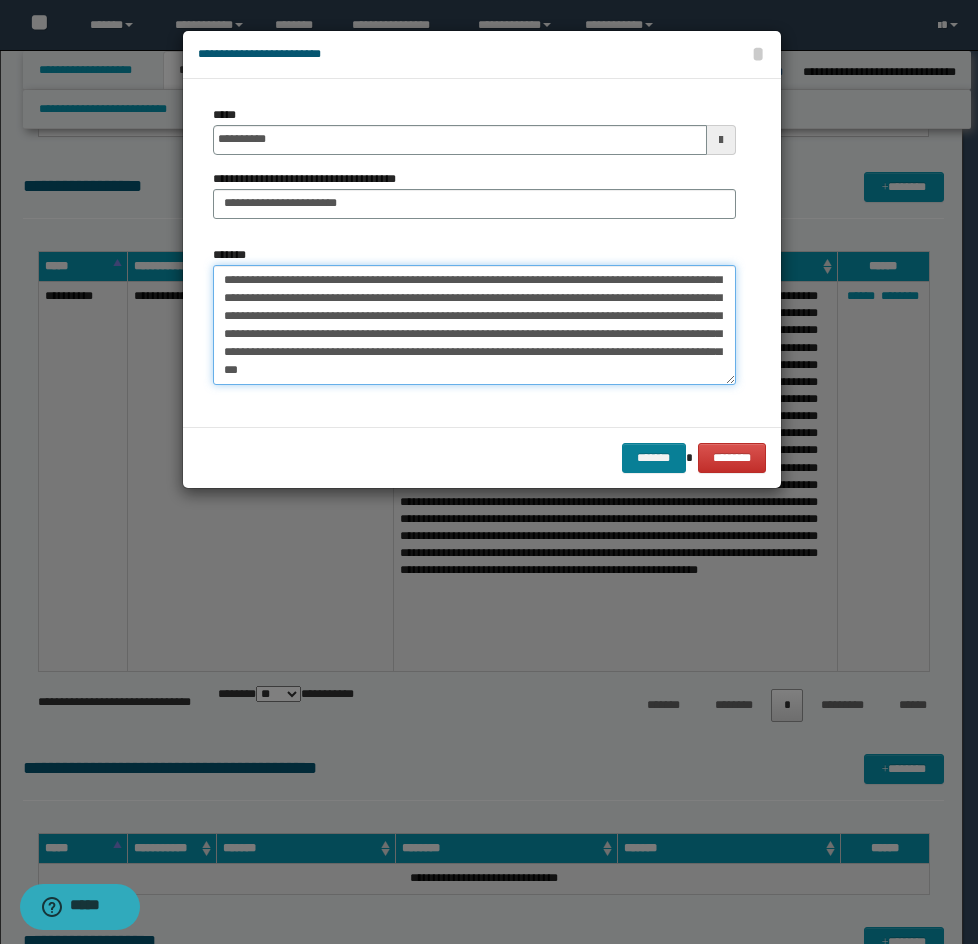 type on "**********" 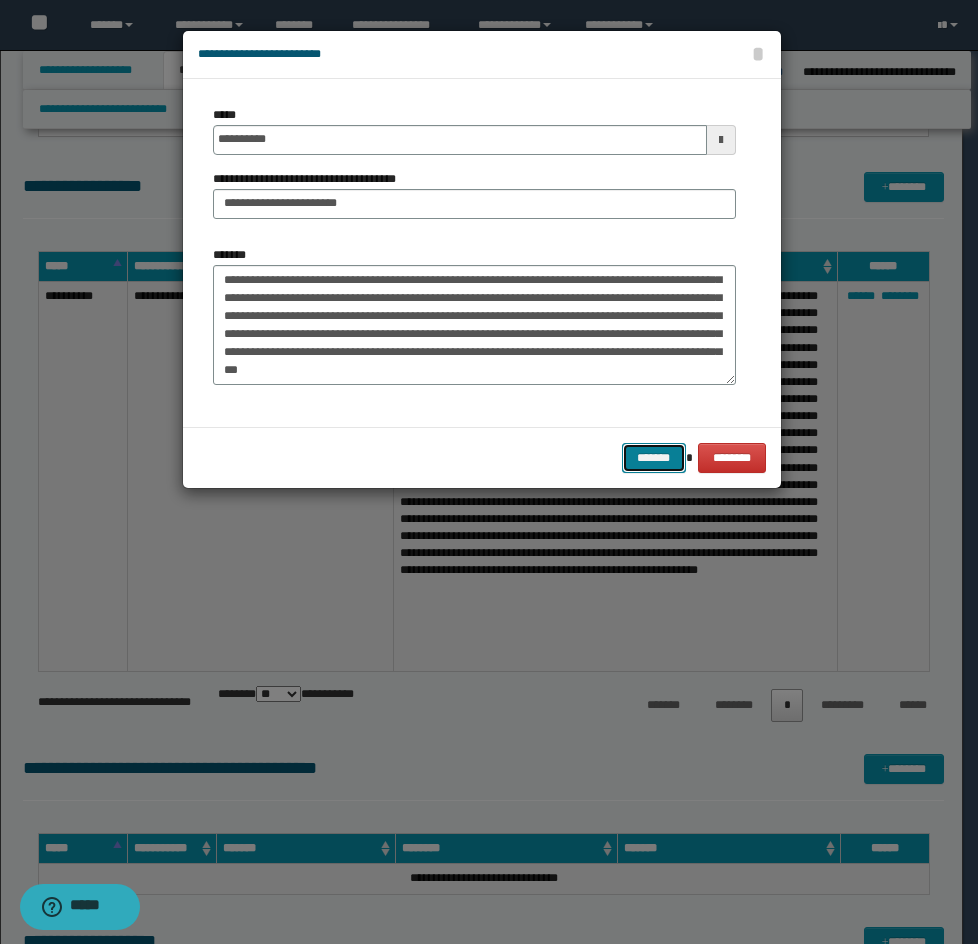 click on "*******" at bounding box center (654, 458) 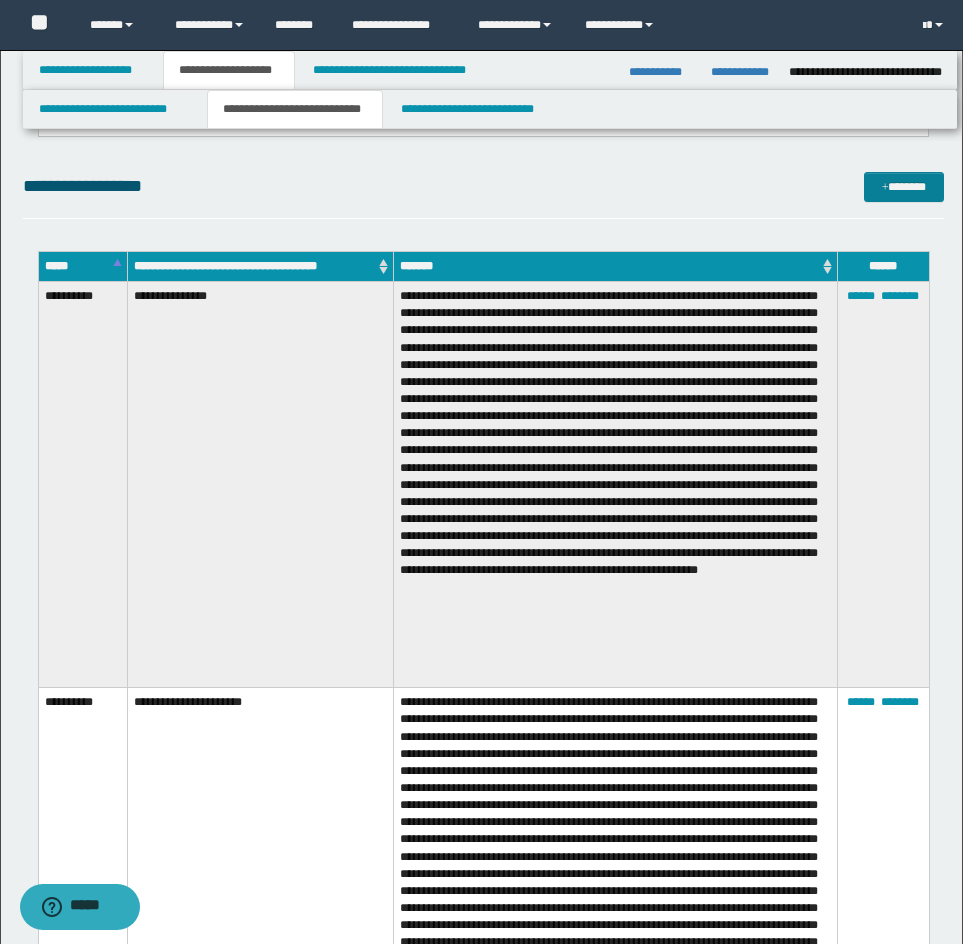 click on "**********" at bounding box center (483, 195) 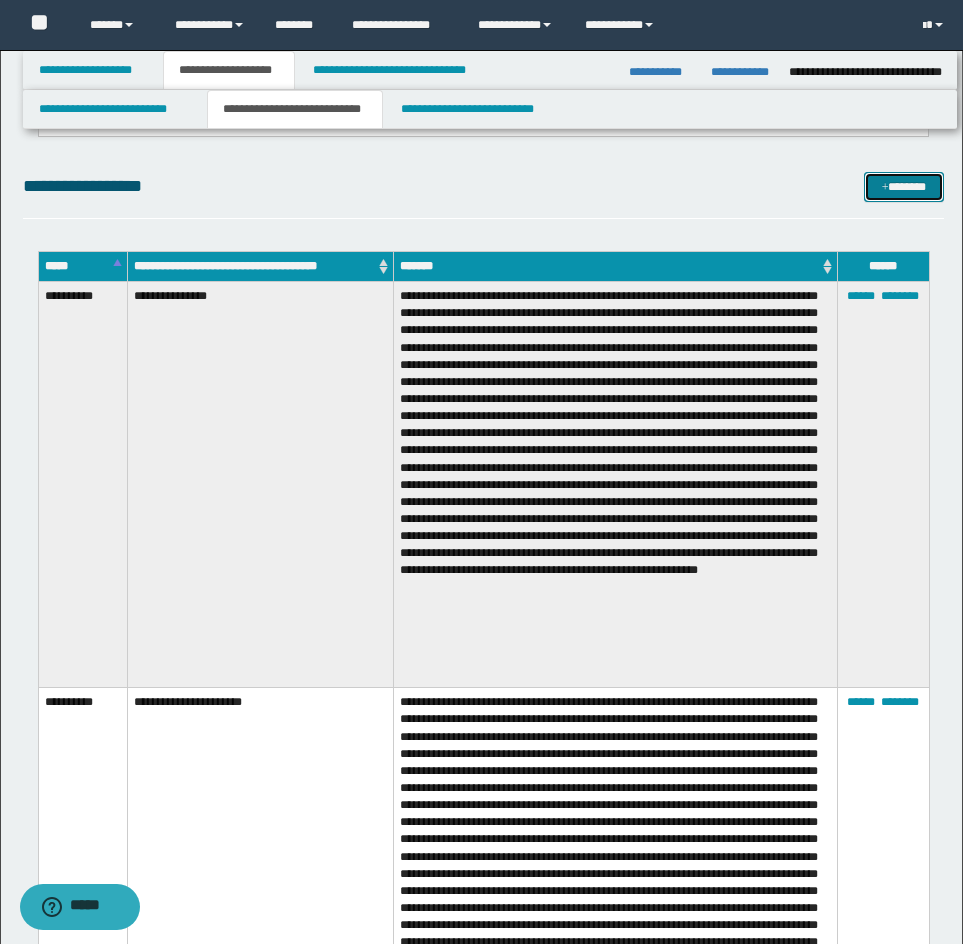 click on "*******" at bounding box center [904, 187] 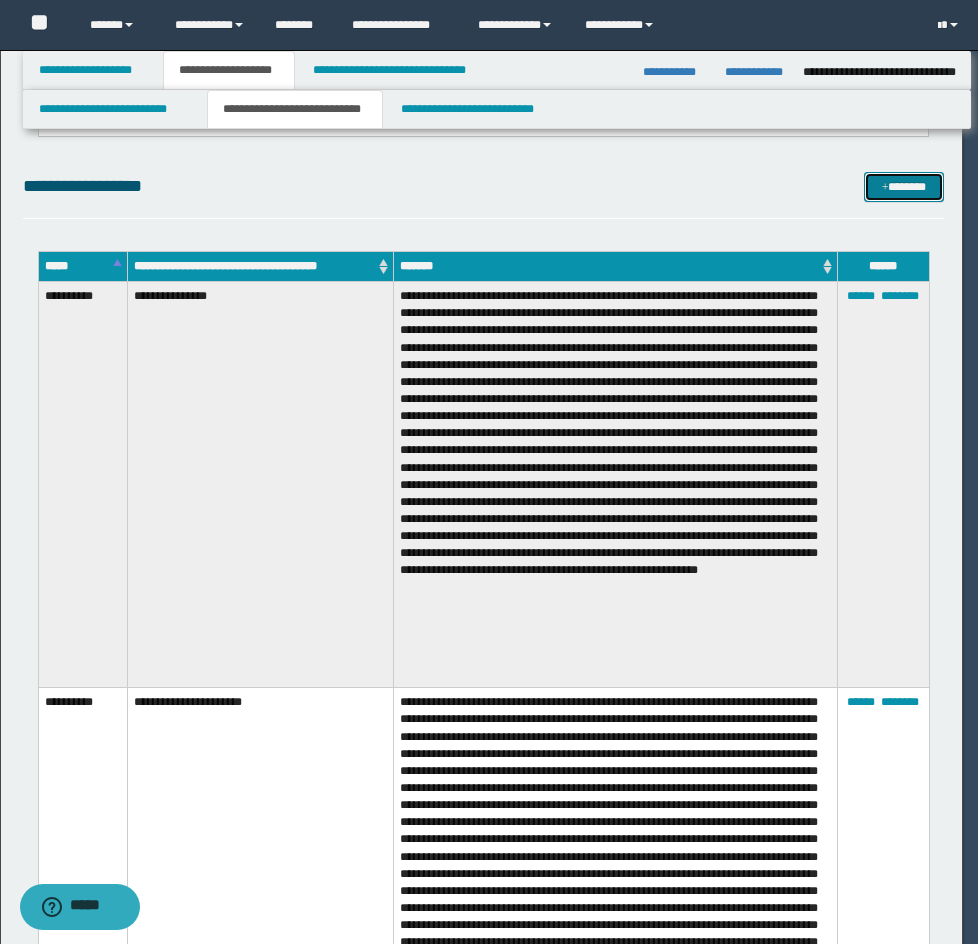 scroll, scrollTop: 0, scrollLeft: 0, axis: both 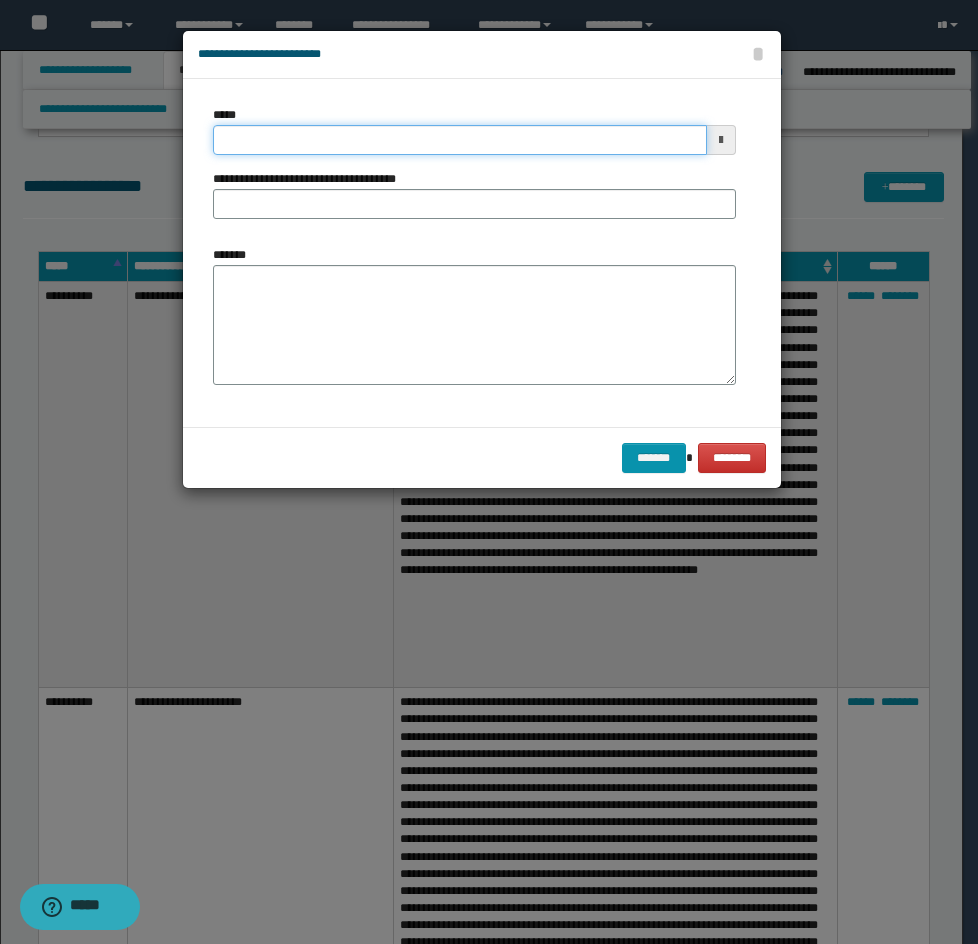 click on "*****" at bounding box center [460, 140] 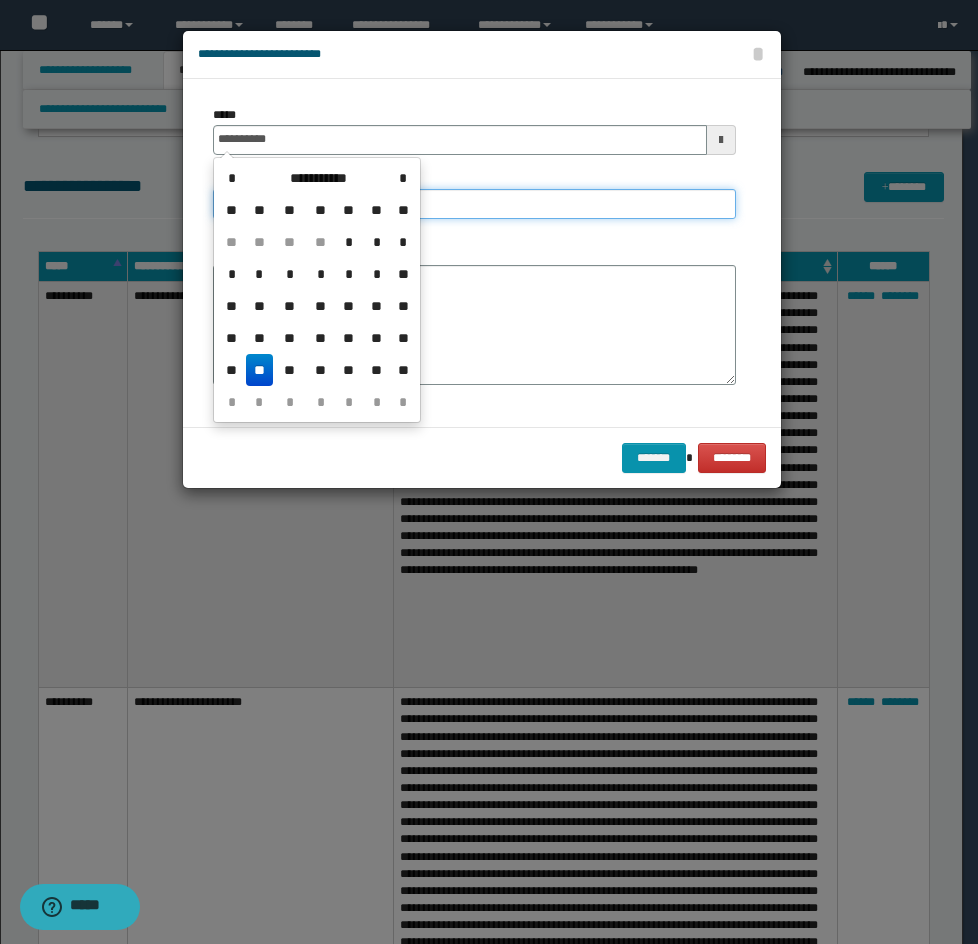 type on "**********" 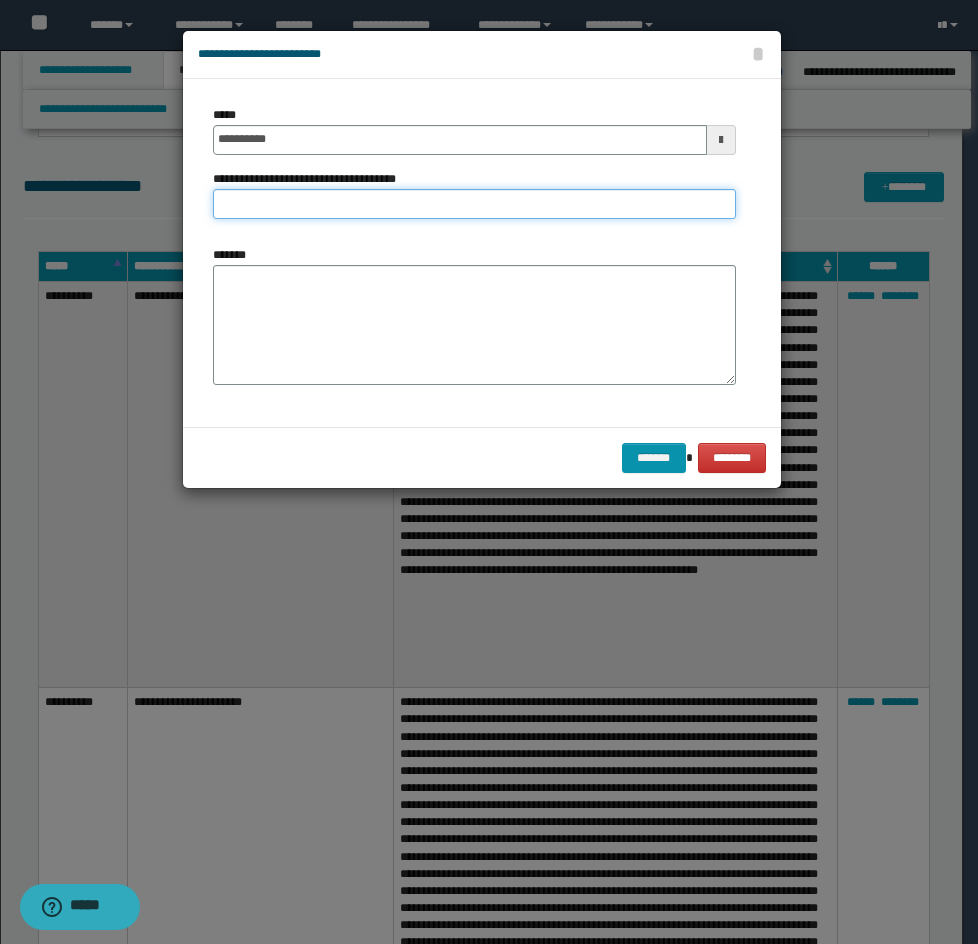 drag, startPoint x: 475, startPoint y: 201, endPoint x: 398, endPoint y: 216, distance: 78.44743 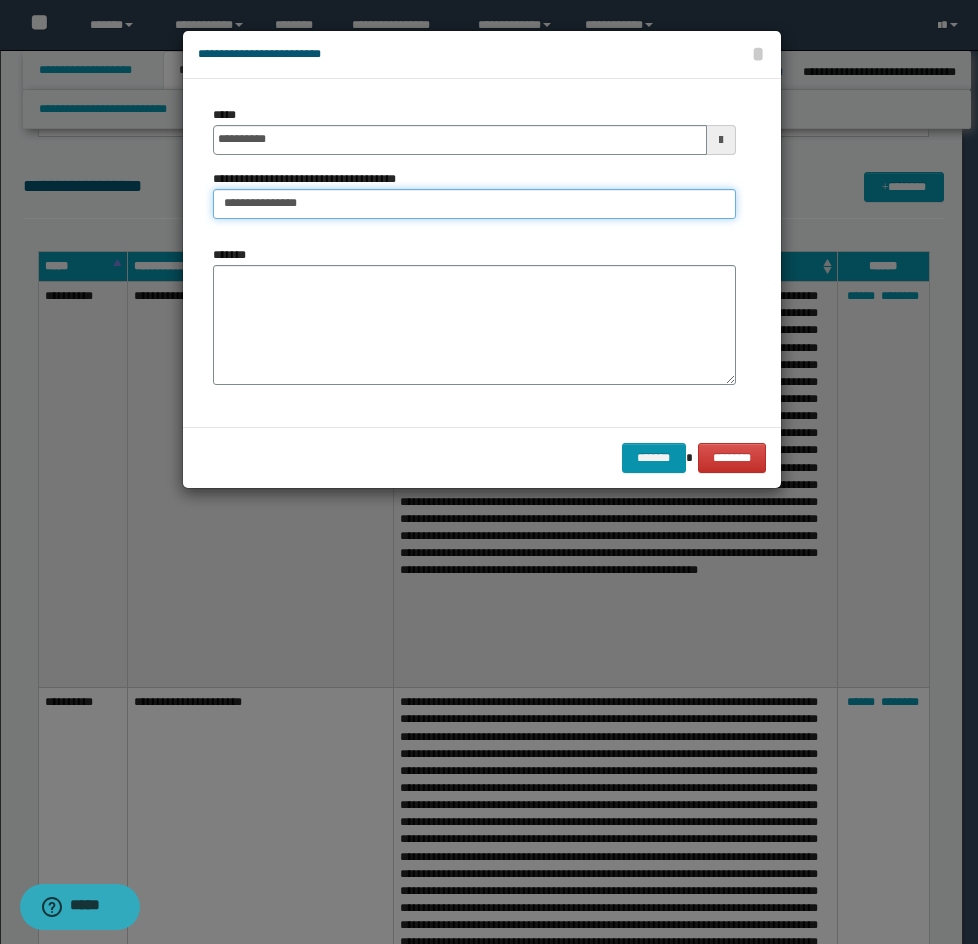 type on "**********" 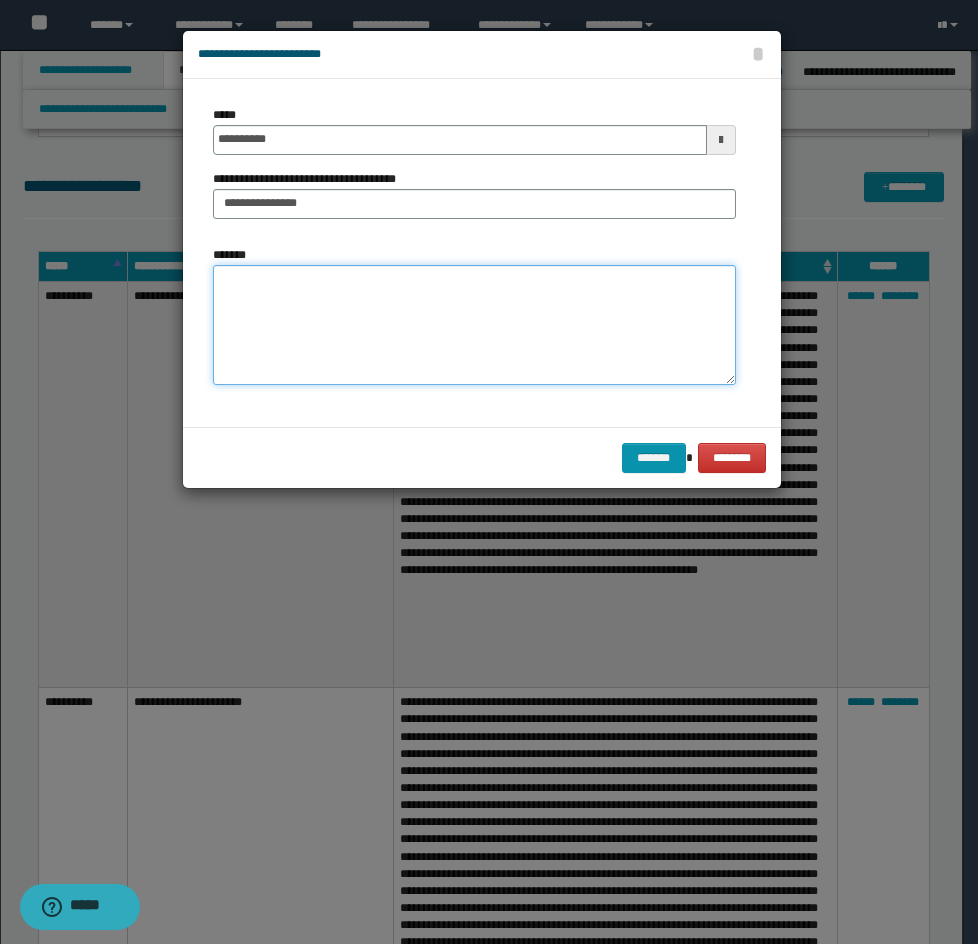 drag, startPoint x: 255, startPoint y: 287, endPoint x: 29, endPoint y: 364, distance: 238.7572 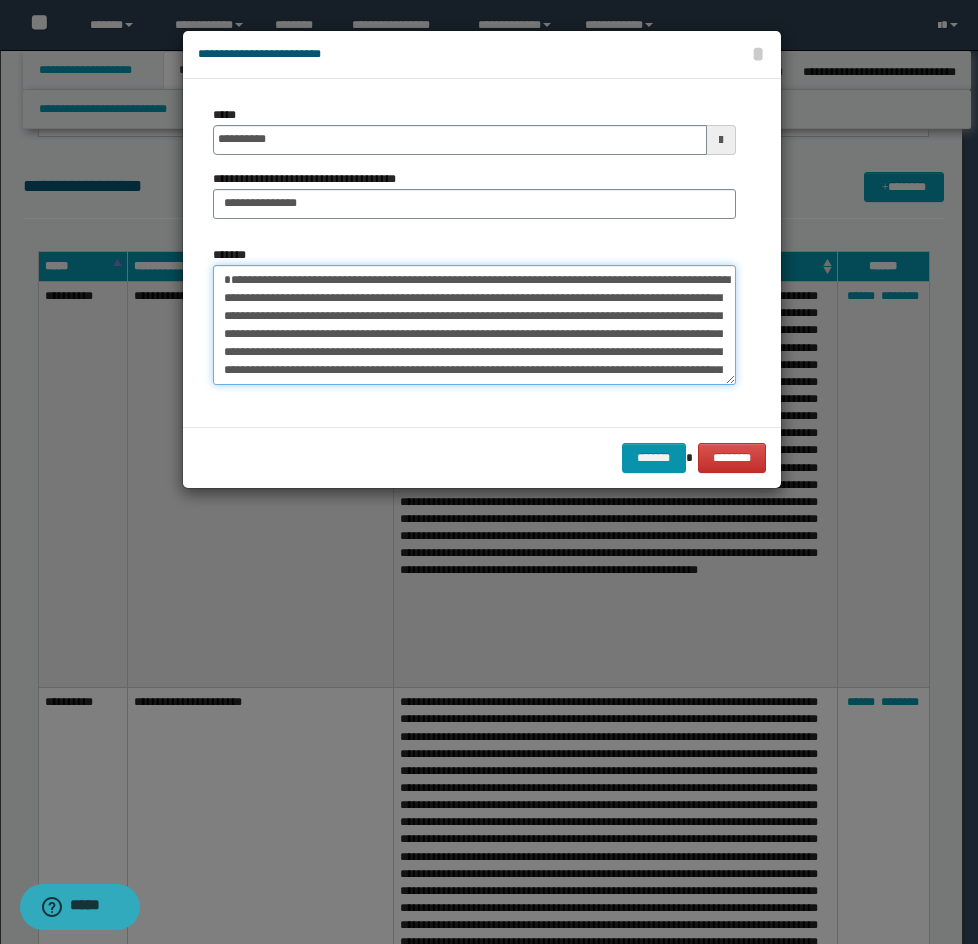 scroll, scrollTop: 1236, scrollLeft: 0, axis: vertical 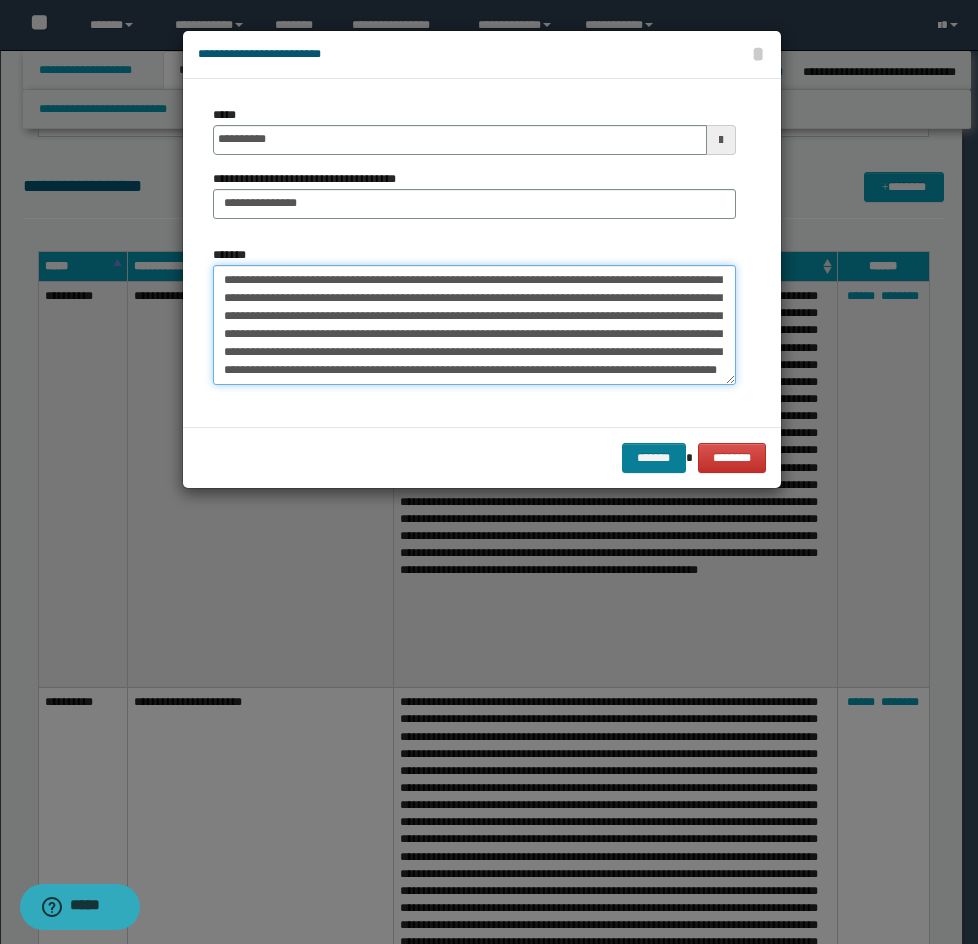 type on "**********" 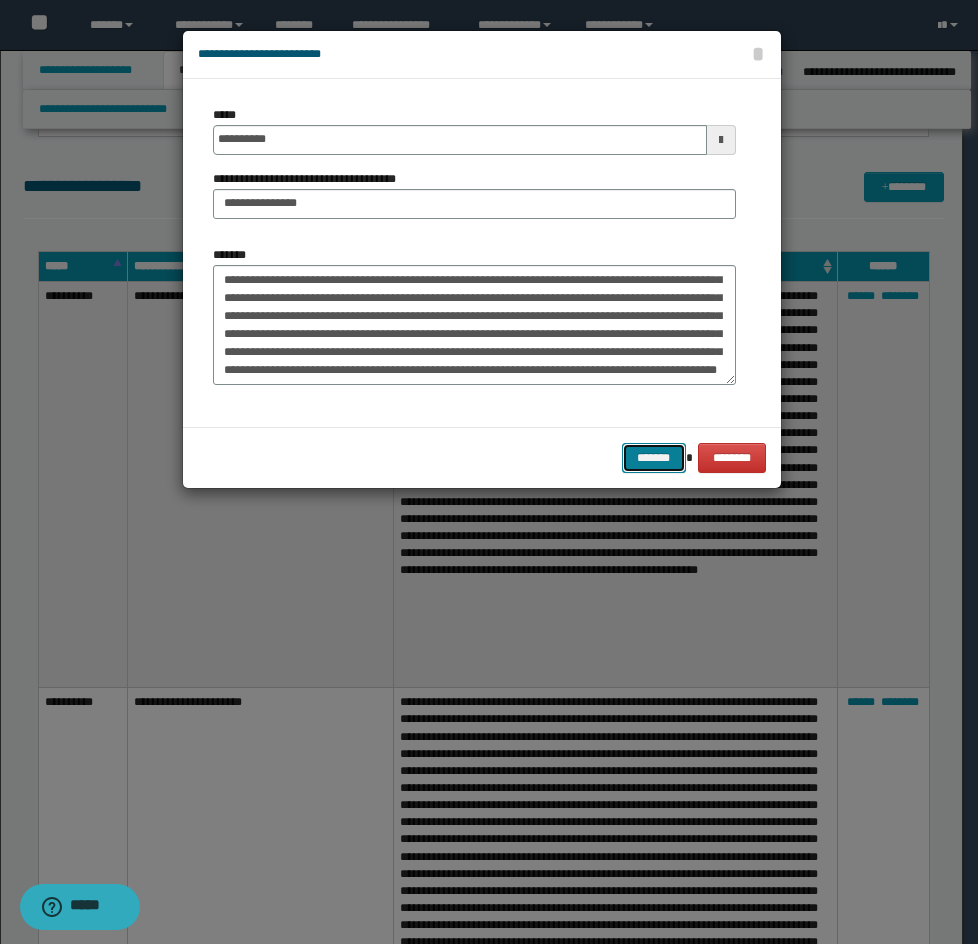 click on "*******" at bounding box center (654, 458) 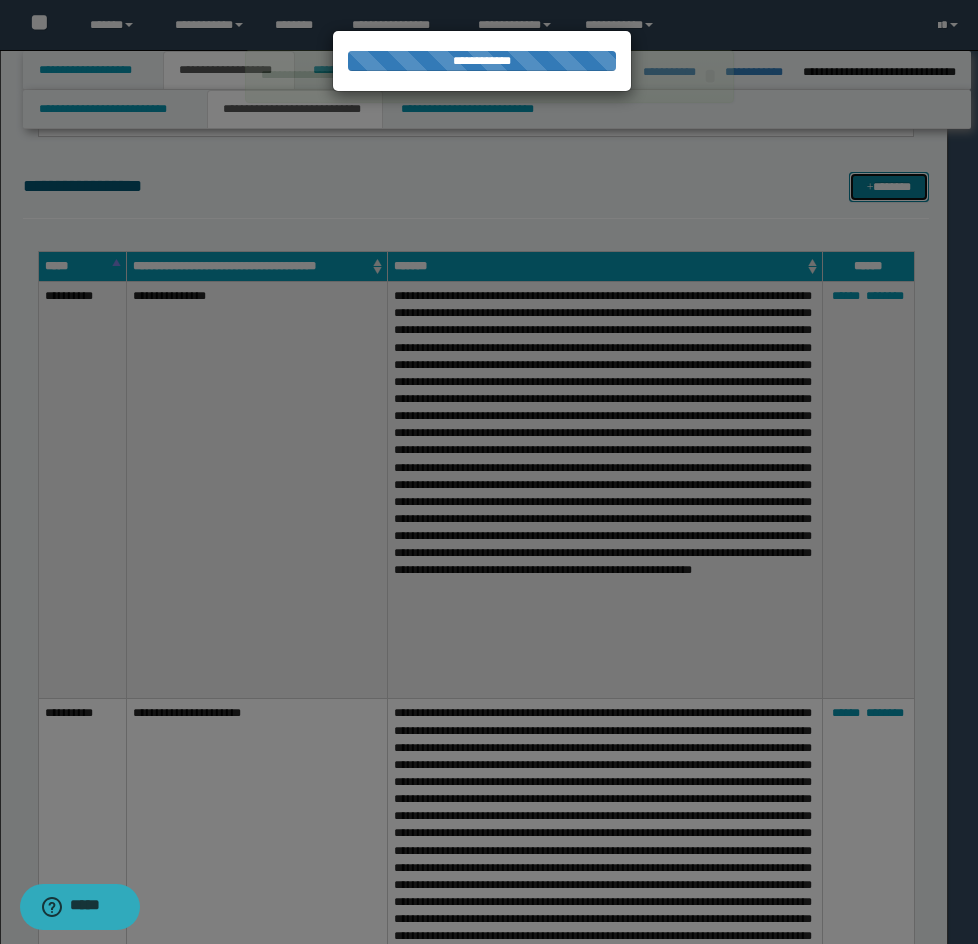 type 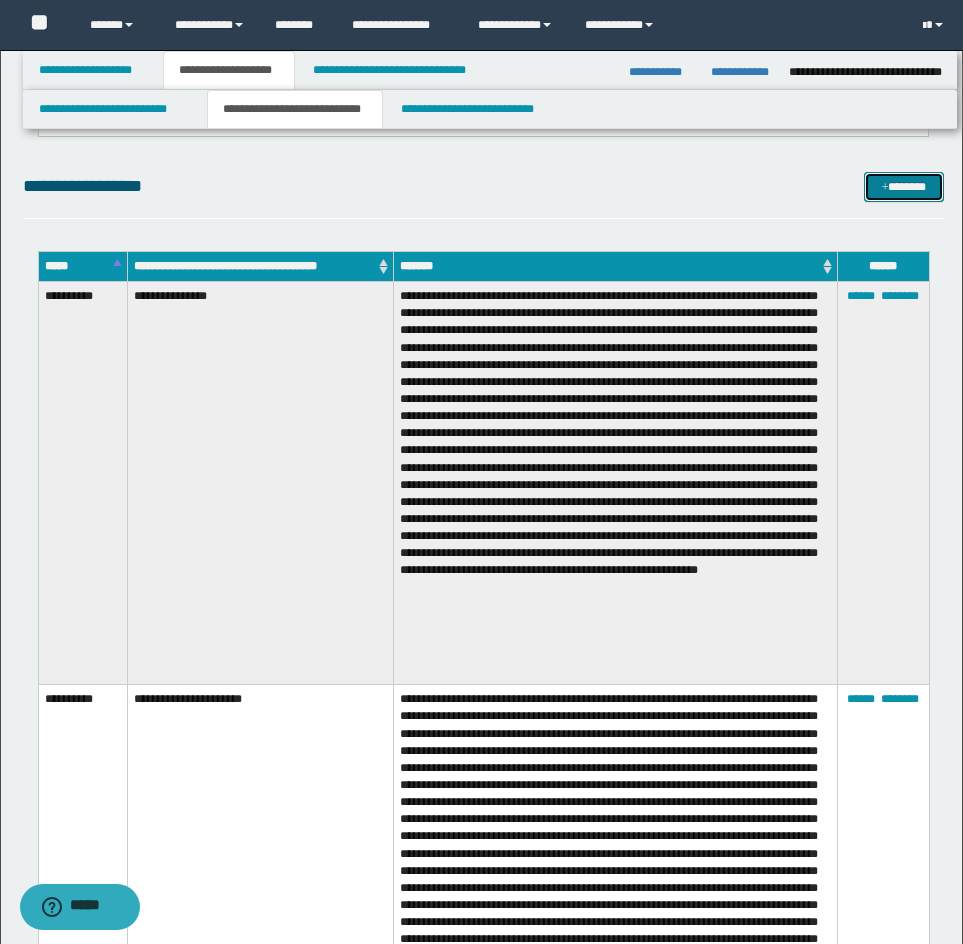 click on "*******" at bounding box center [904, 187] 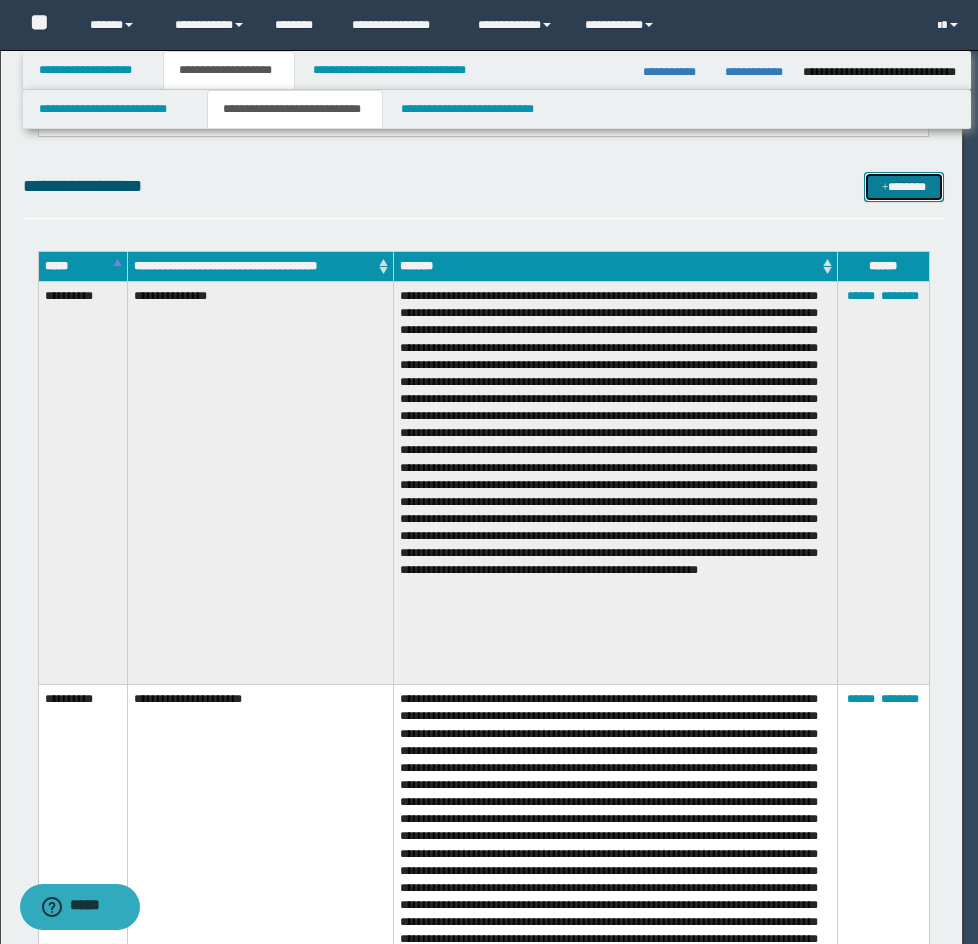 scroll, scrollTop: 0, scrollLeft: 0, axis: both 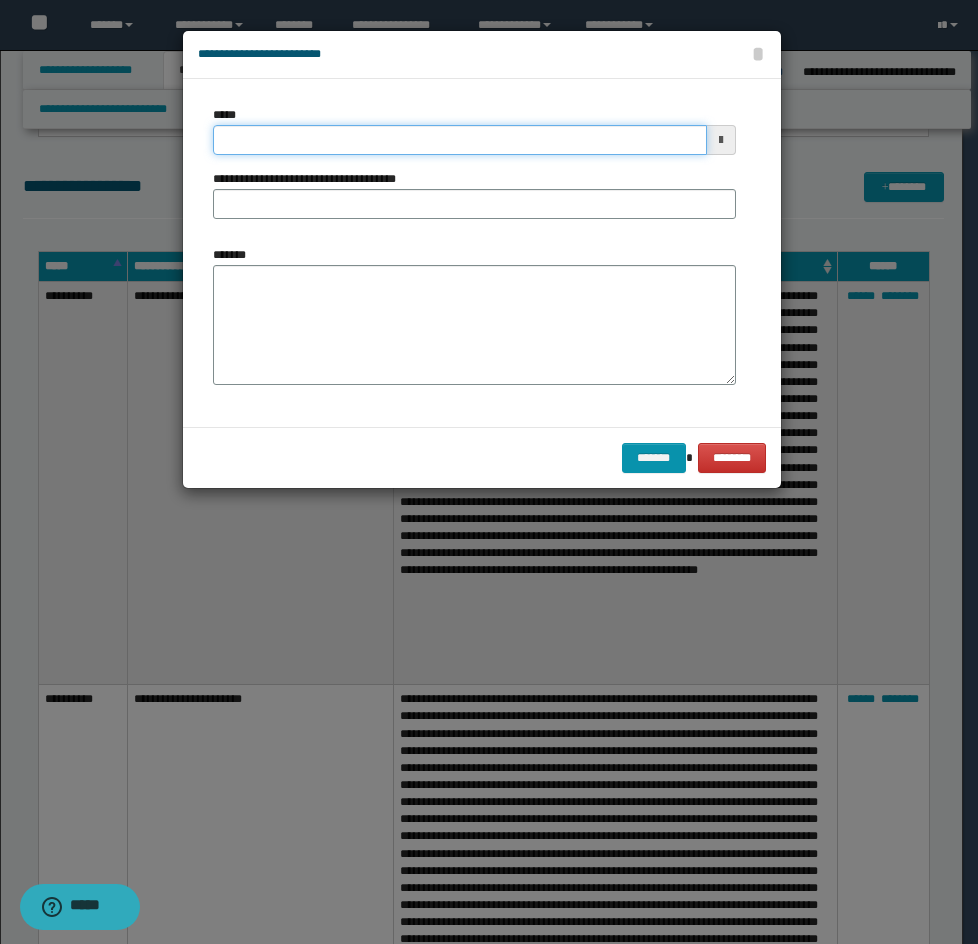 click on "*****" at bounding box center (460, 140) 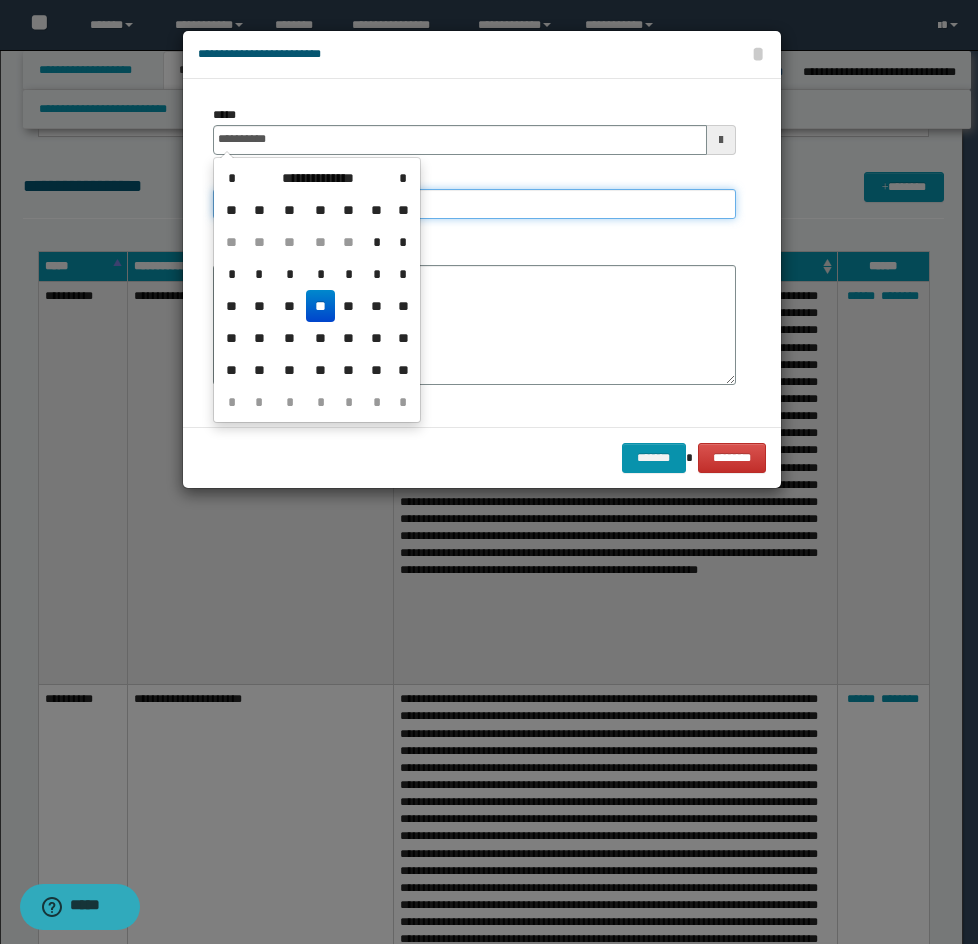 type on "**********" 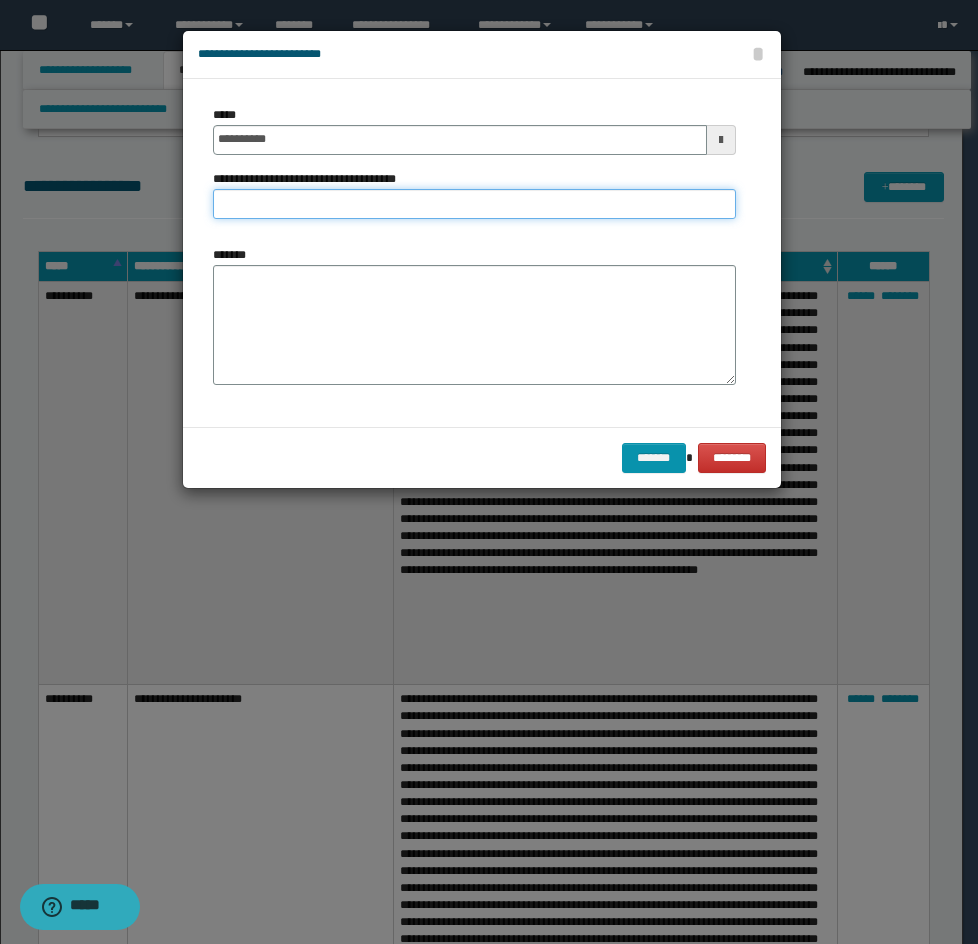 click on "**********" at bounding box center [474, 204] 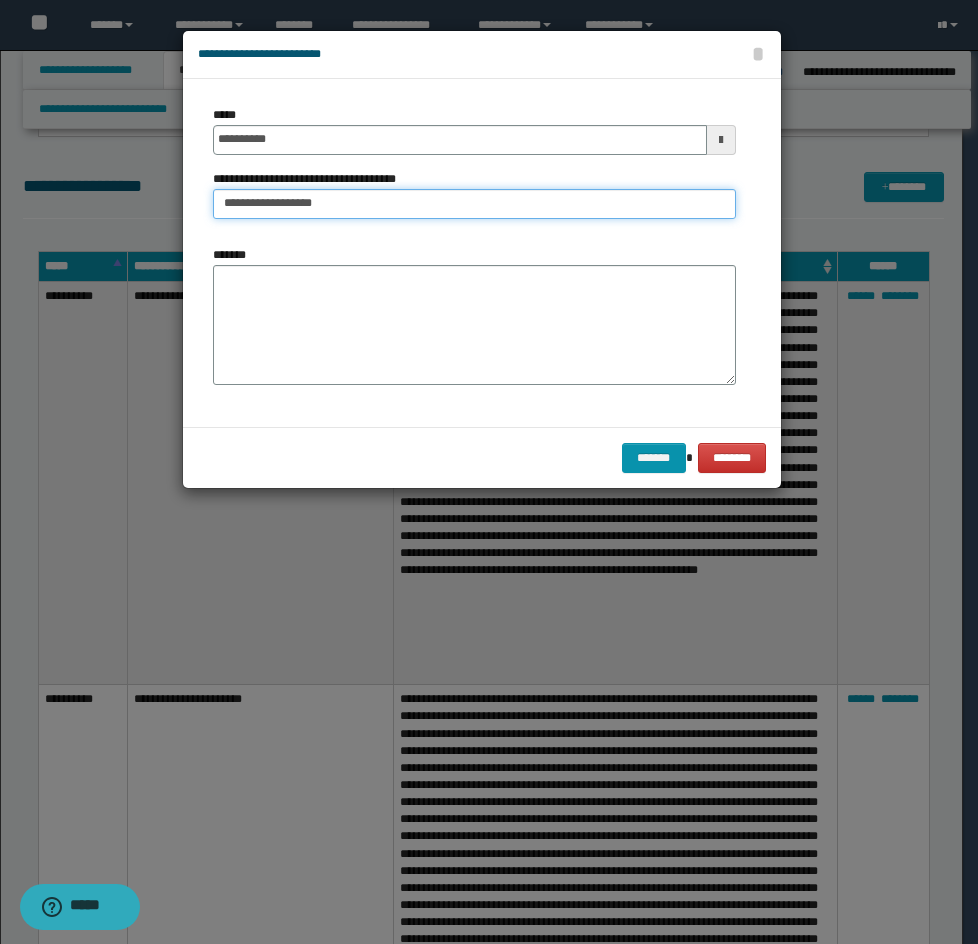 type on "**********" 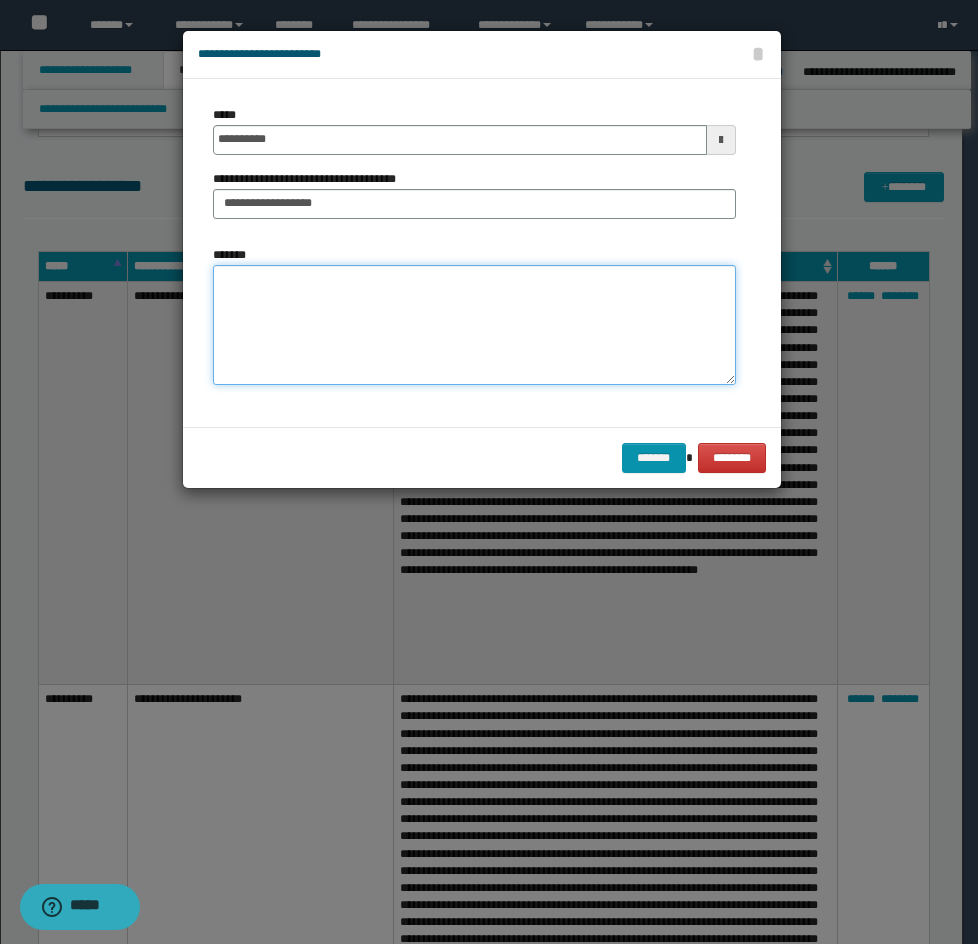 click on "*******" at bounding box center [474, 325] 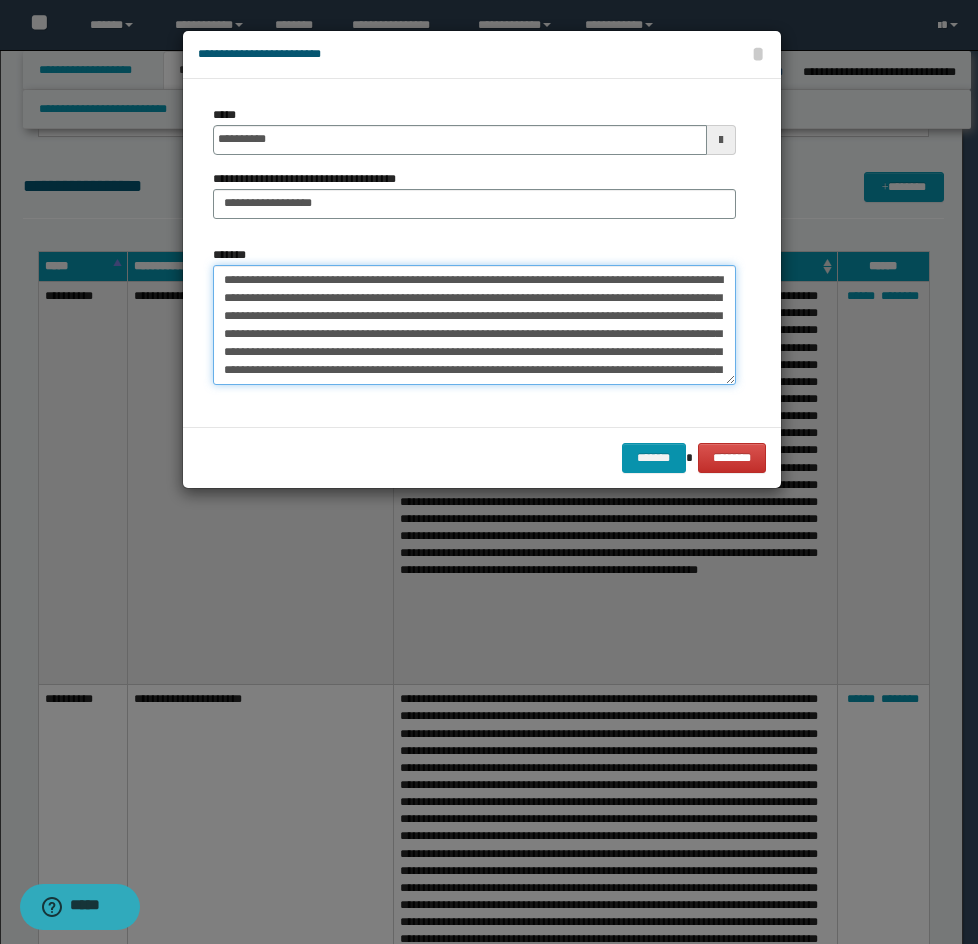 scroll, scrollTop: 246, scrollLeft: 0, axis: vertical 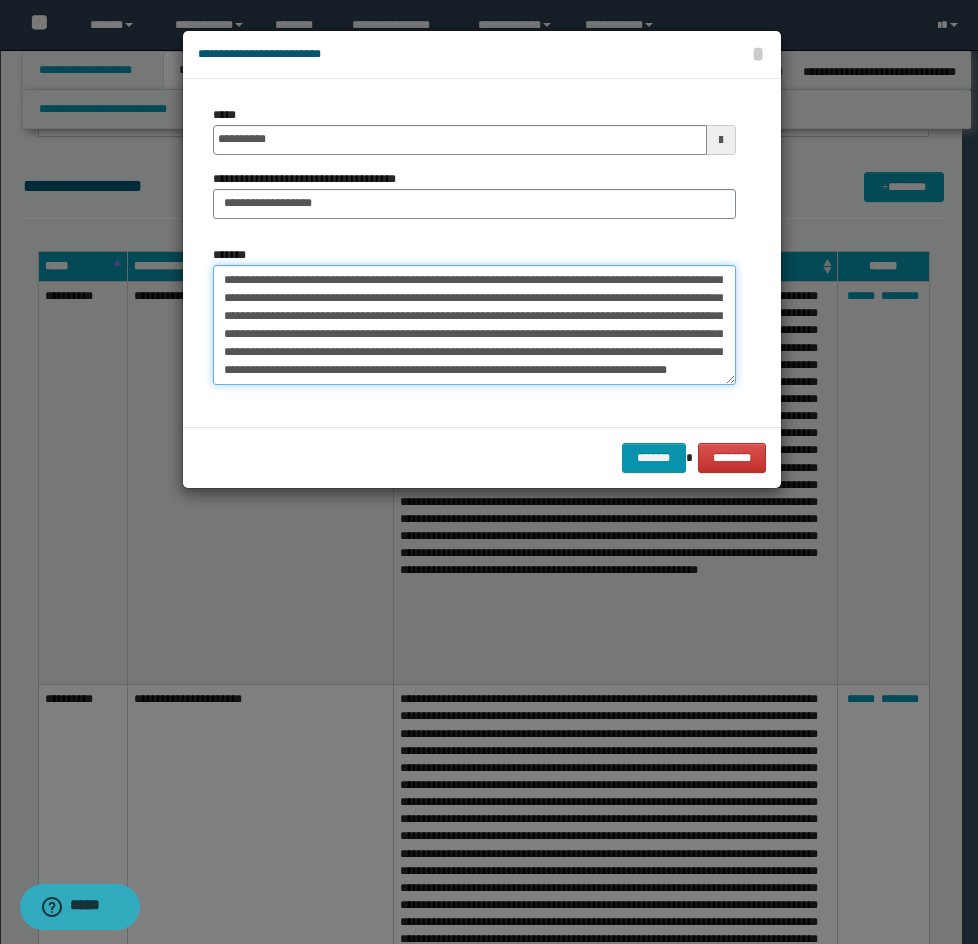 type on "**********" 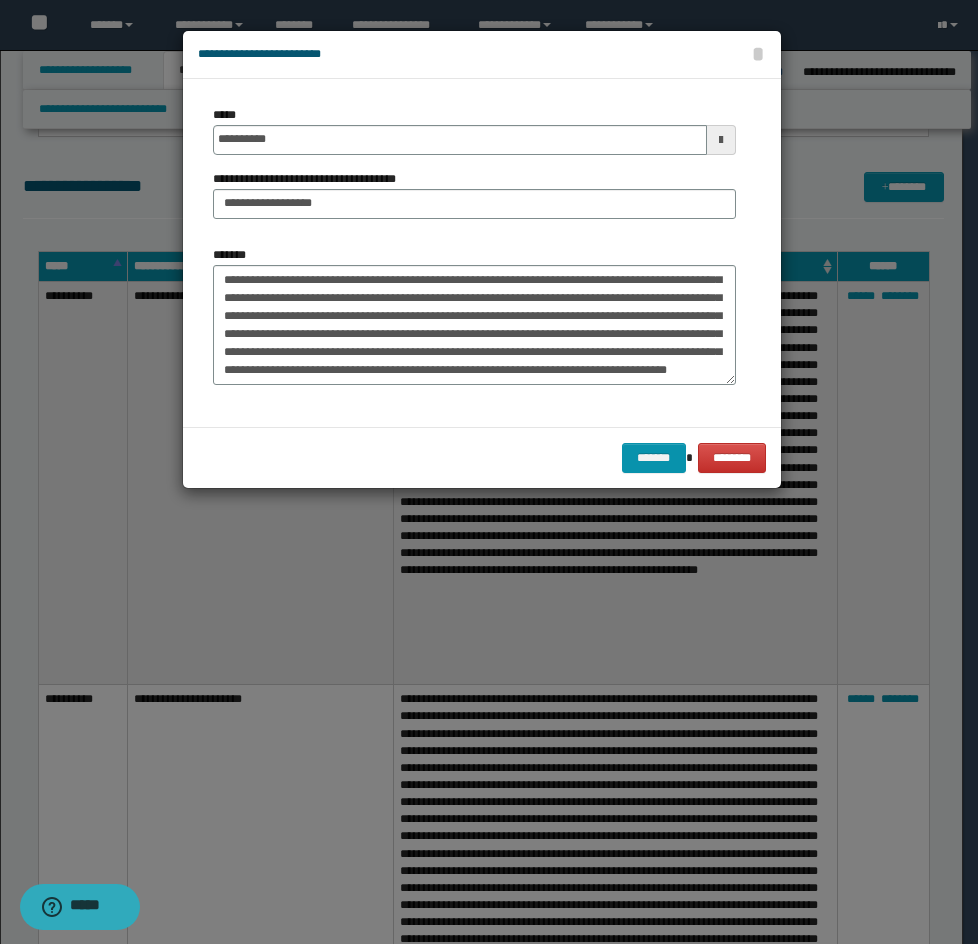 click on "*******
********" at bounding box center [482, 457] 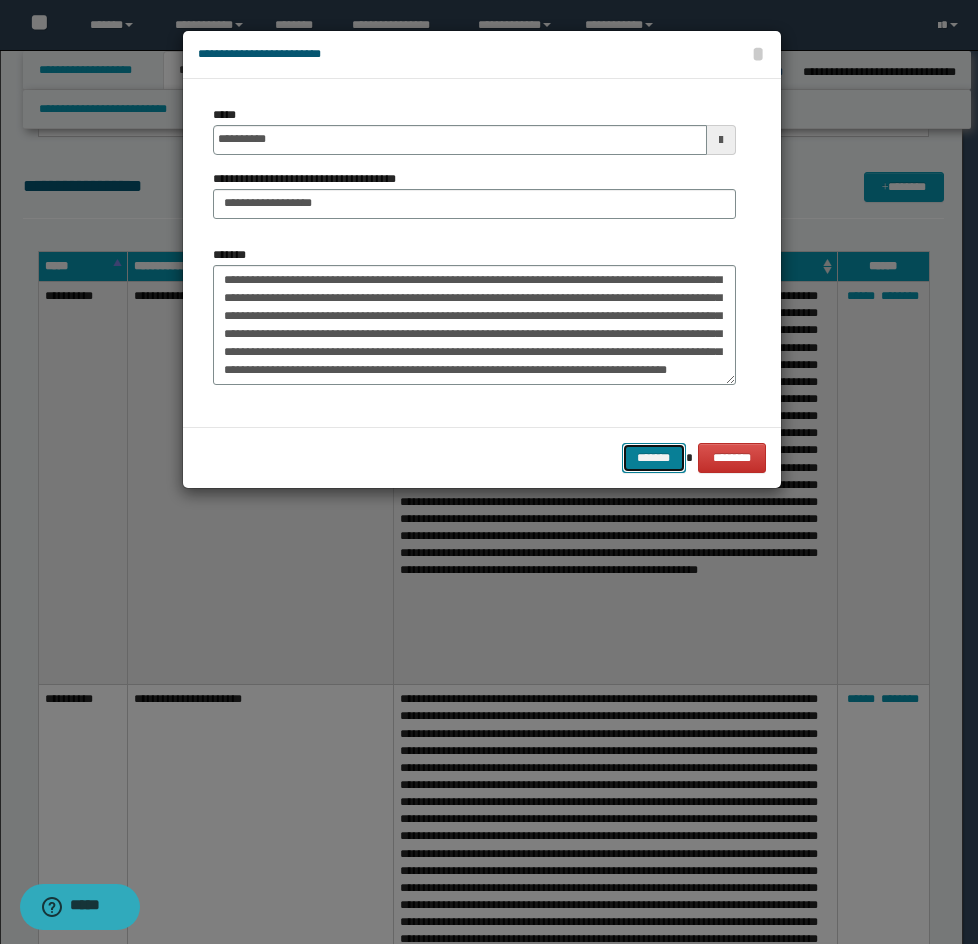 click on "*******" at bounding box center [654, 458] 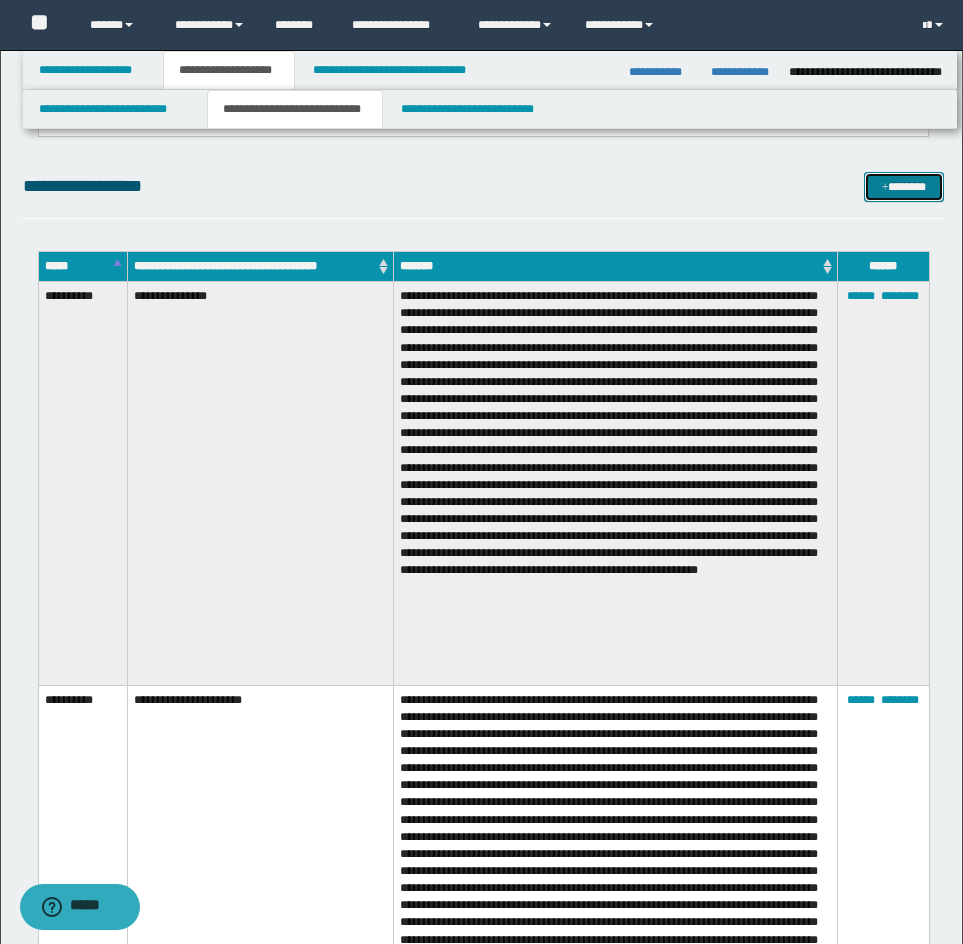 click on "*******" at bounding box center (904, 187) 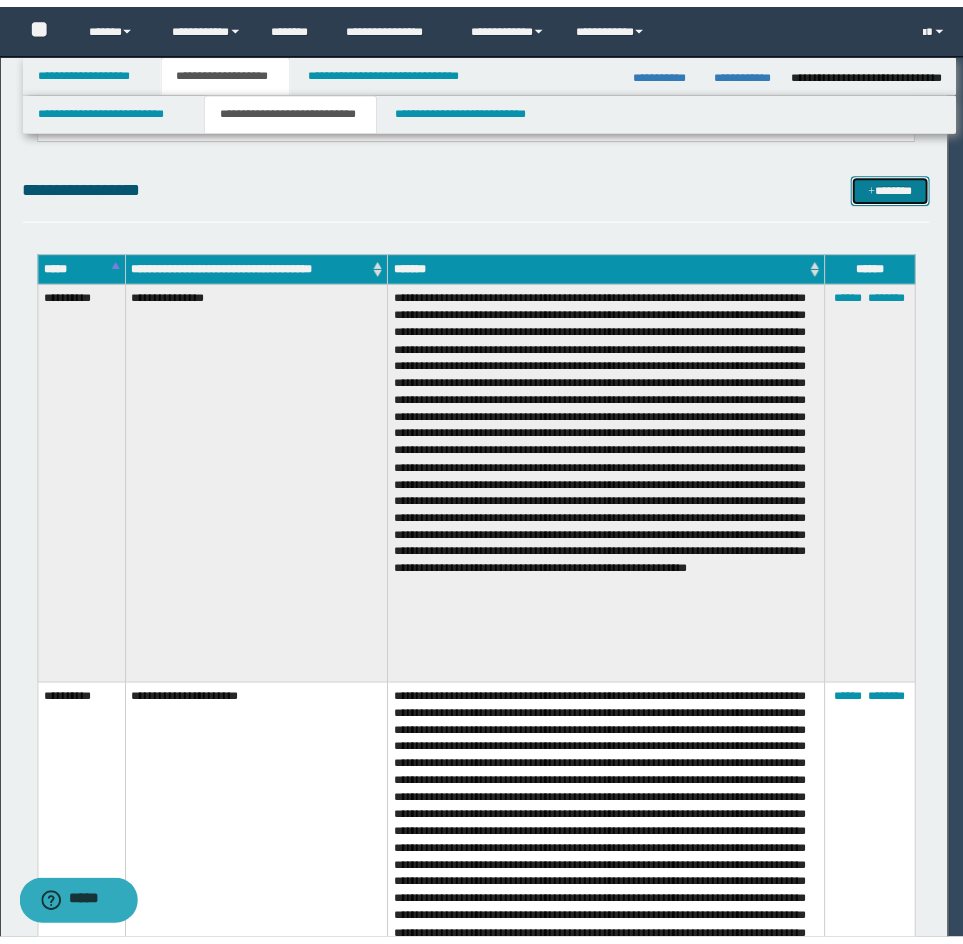 scroll, scrollTop: 0, scrollLeft: 0, axis: both 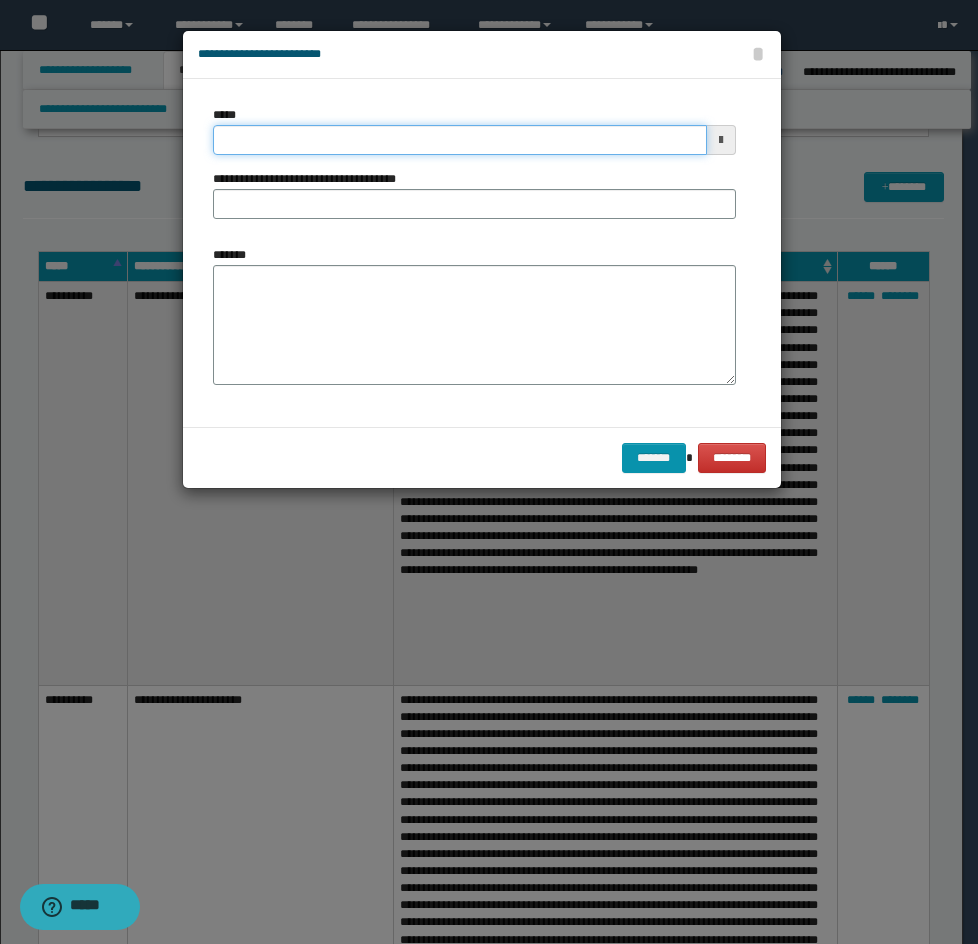 click on "*****" at bounding box center (460, 140) 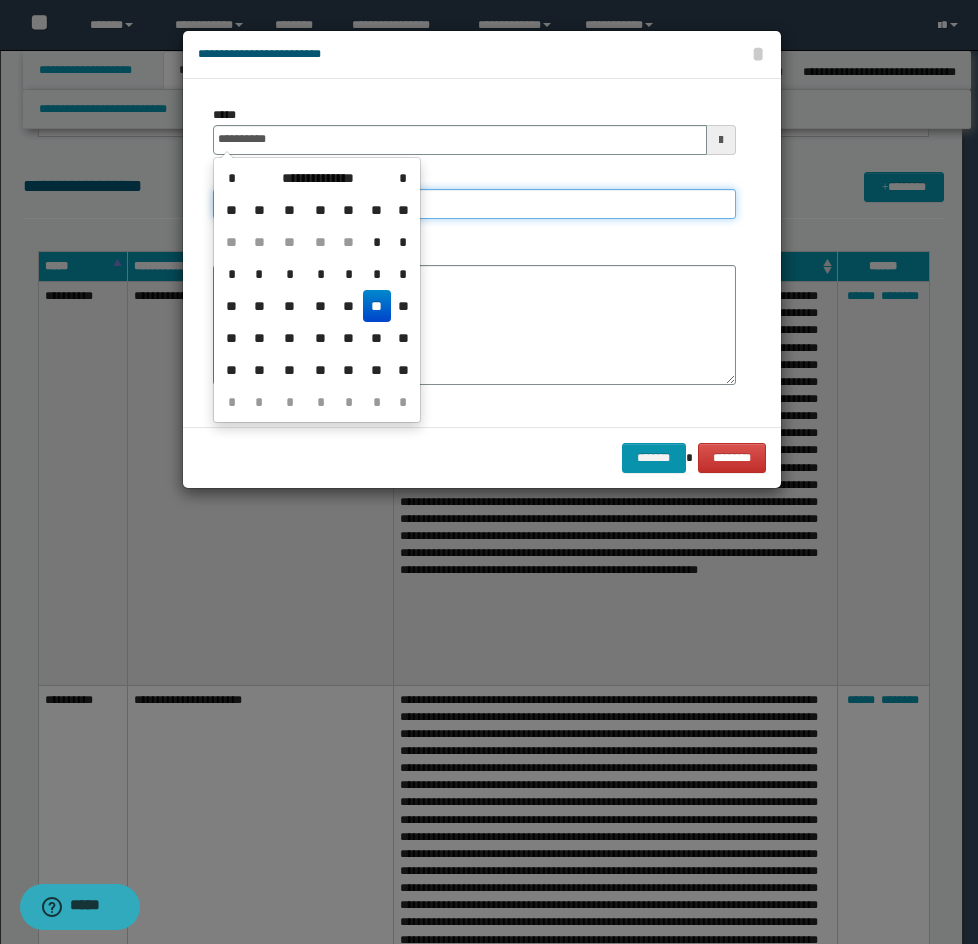 drag, startPoint x: 441, startPoint y: 197, endPoint x: 360, endPoint y: 189, distance: 81.394104 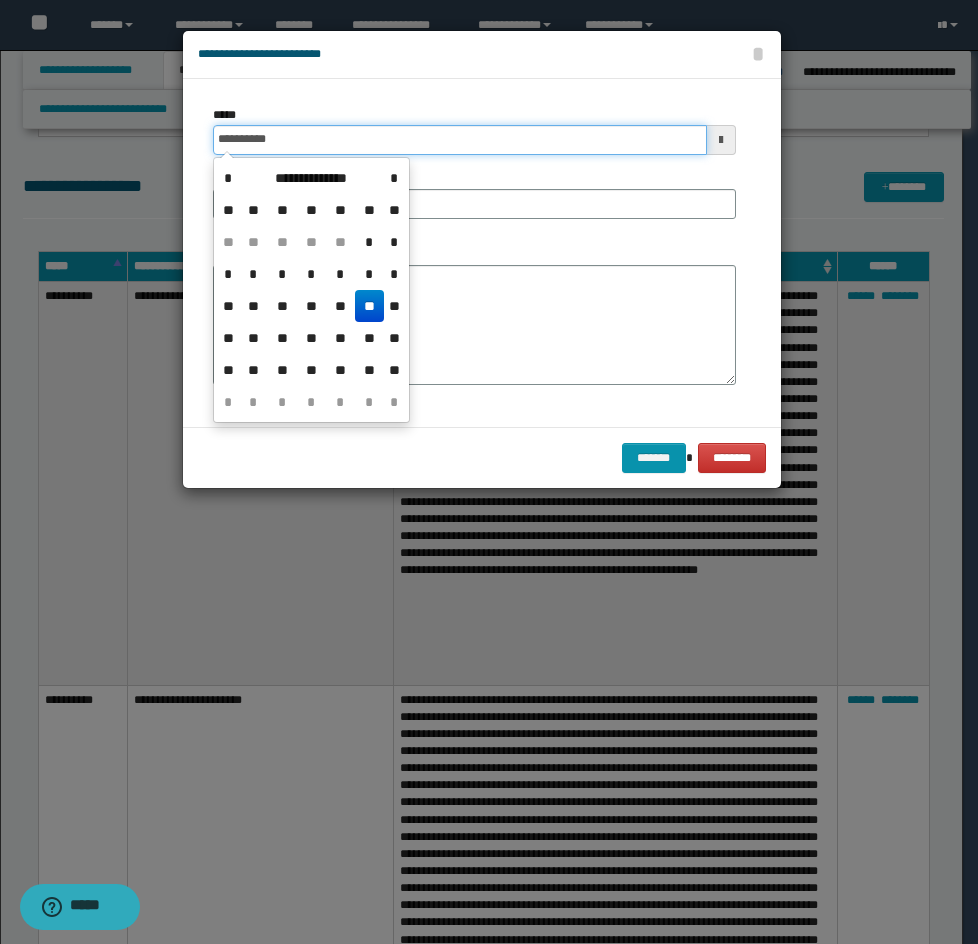 click on "**********" at bounding box center (460, 140) 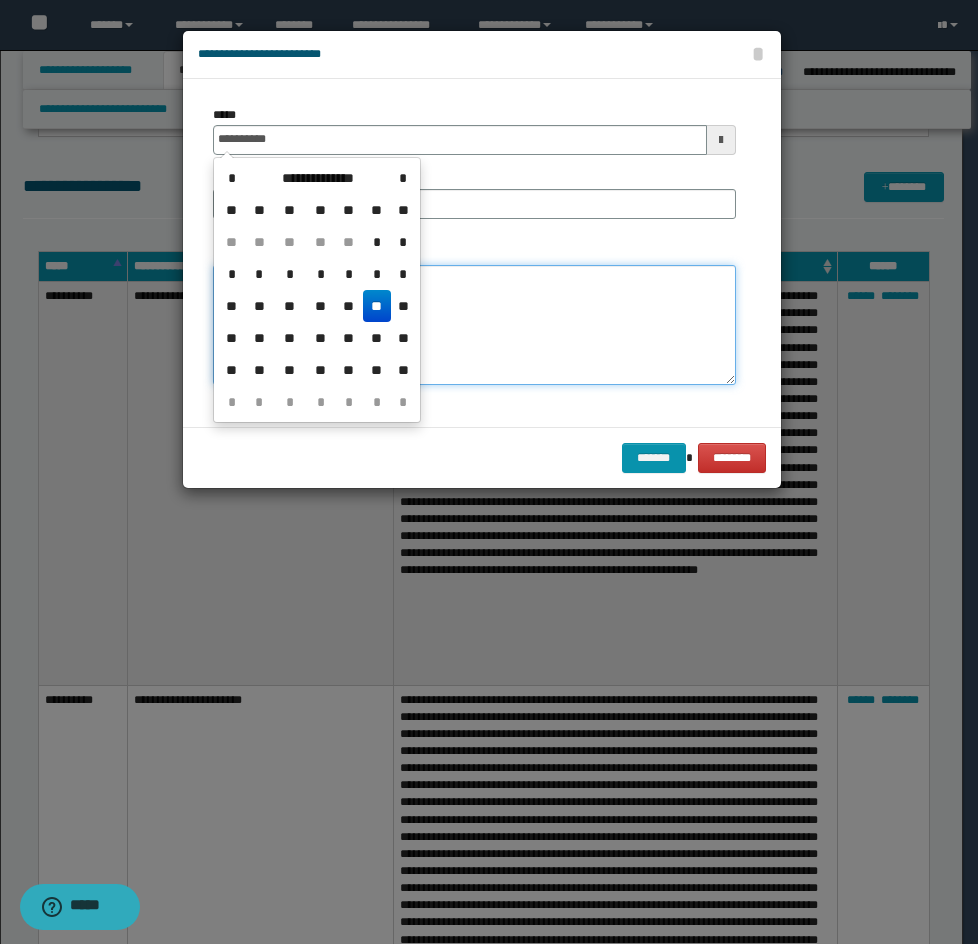 type on "**********" 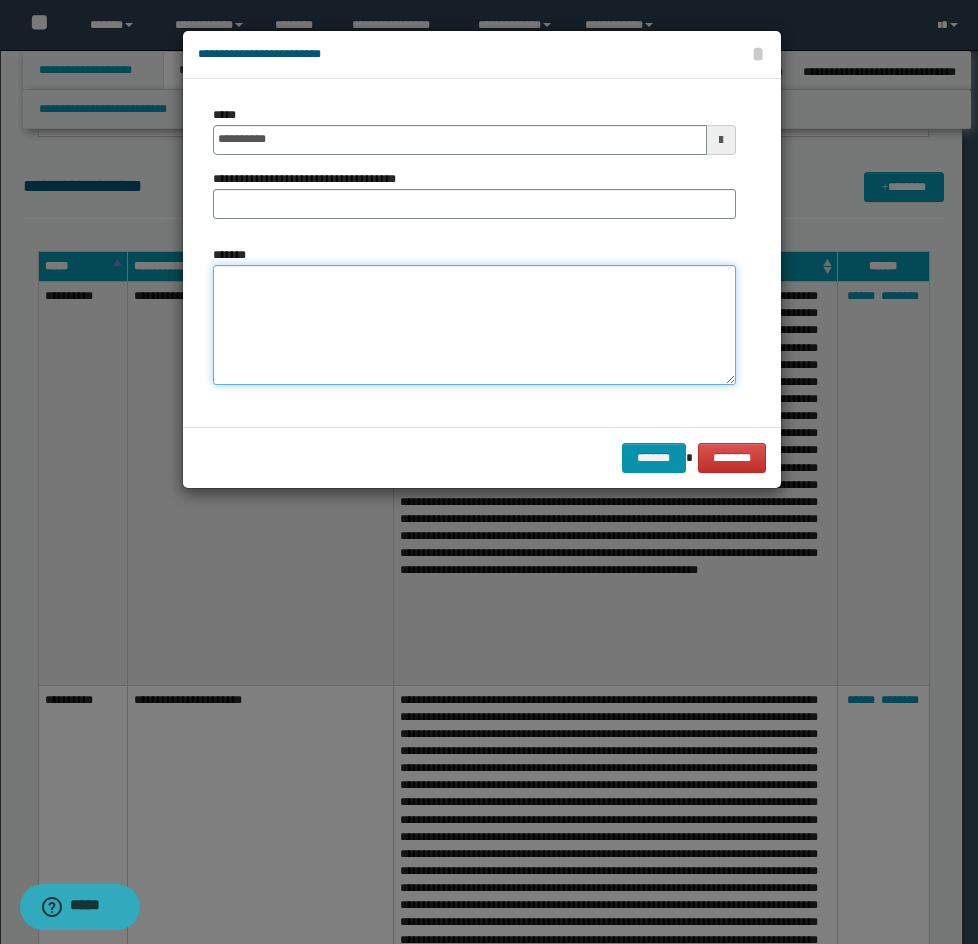 click on "*******" at bounding box center (474, 325) 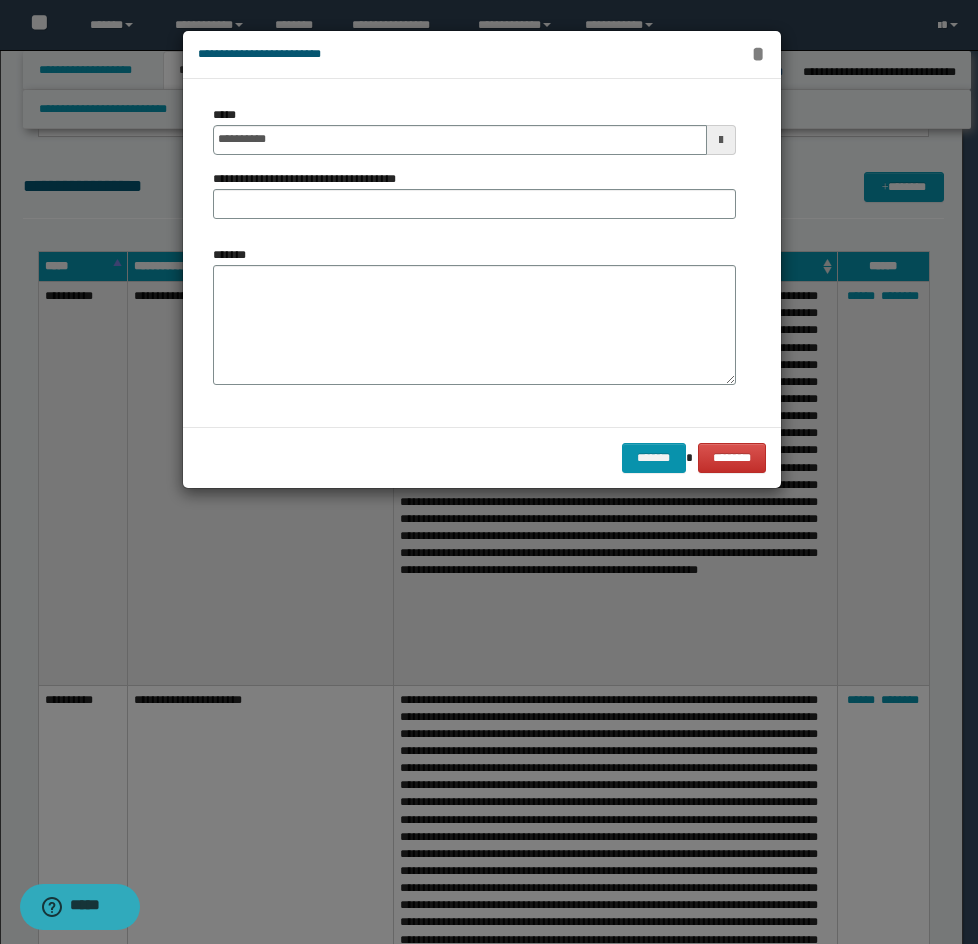 click on "*" at bounding box center [758, 54] 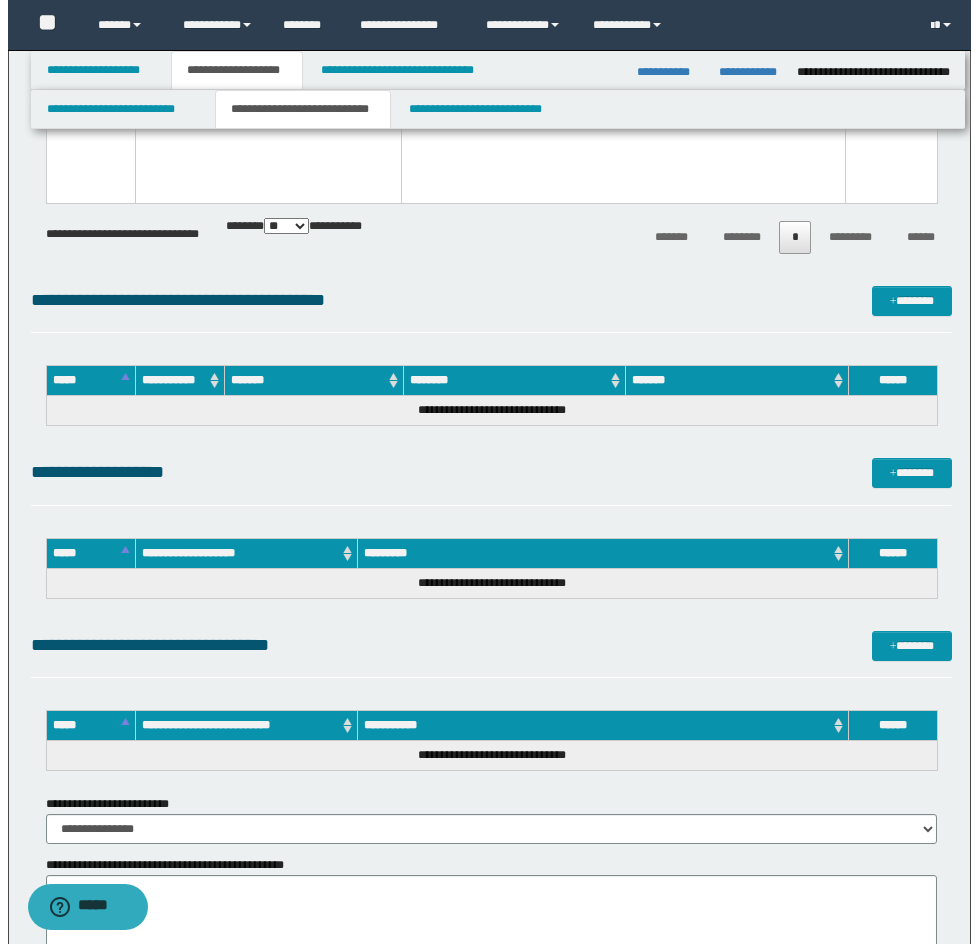scroll, scrollTop: 7700, scrollLeft: 0, axis: vertical 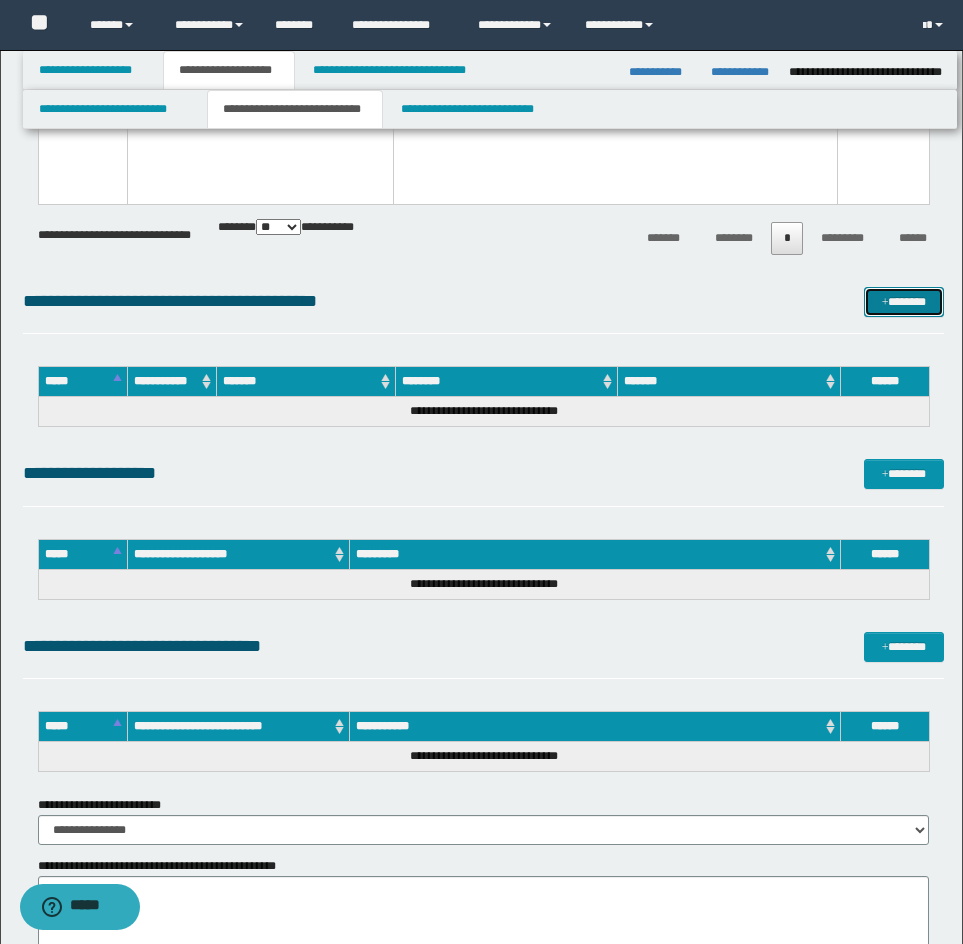 click on "*******" at bounding box center (904, 302) 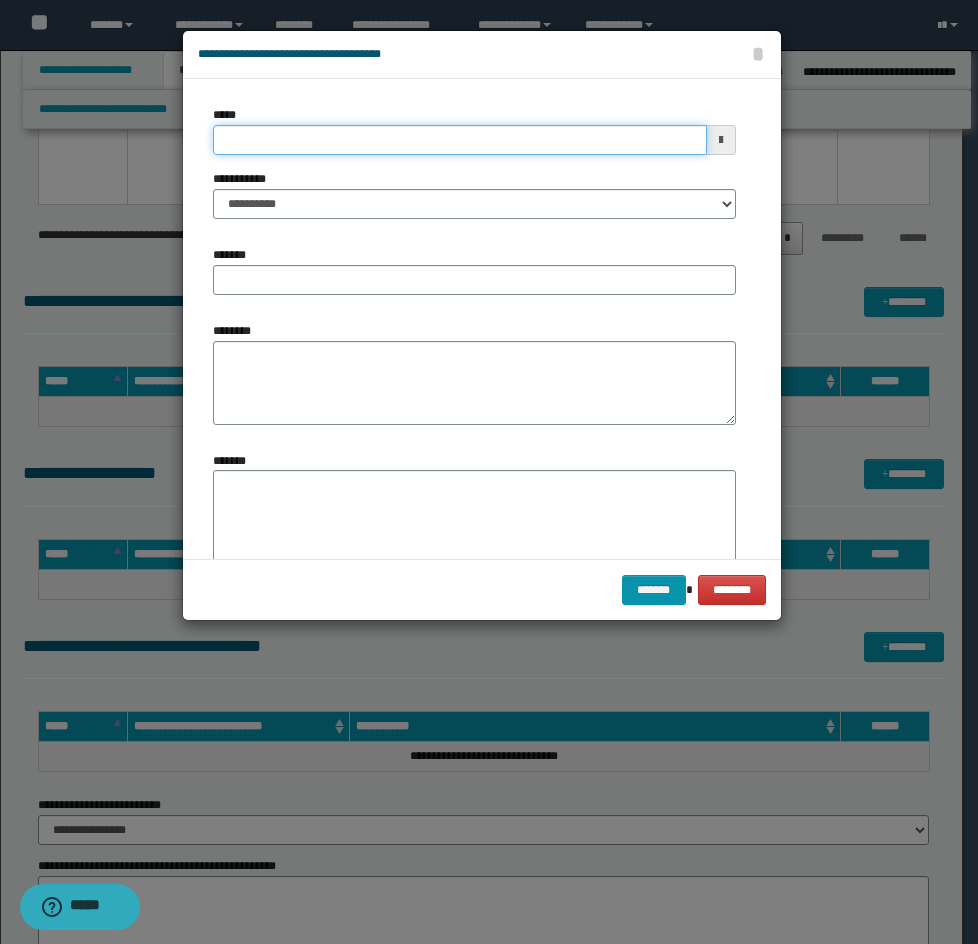 click on "*****" at bounding box center [460, 140] 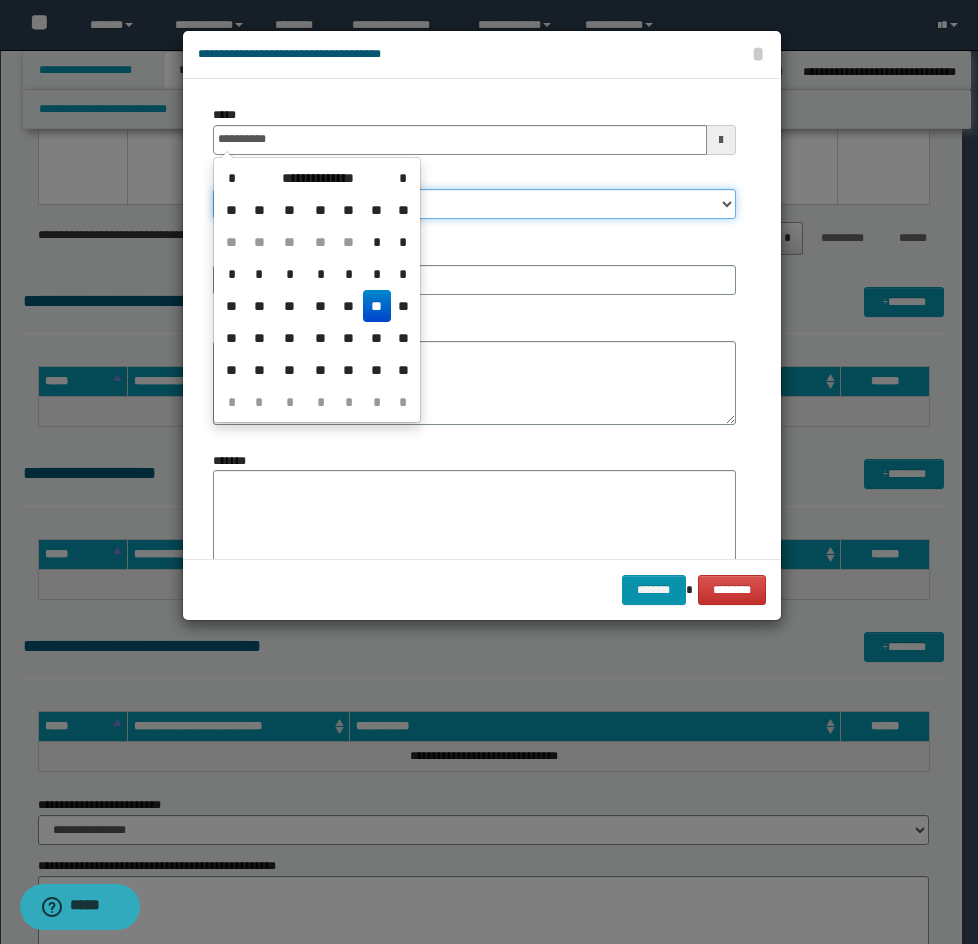 type on "**********" 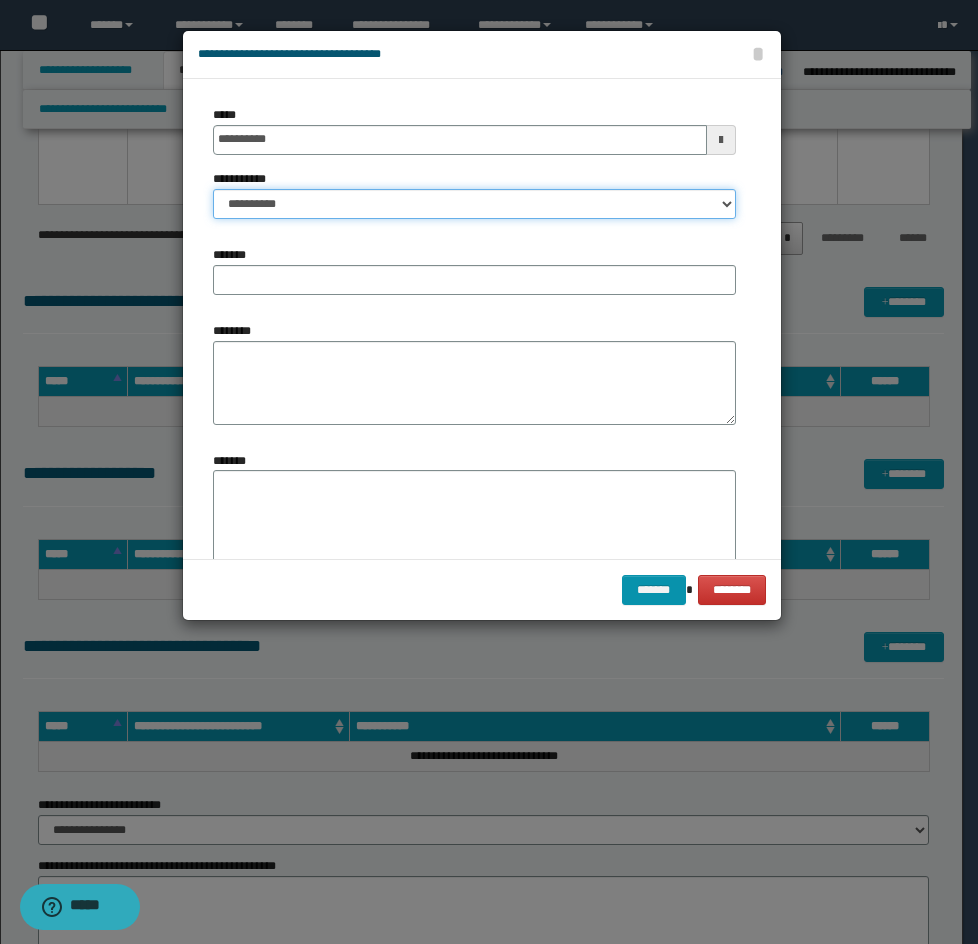 drag, startPoint x: 448, startPoint y: 209, endPoint x: 398, endPoint y: 193, distance: 52.49762 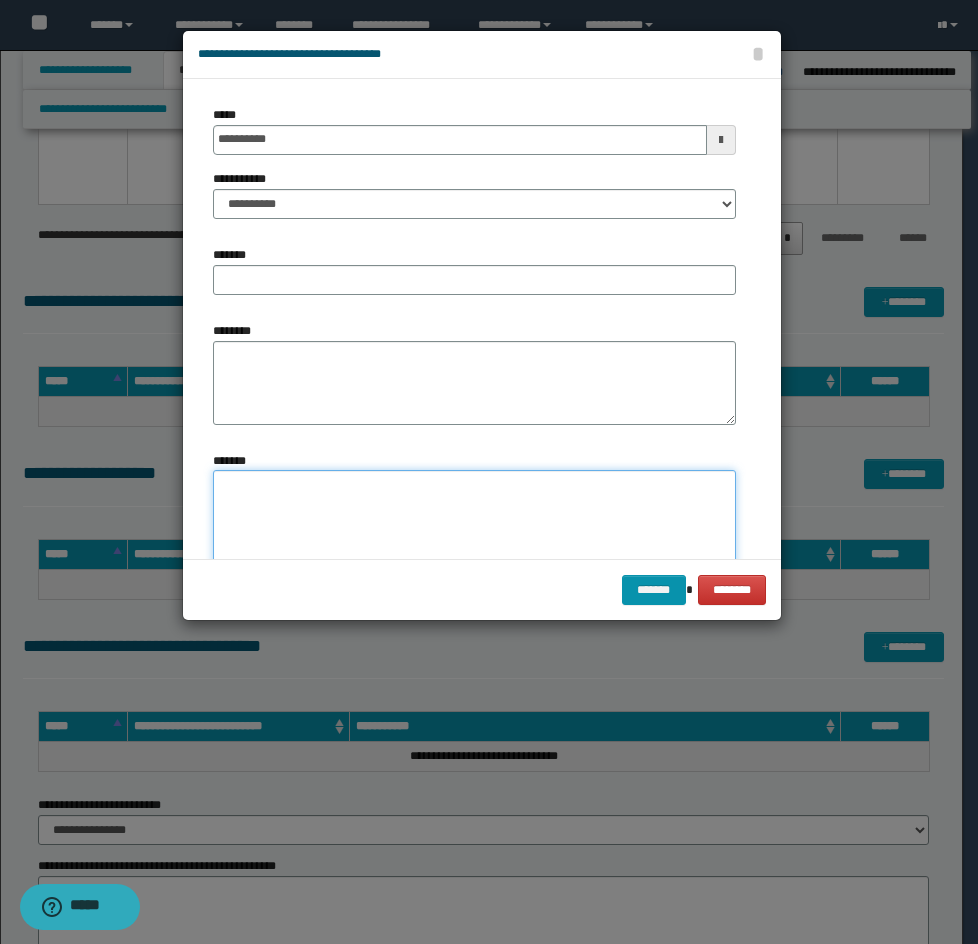 click on "*******" at bounding box center [474, 530] 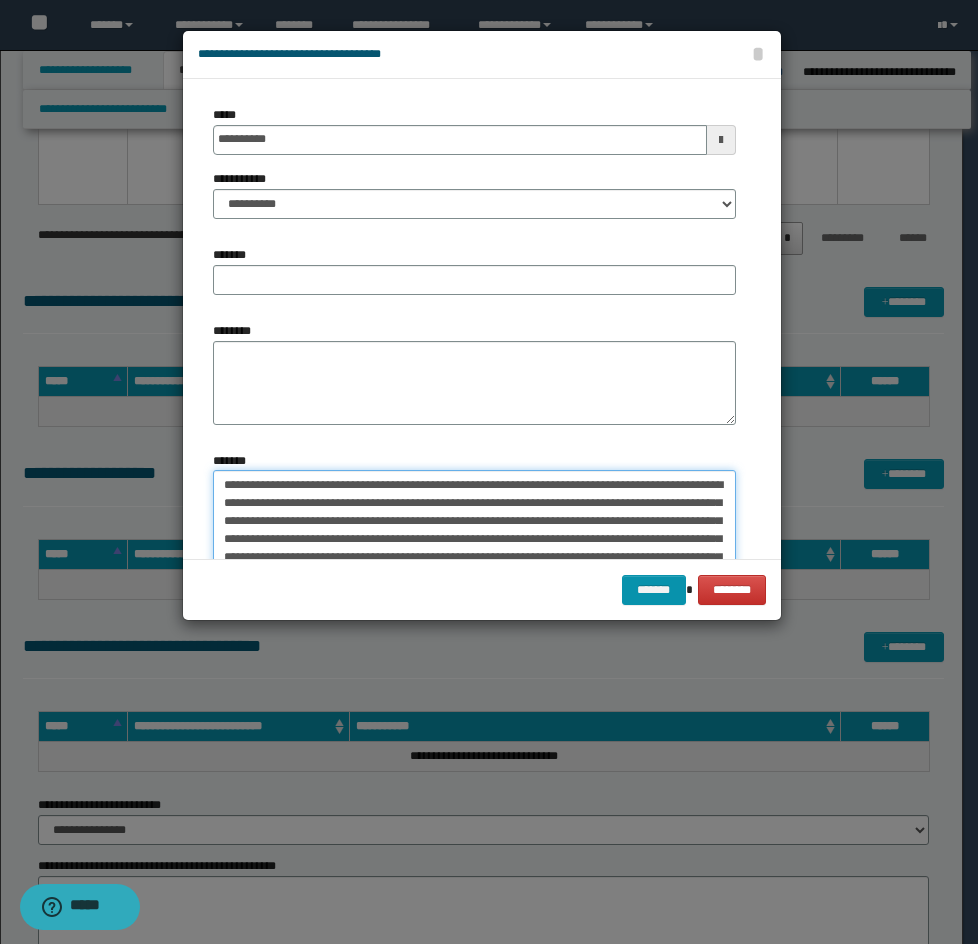scroll, scrollTop: 517, scrollLeft: 0, axis: vertical 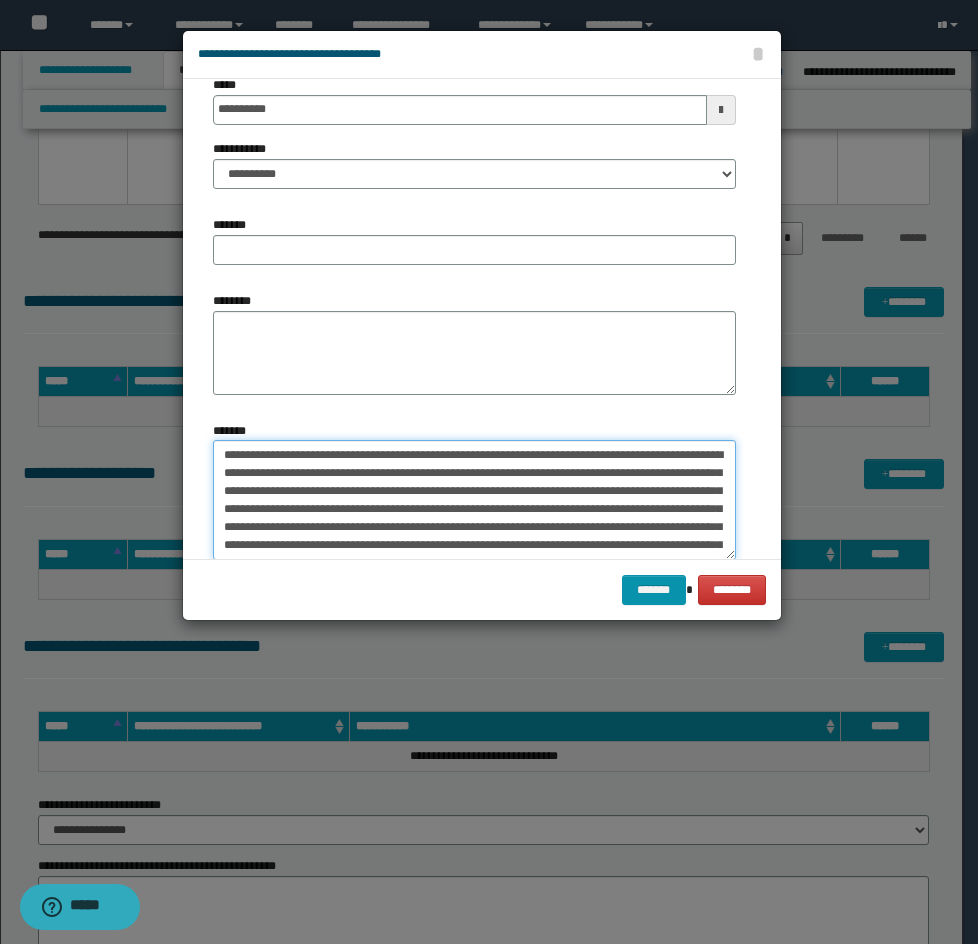type on "**********" 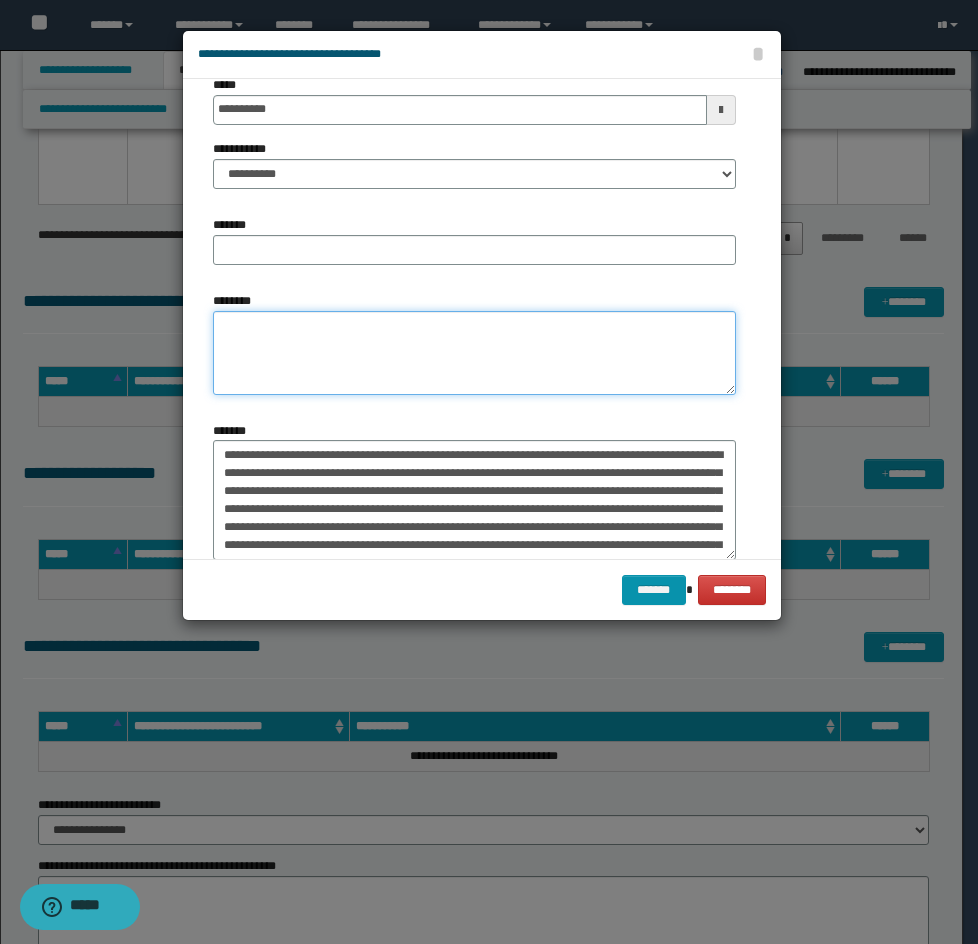 click on "********" at bounding box center (474, 353) 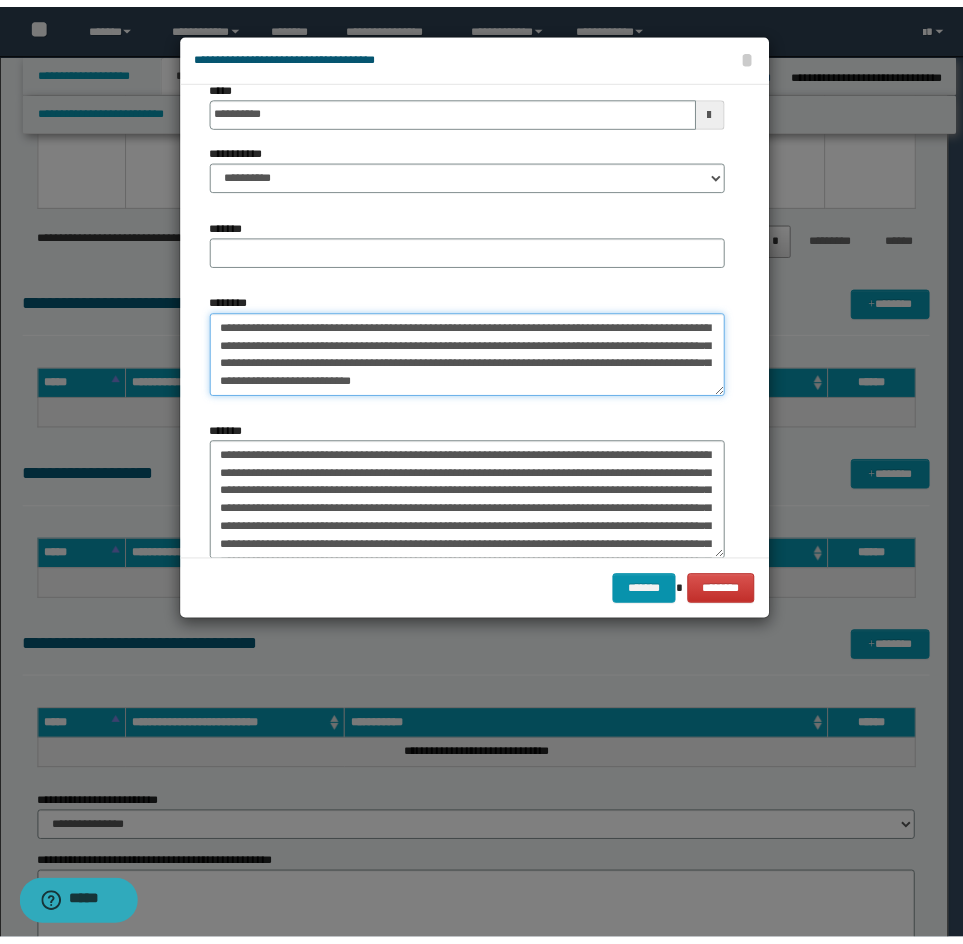 scroll, scrollTop: 12, scrollLeft: 0, axis: vertical 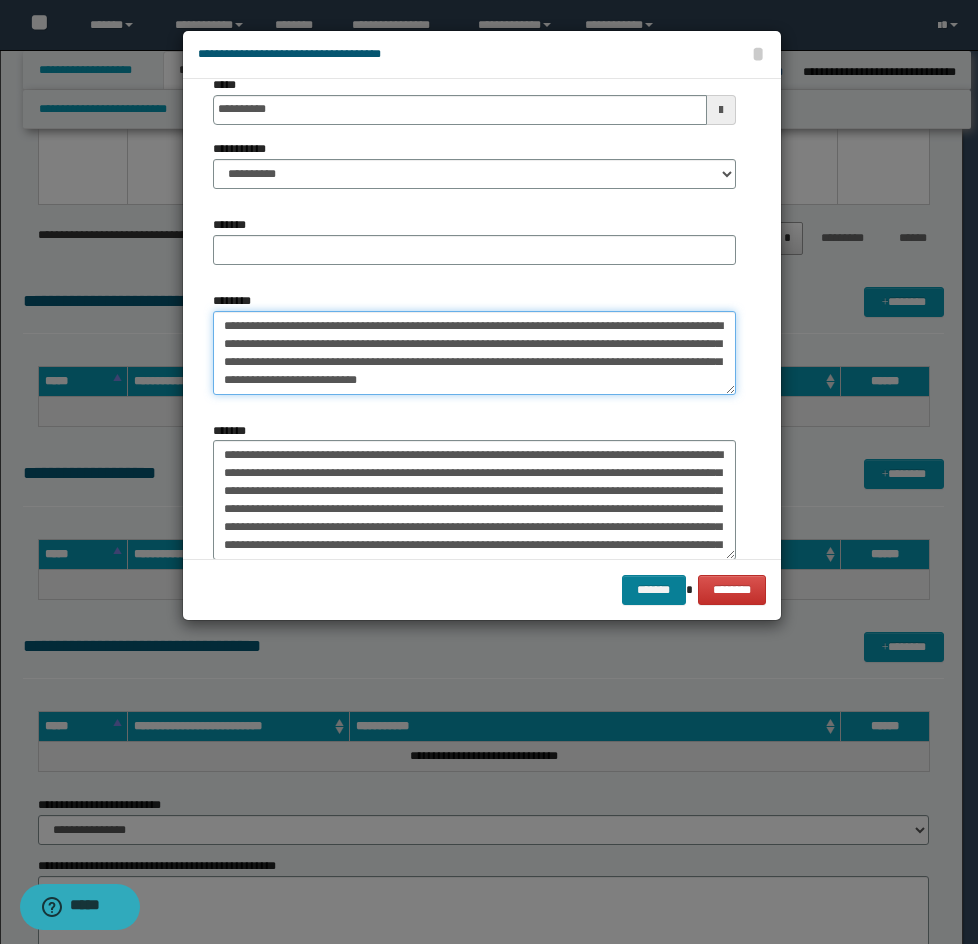type on "**********" 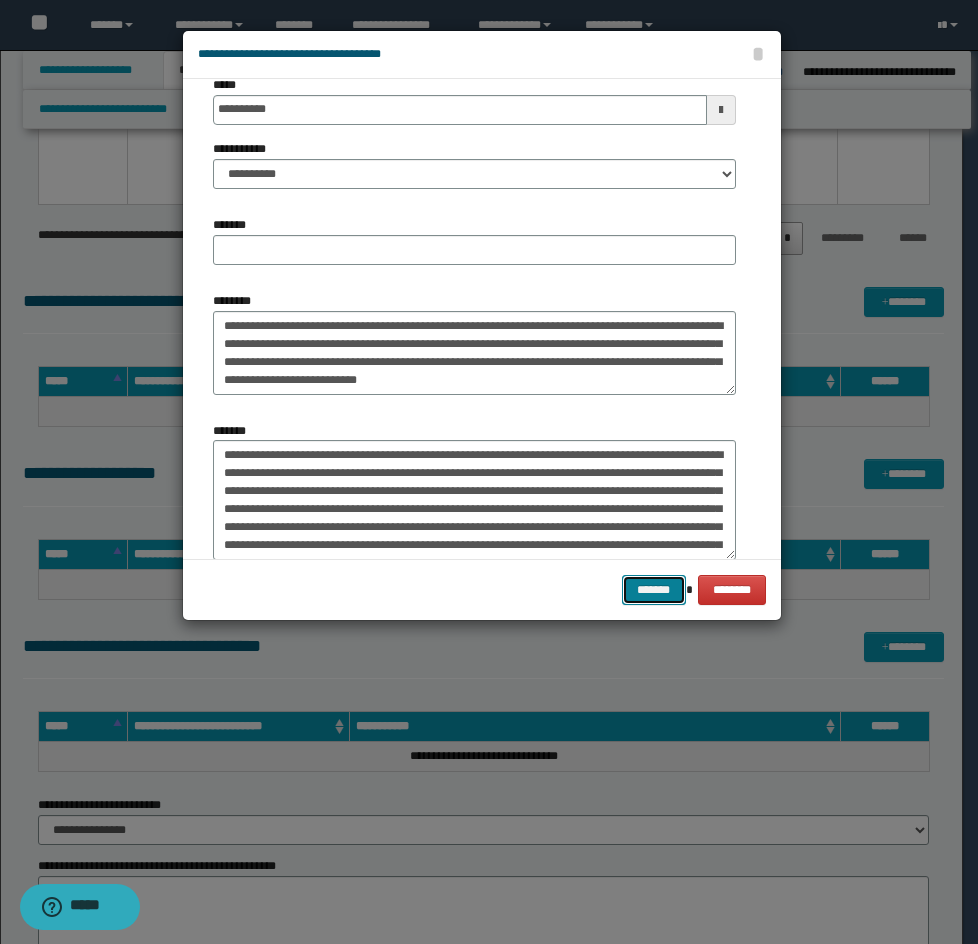 click on "*******" at bounding box center [654, 590] 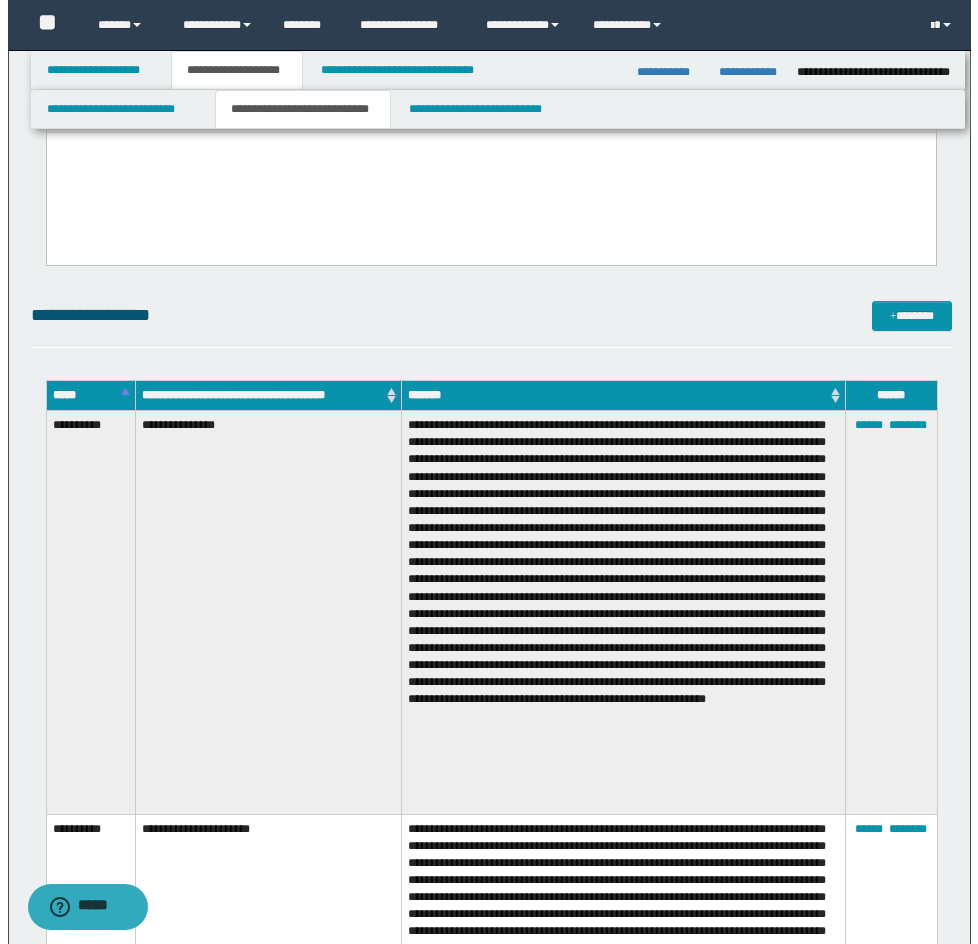 scroll, scrollTop: 2300, scrollLeft: 0, axis: vertical 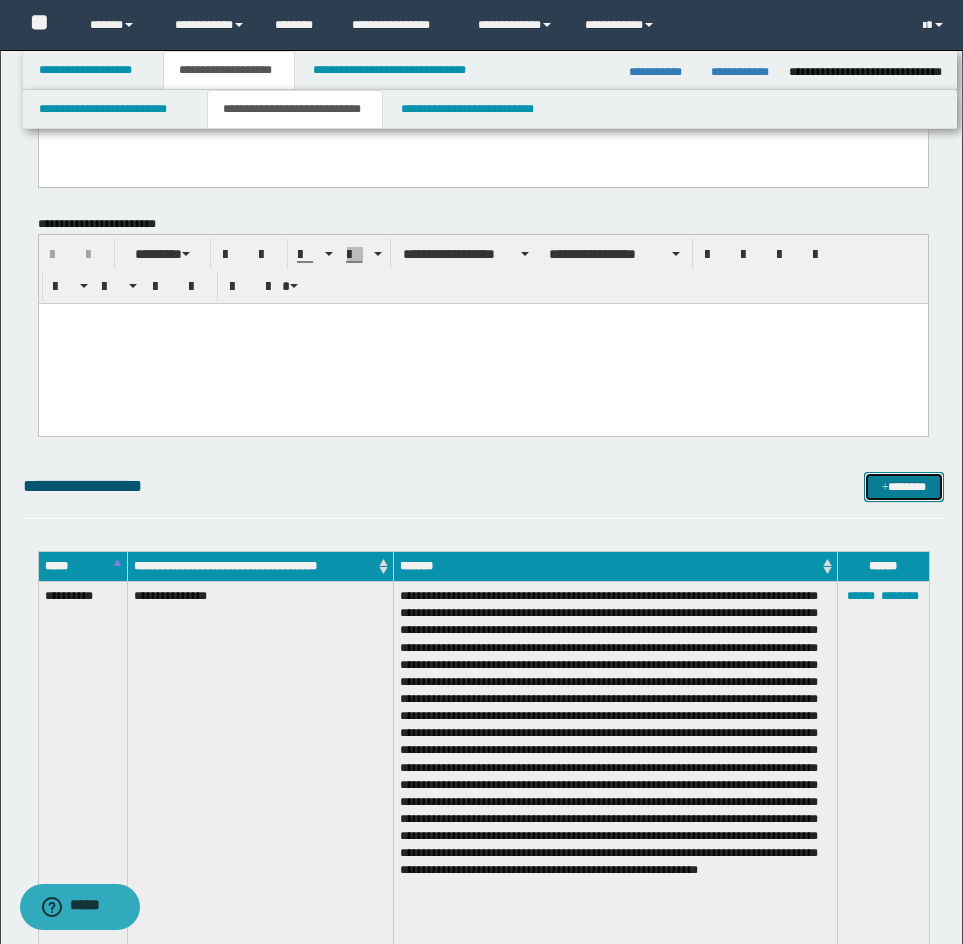 click on "*******" at bounding box center [904, 487] 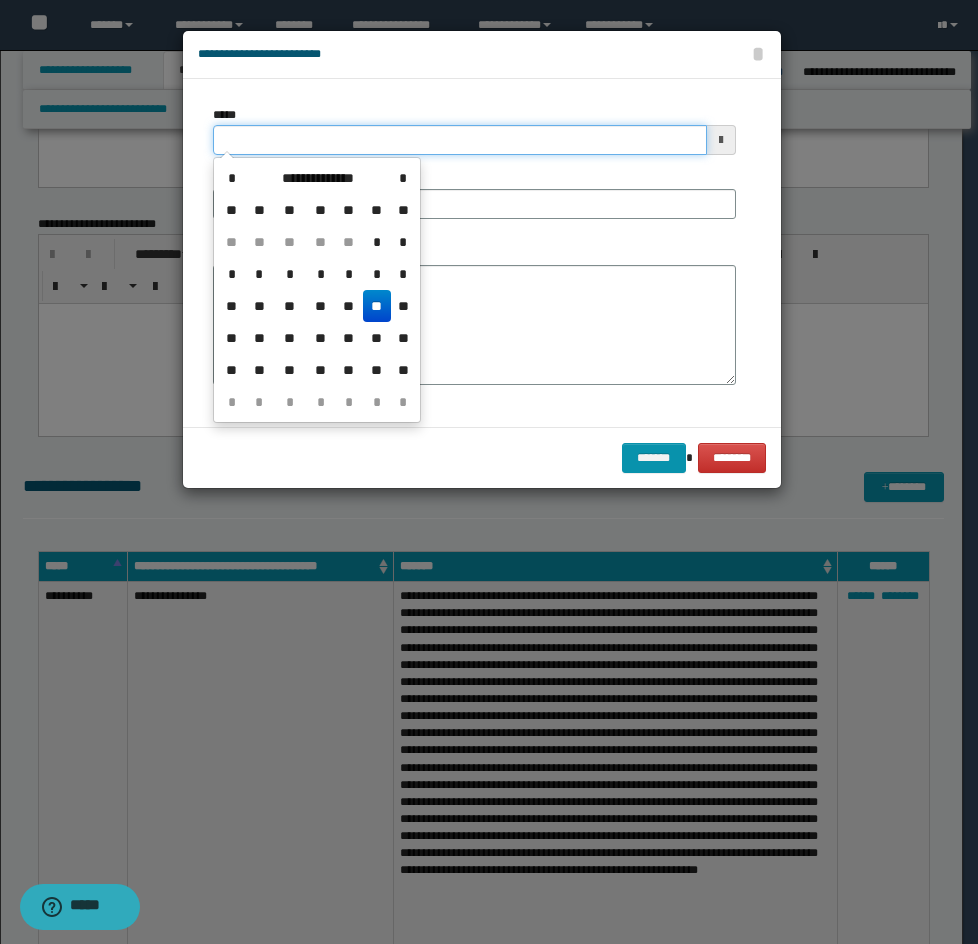 click on "*****" at bounding box center [460, 140] 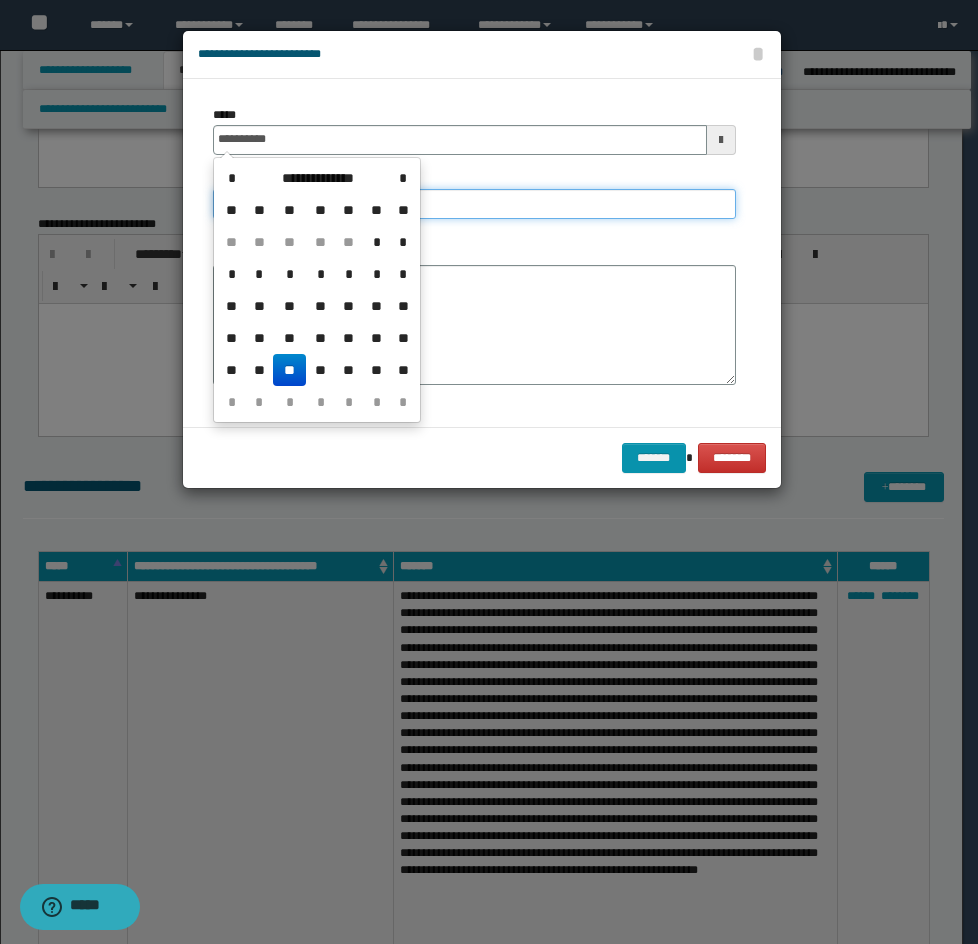 type on "**********" 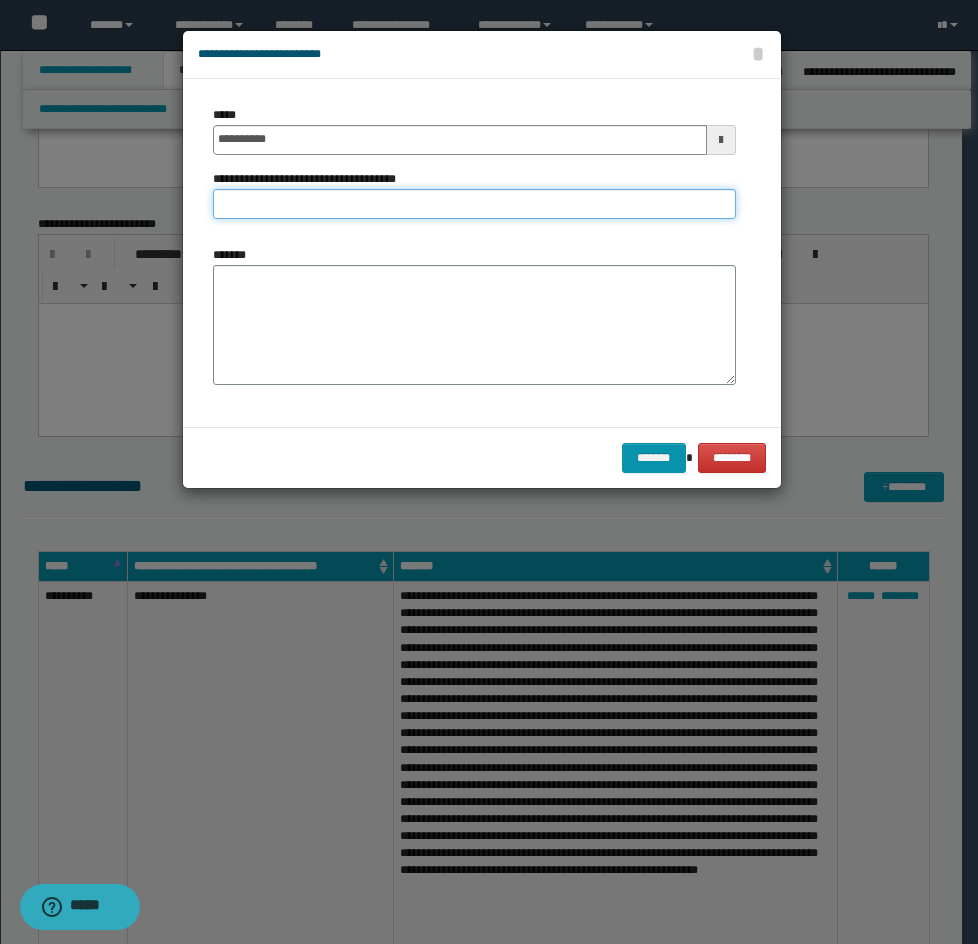 click on "**********" at bounding box center [474, 204] 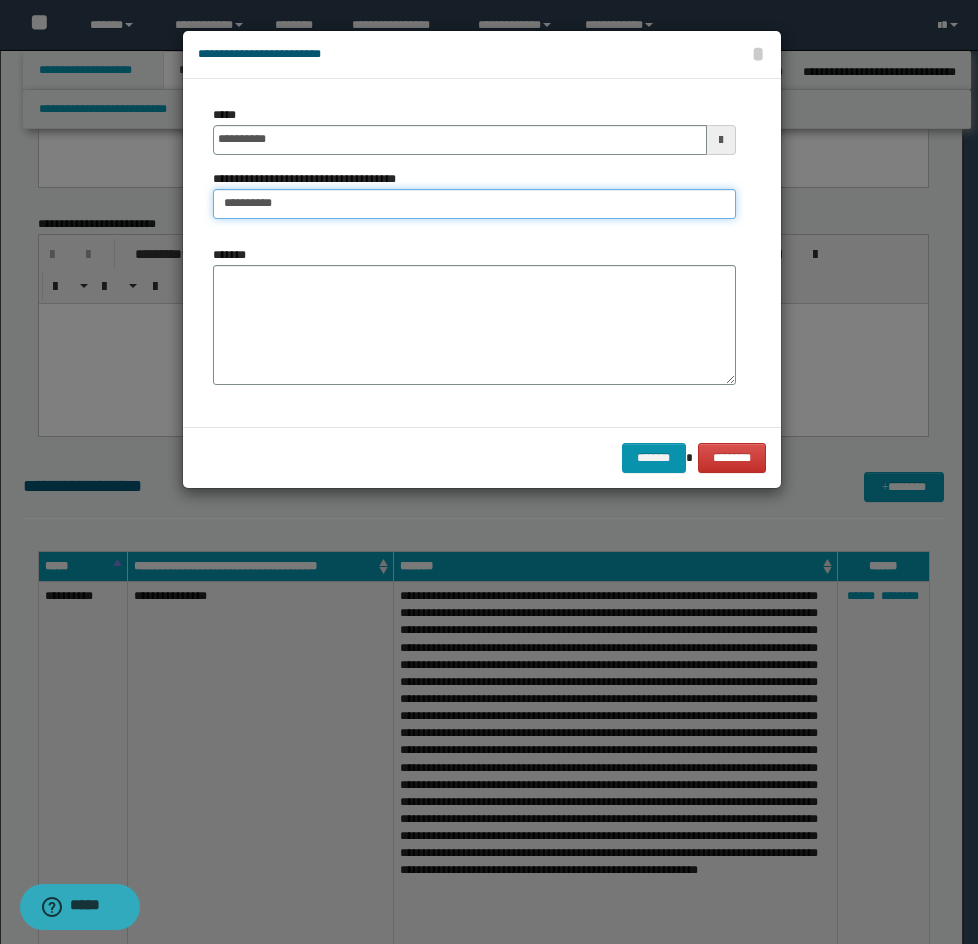 type on "*********" 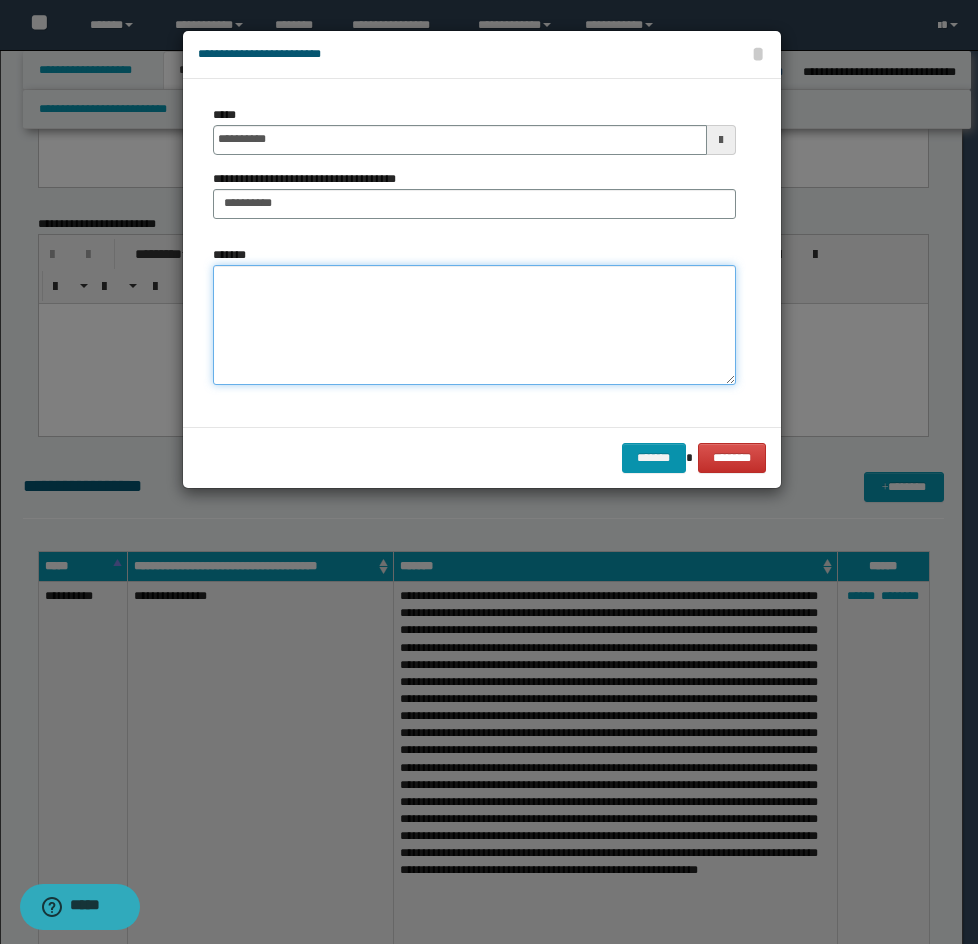click on "*******" at bounding box center (474, 325) 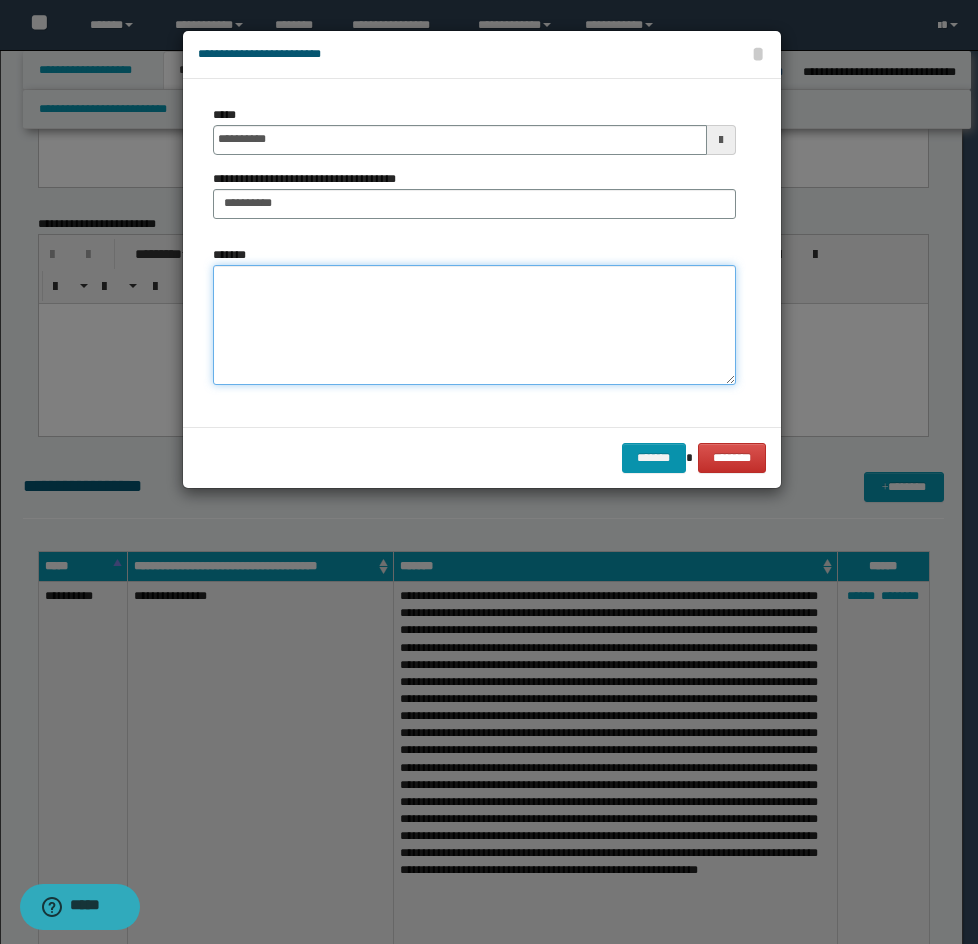 paste on "**********" 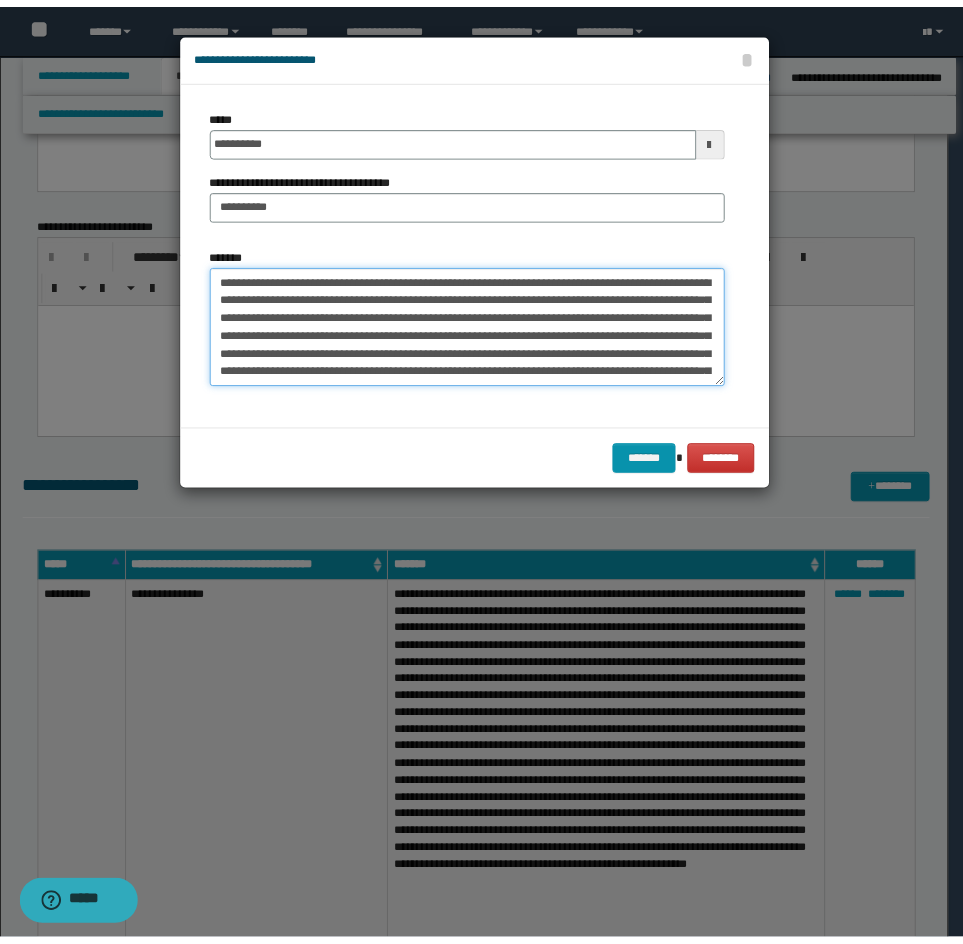 scroll, scrollTop: 480, scrollLeft: 0, axis: vertical 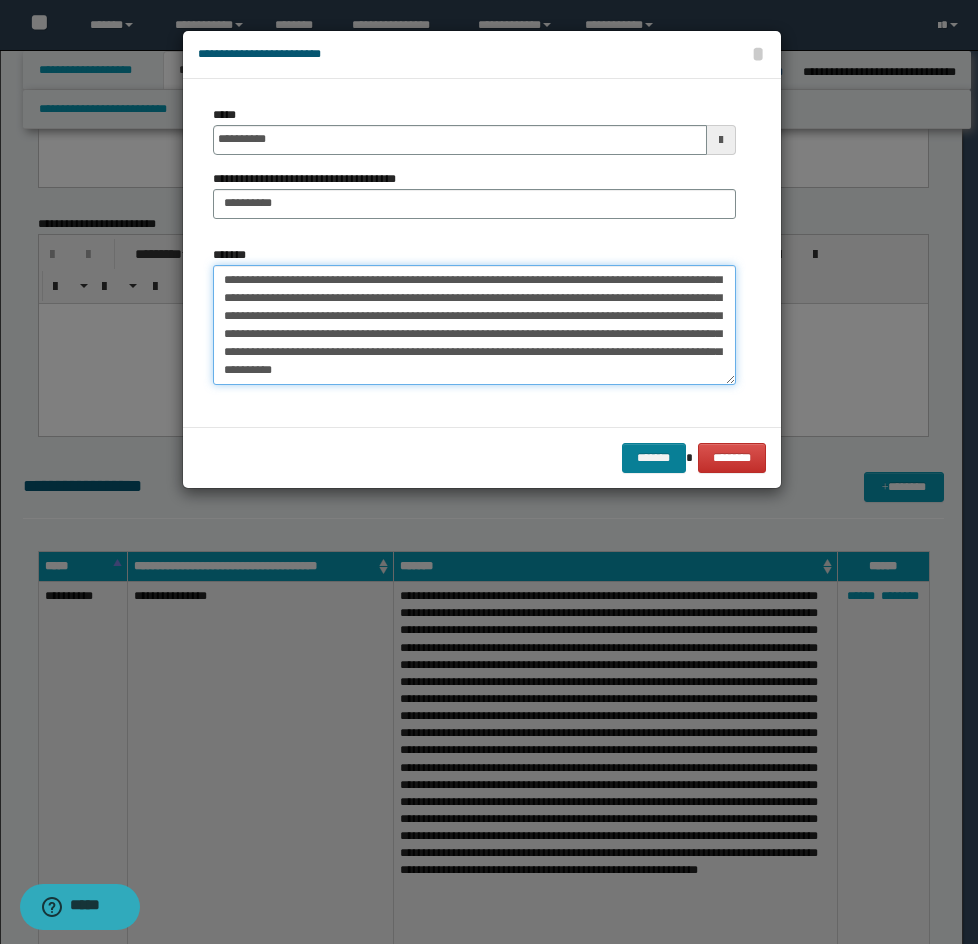 type on "**********" 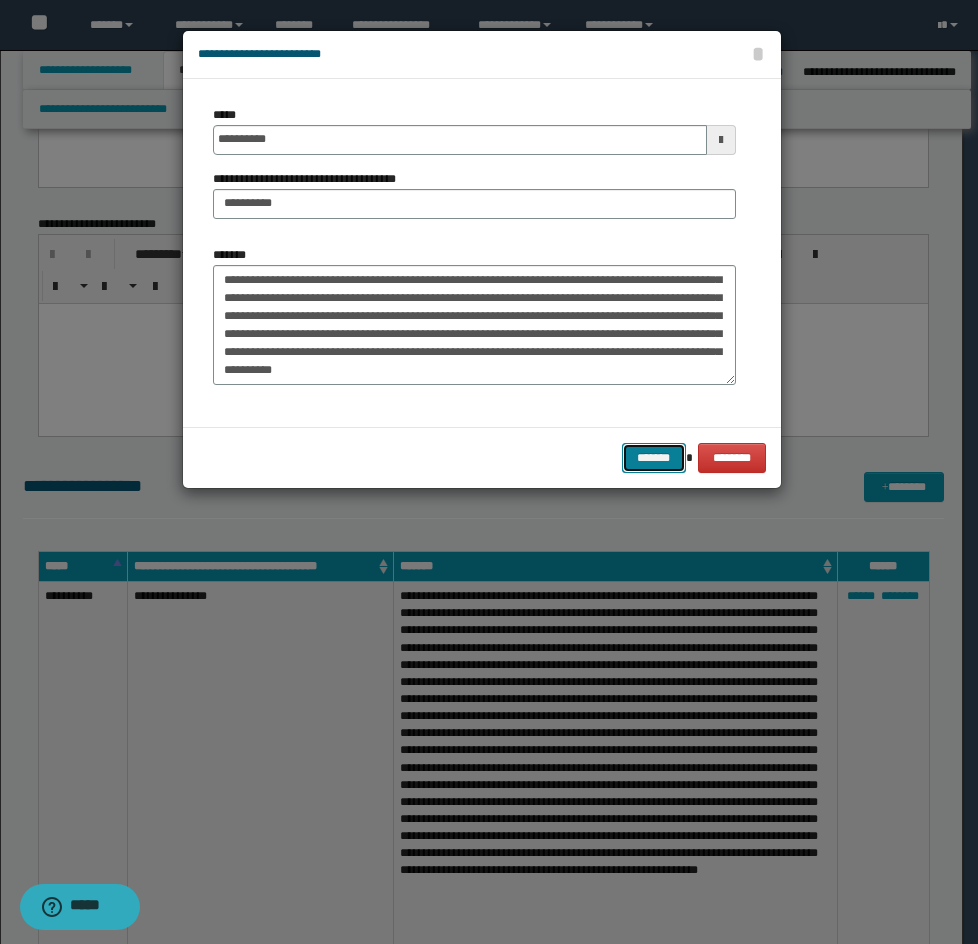 click on "*******" at bounding box center (654, 458) 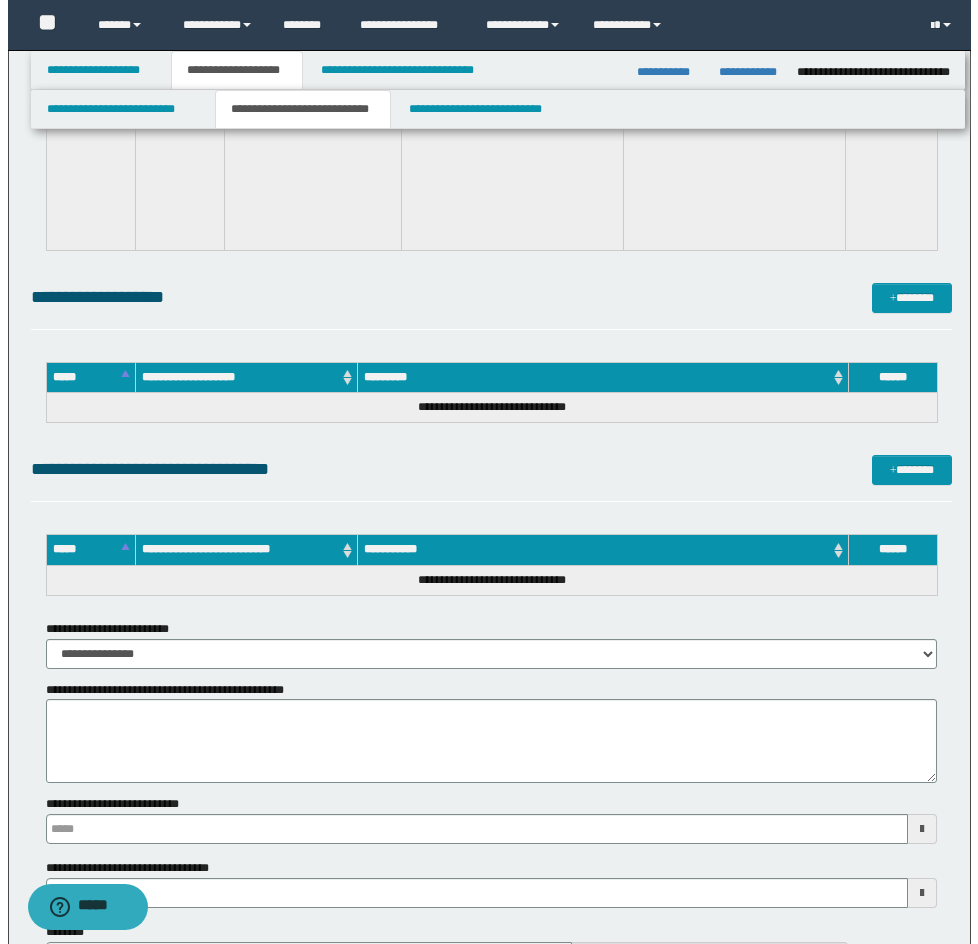 scroll, scrollTop: 9950, scrollLeft: 0, axis: vertical 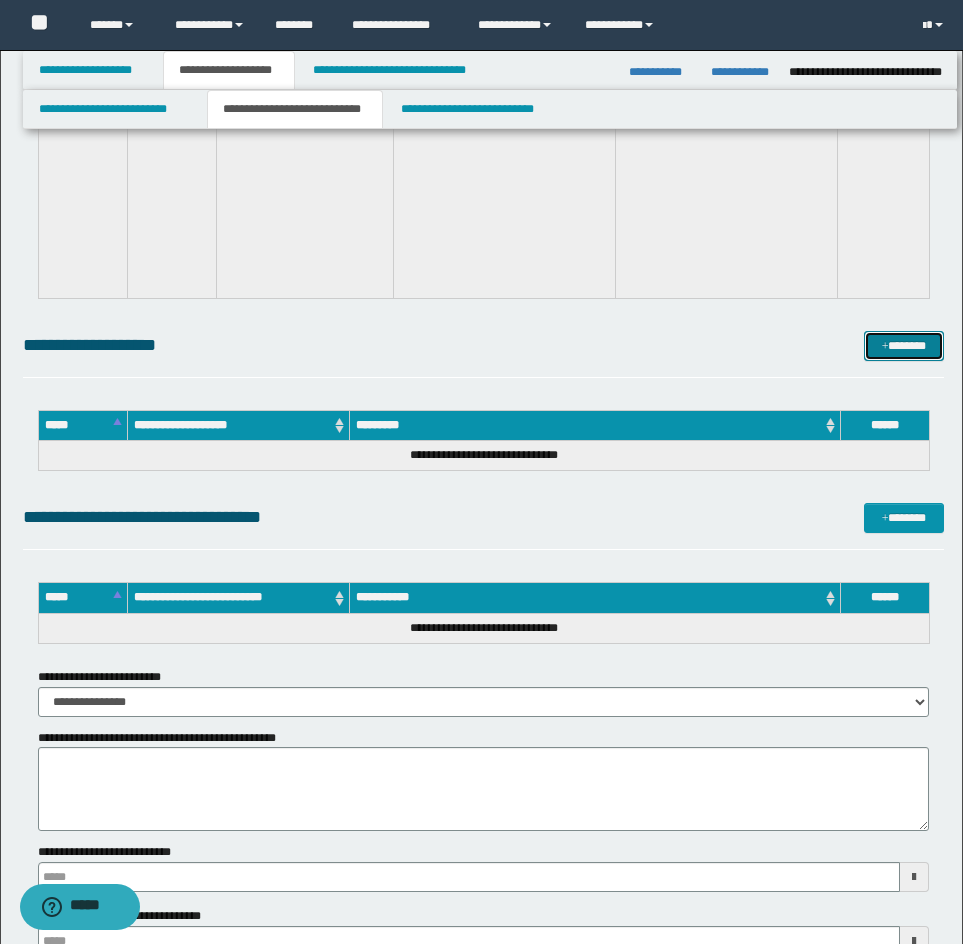 click on "*******" at bounding box center [904, 346] 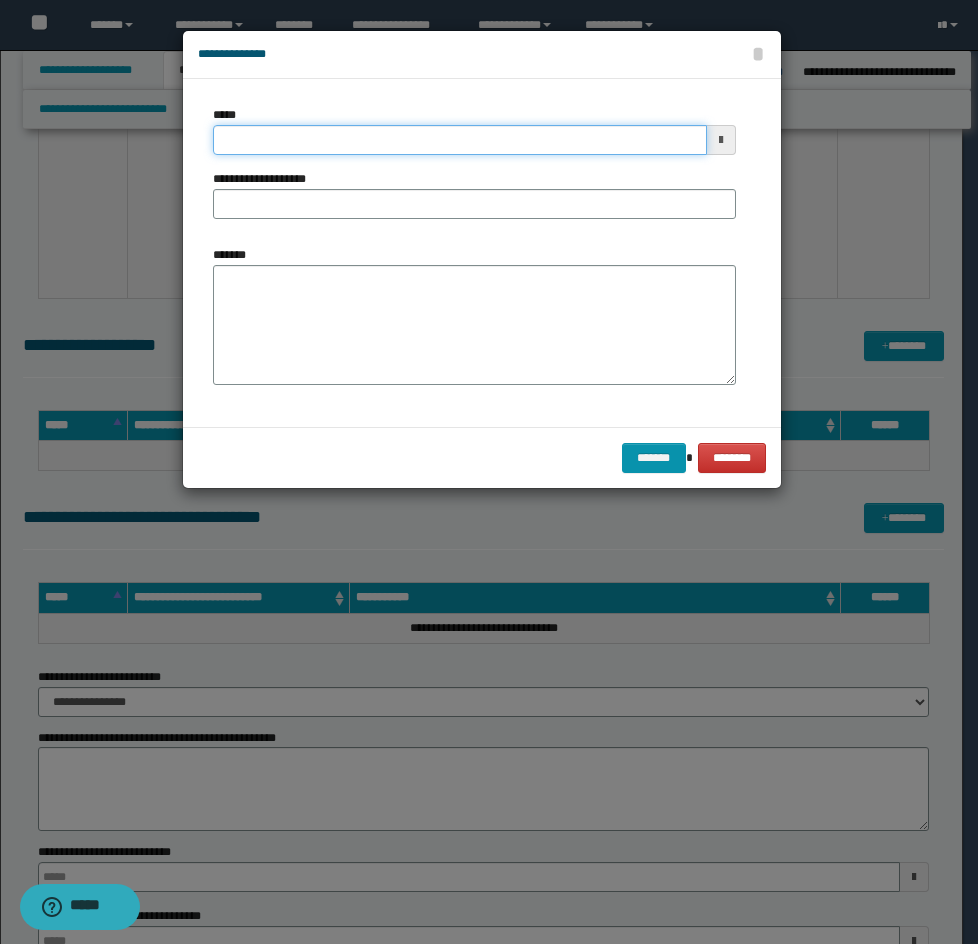 click on "*****" at bounding box center [460, 140] 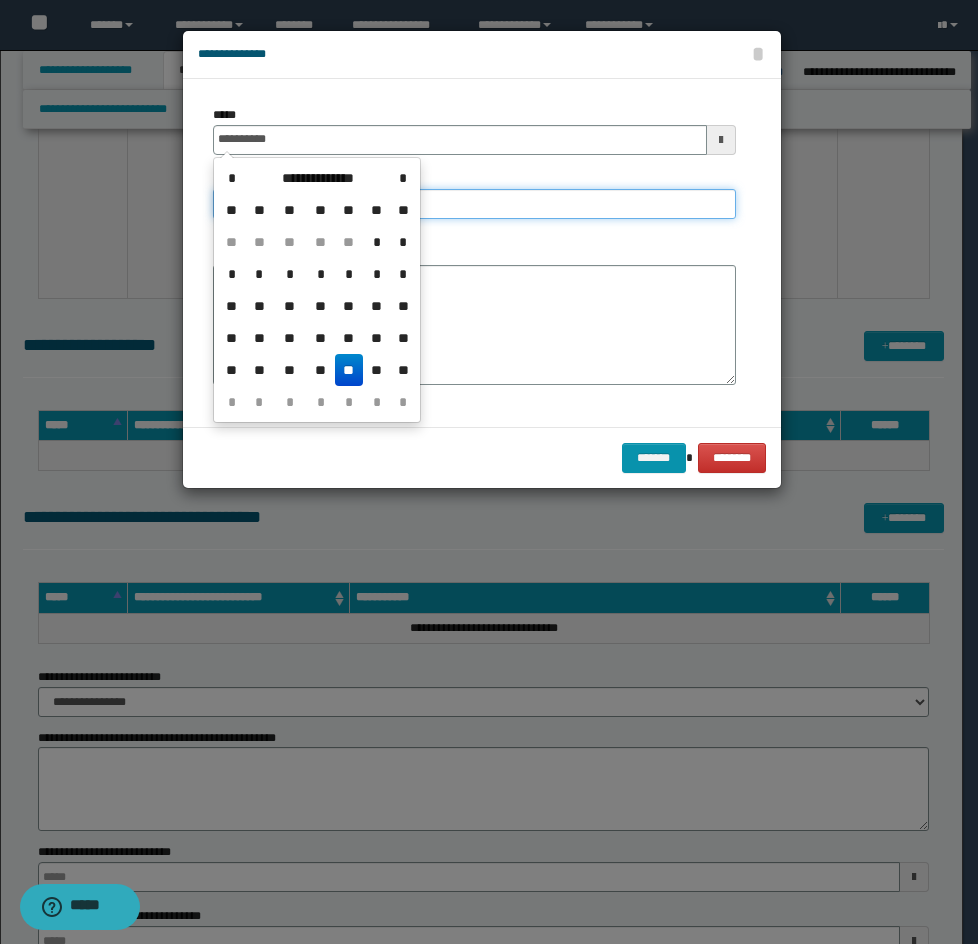 type on "**********" 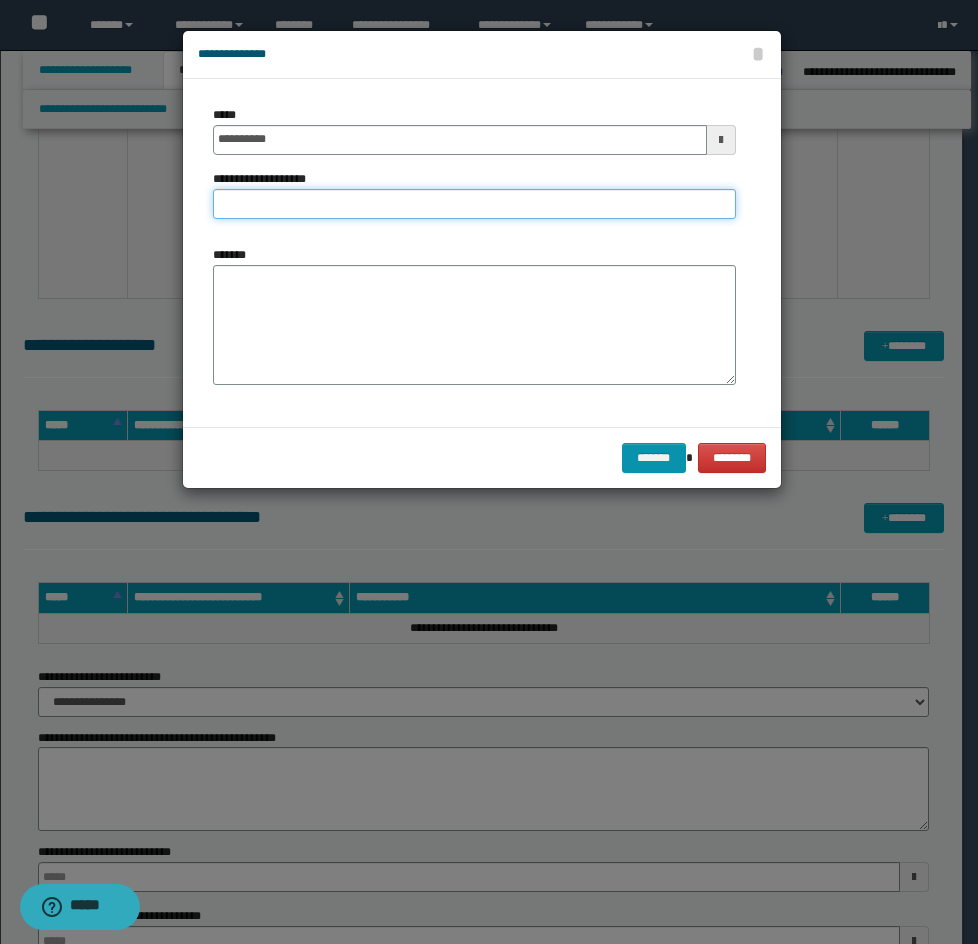 click on "**********" at bounding box center (474, 204) 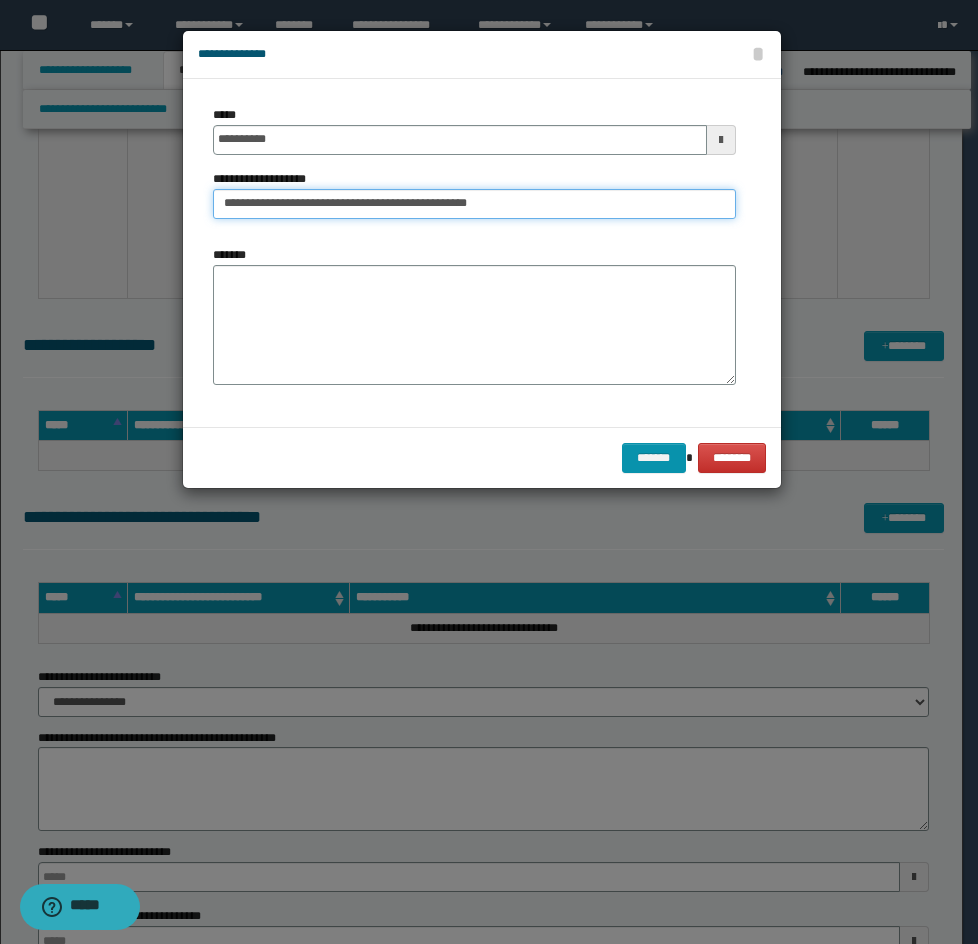 type on "**********" 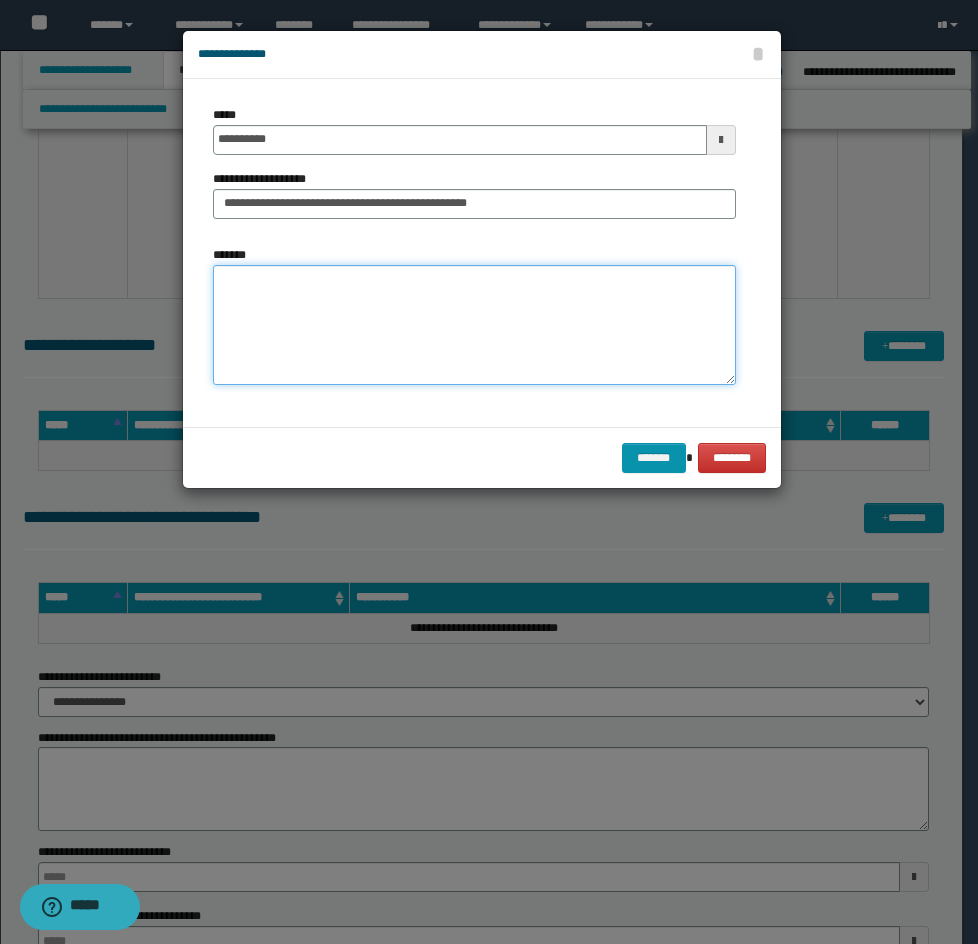click on "*******" at bounding box center (474, 325) 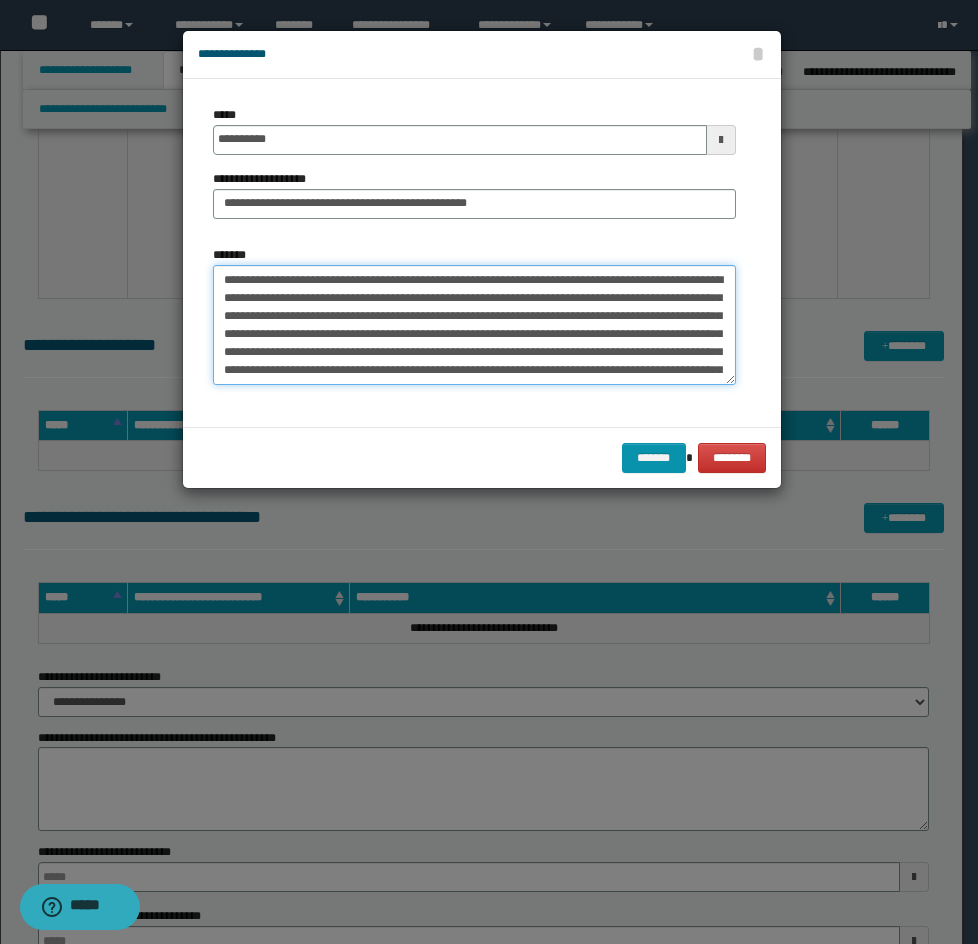 scroll, scrollTop: 66, scrollLeft: 0, axis: vertical 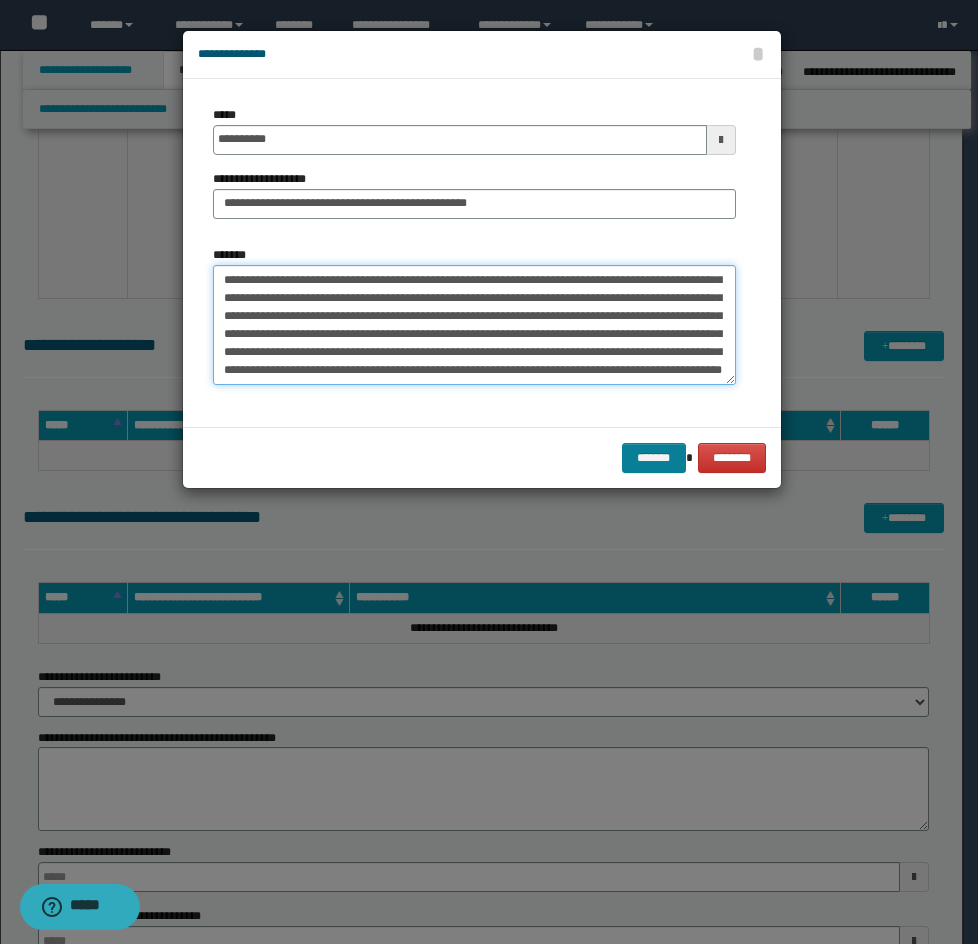 type on "**********" 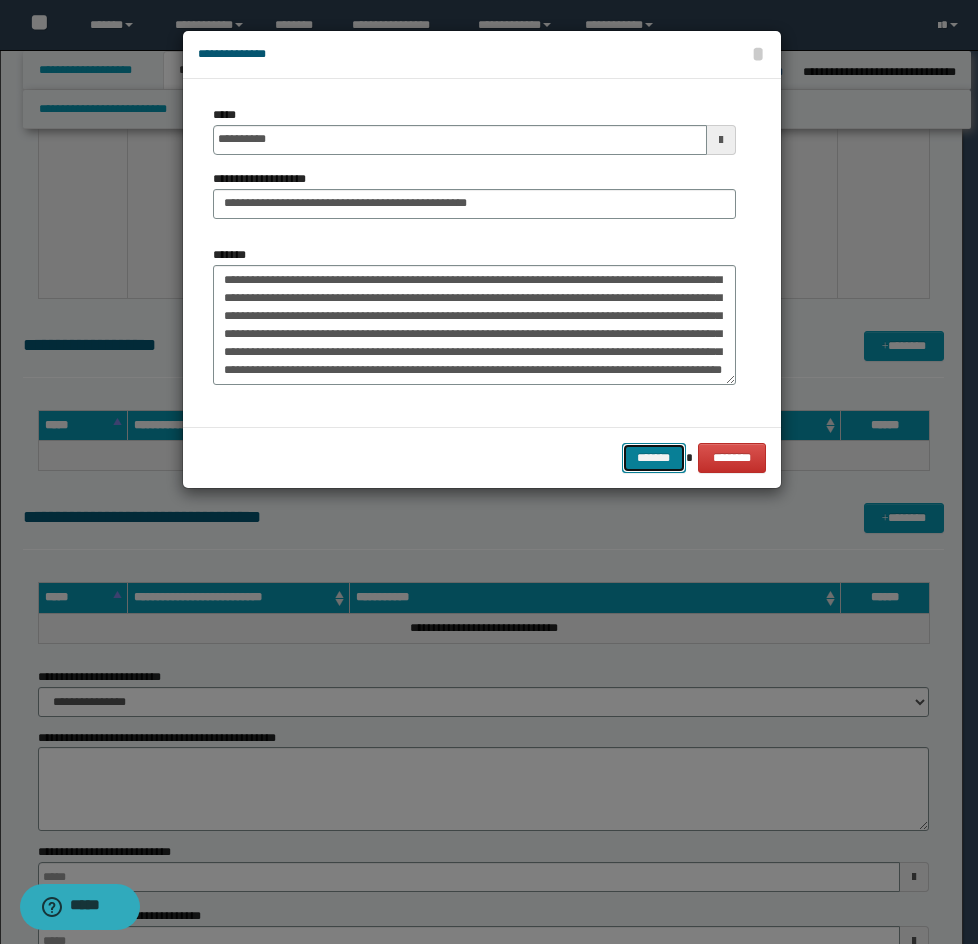click on "*******" at bounding box center (654, 458) 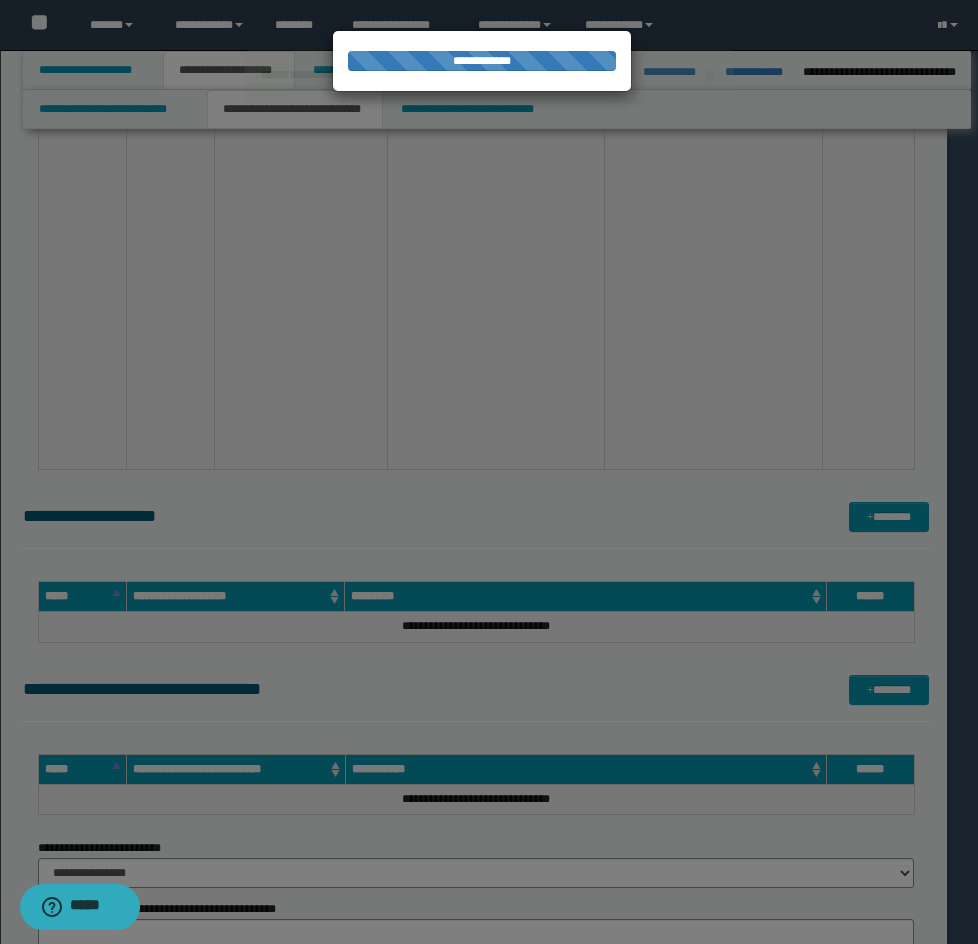 type 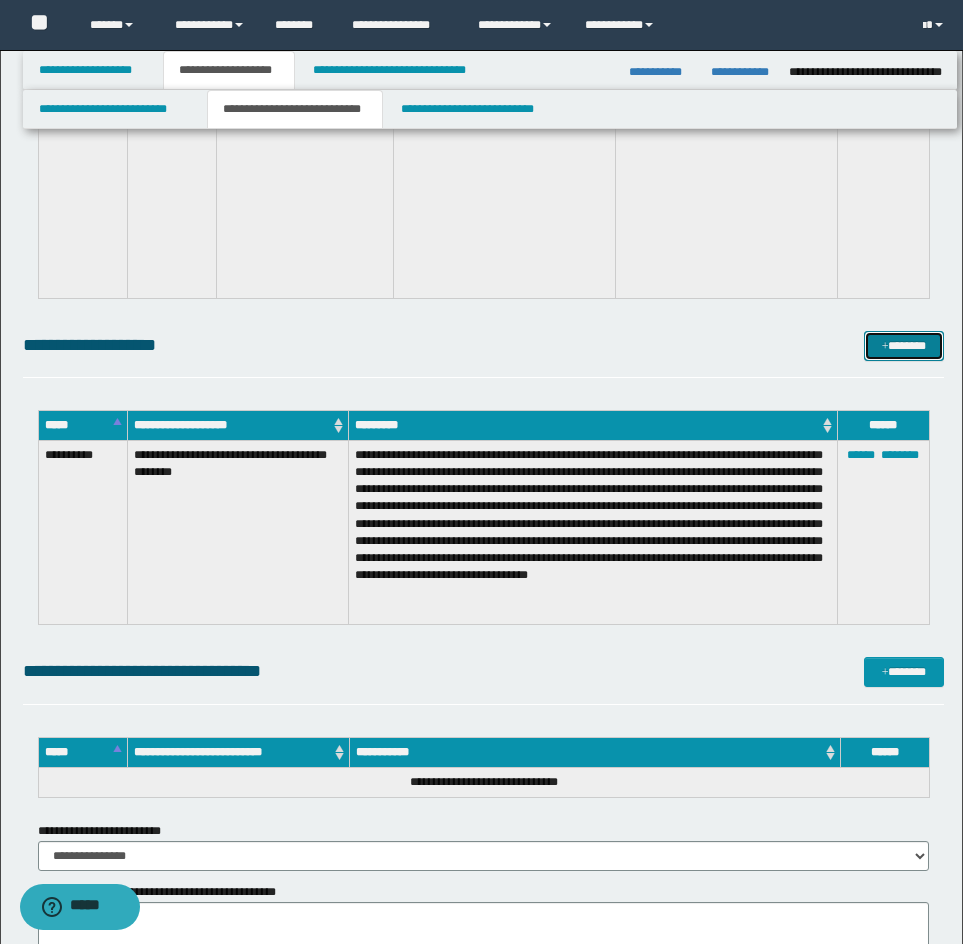 click on "*******" at bounding box center [904, 346] 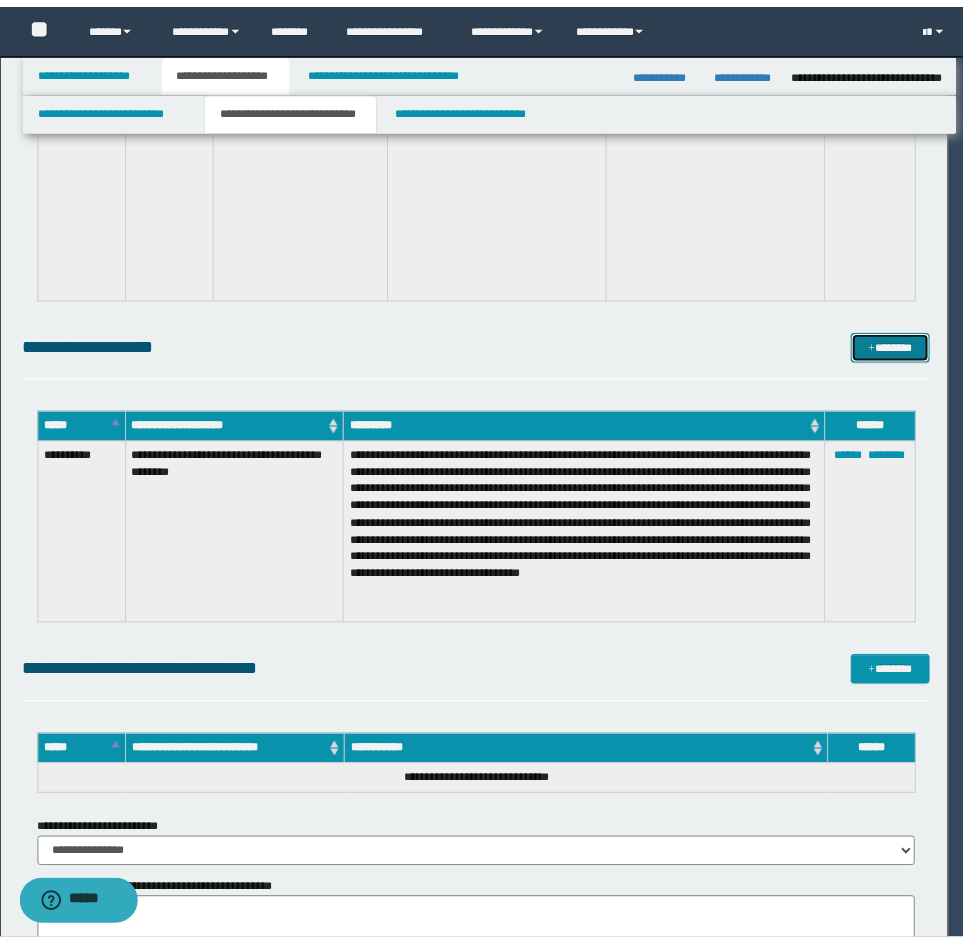 scroll, scrollTop: 0, scrollLeft: 0, axis: both 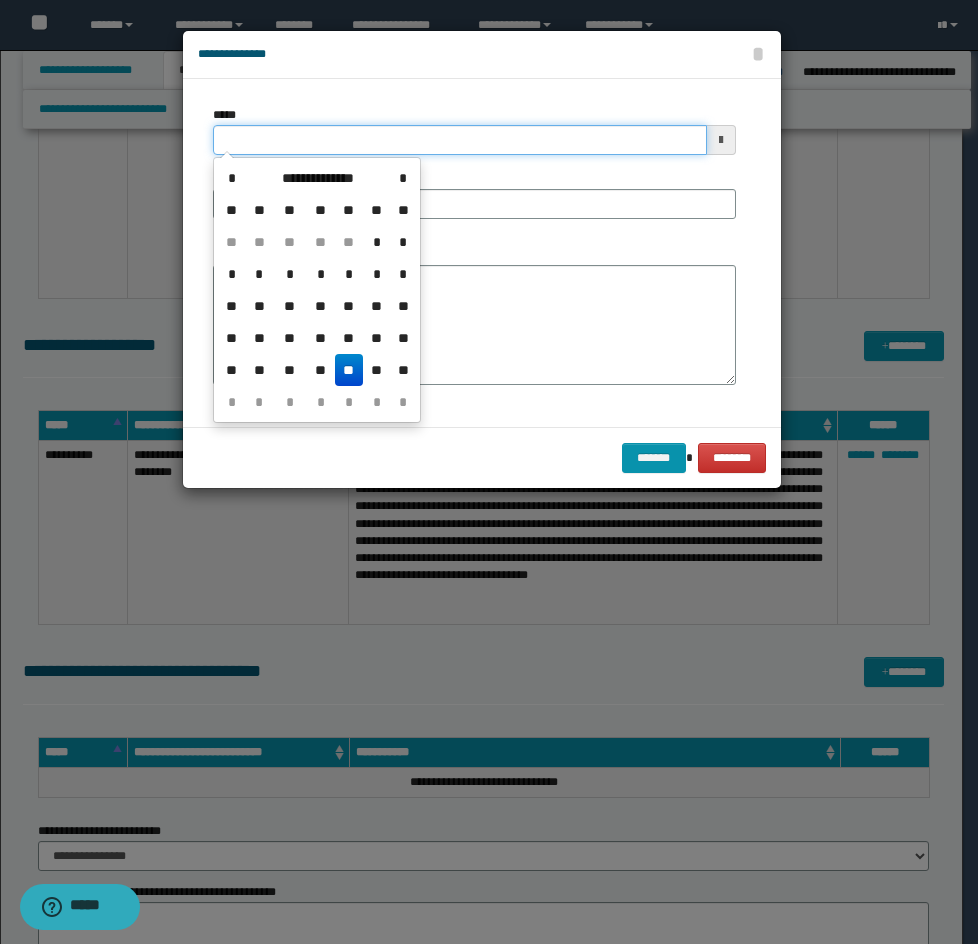 click on "*****" at bounding box center [460, 140] 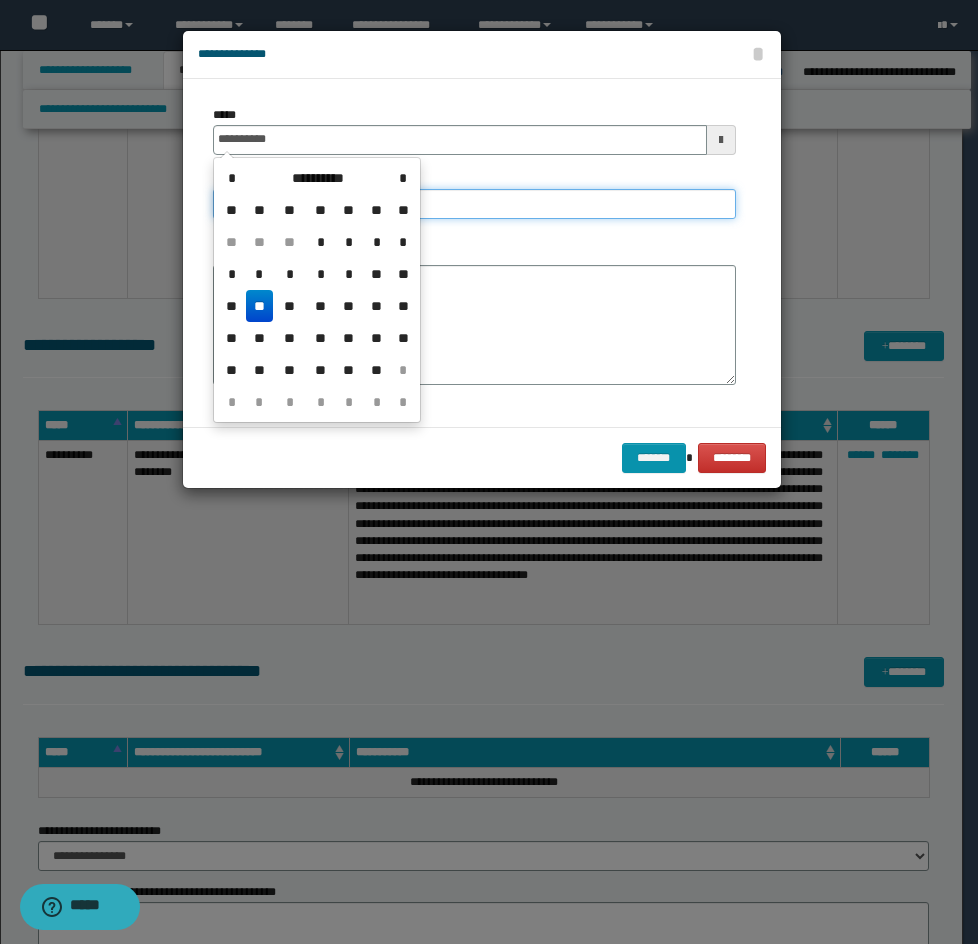 type on "**********" 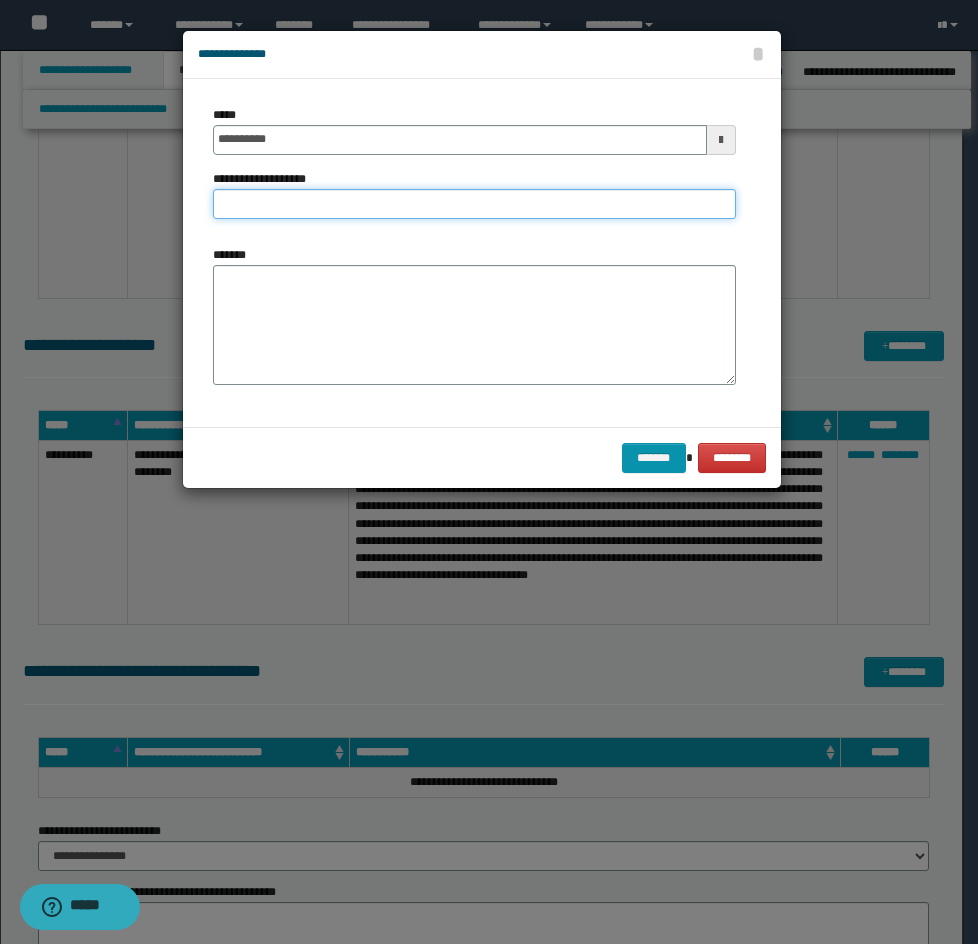 type on "**********" 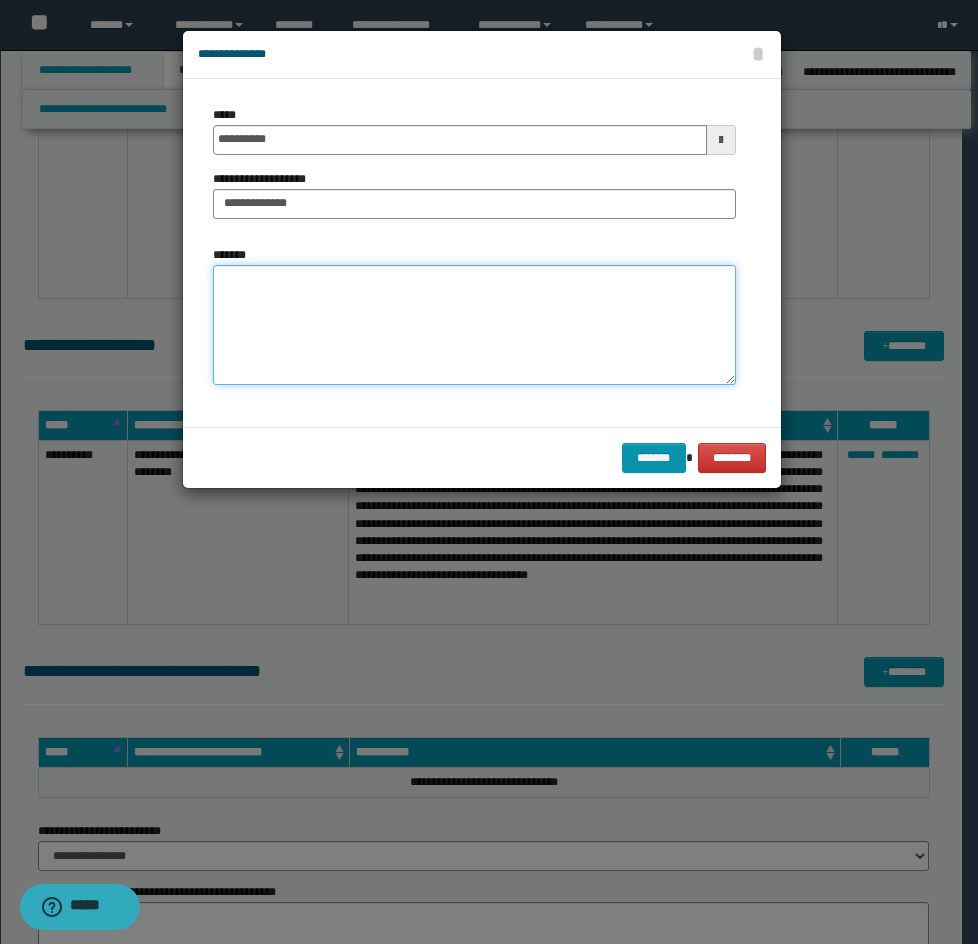 drag, startPoint x: 268, startPoint y: 316, endPoint x: 32, endPoint y: 333, distance: 236.6115 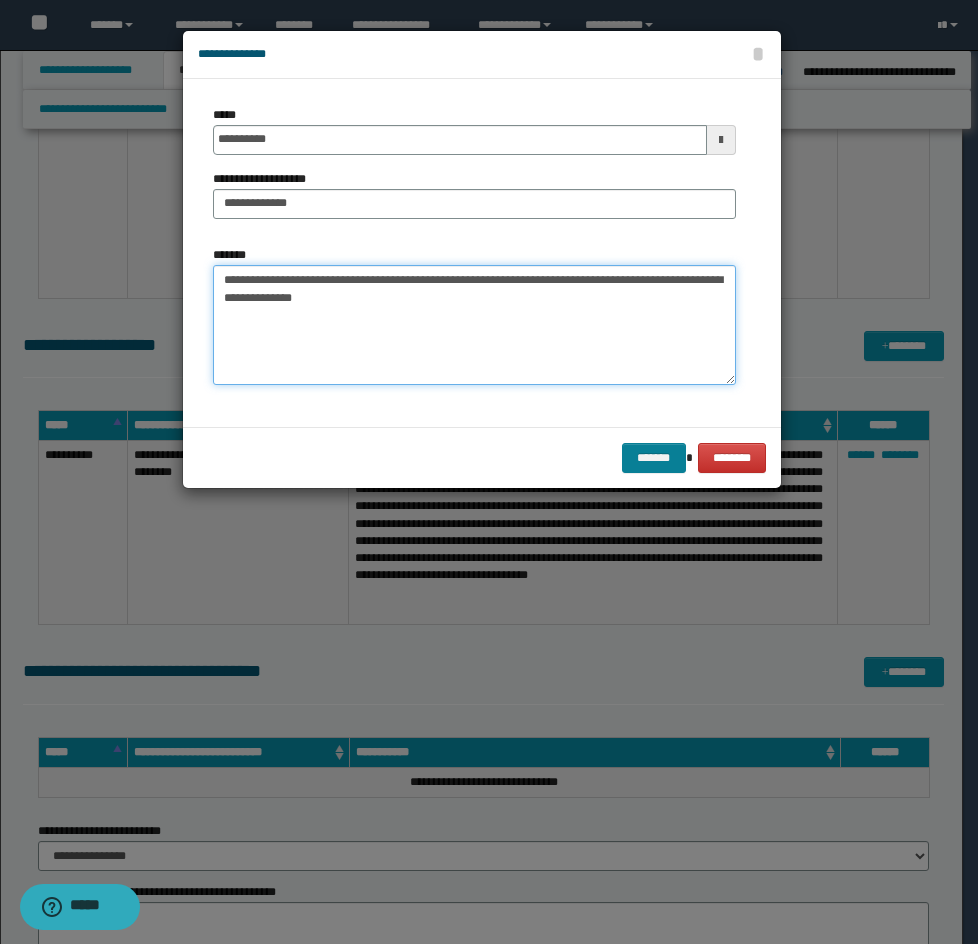 type on "**********" 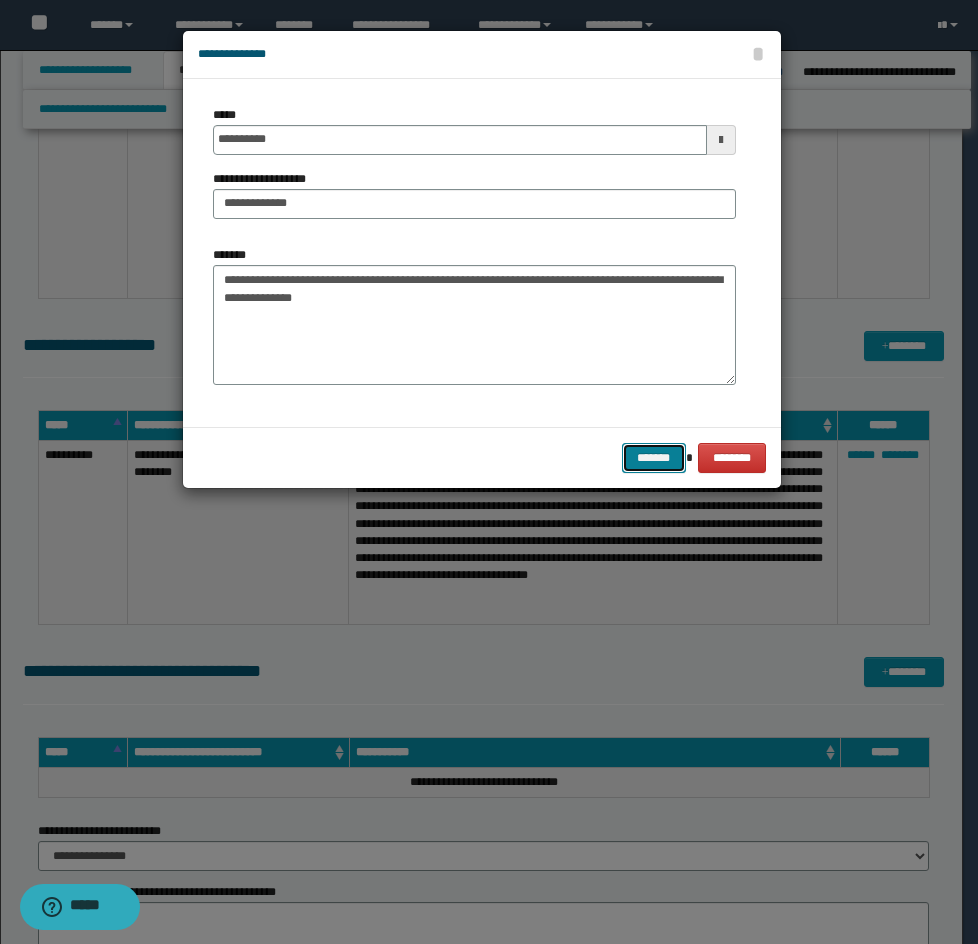 click on "*******" at bounding box center (654, 458) 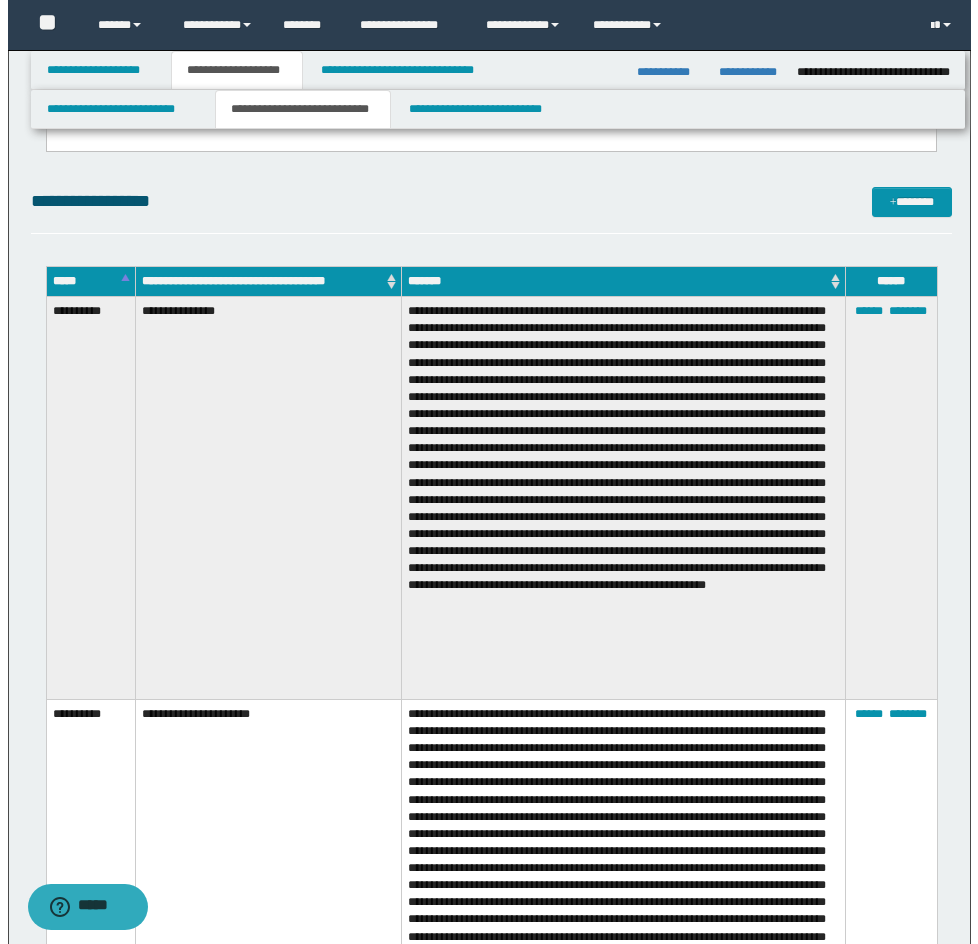 scroll, scrollTop: 2250, scrollLeft: 0, axis: vertical 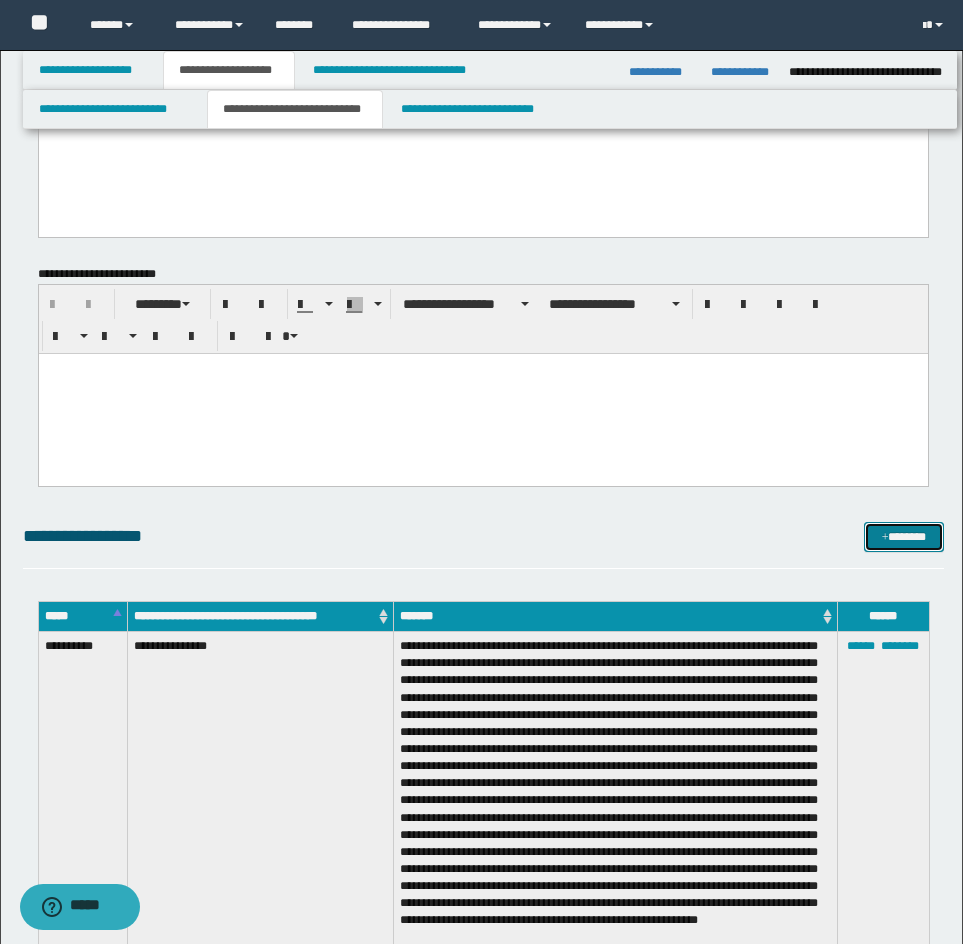 click on "*******" at bounding box center [904, 537] 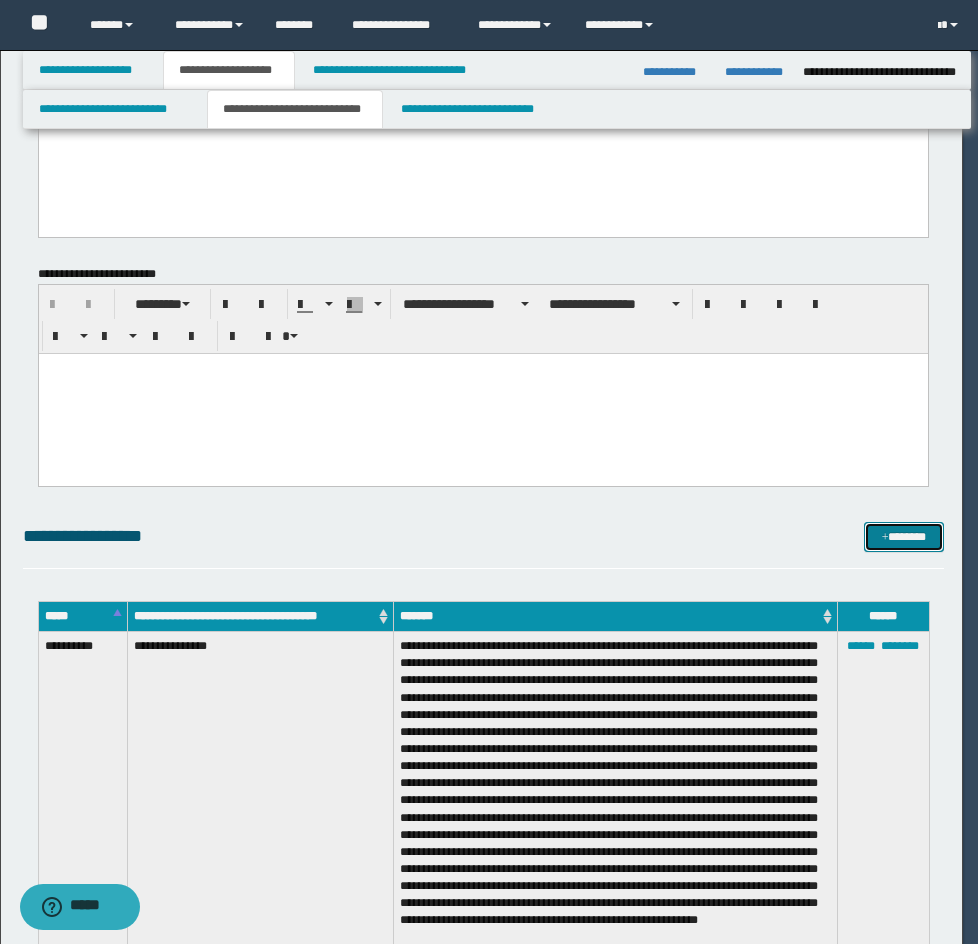 scroll, scrollTop: 0, scrollLeft: 0, axis: both 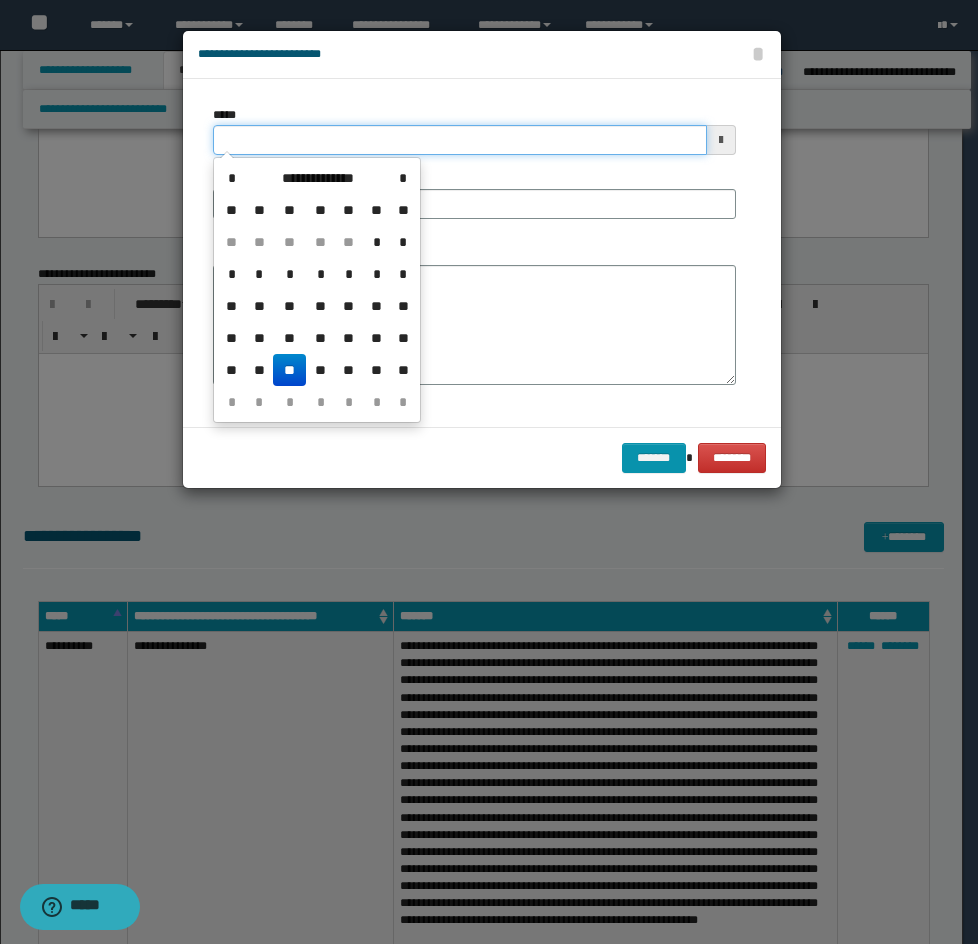 click on "*****" at bounding box center [460, 140] 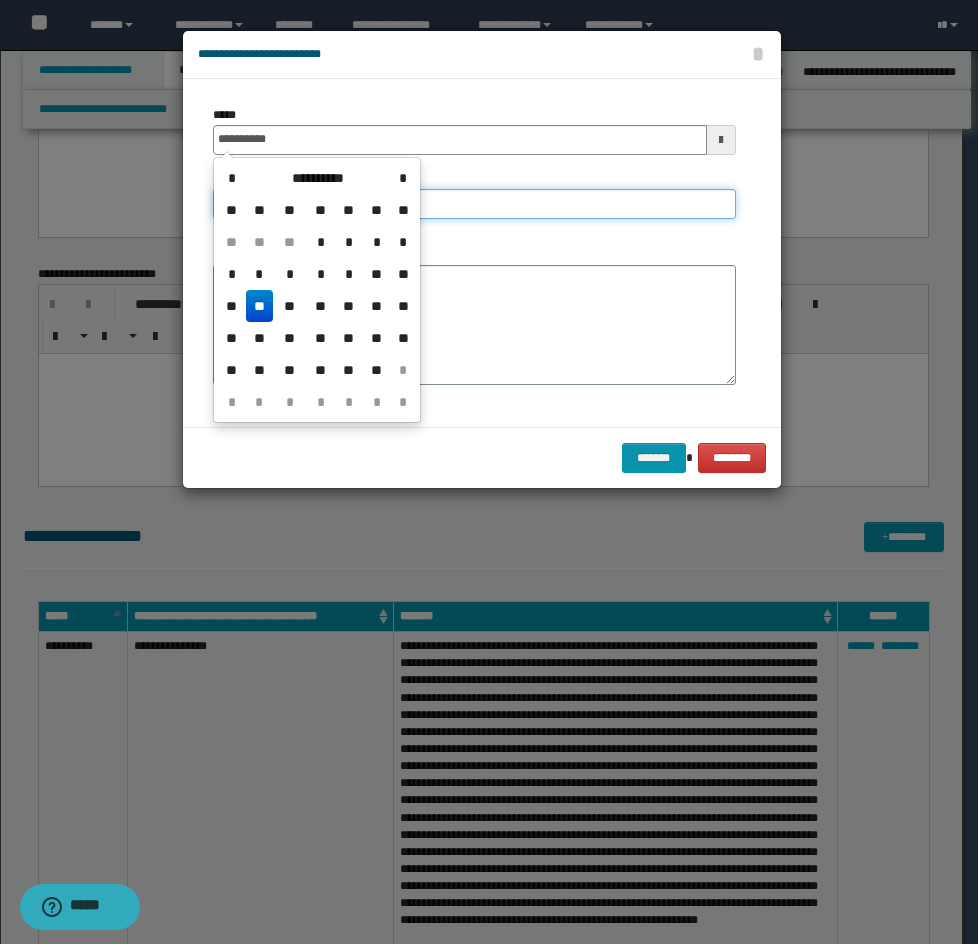 type on "**********" 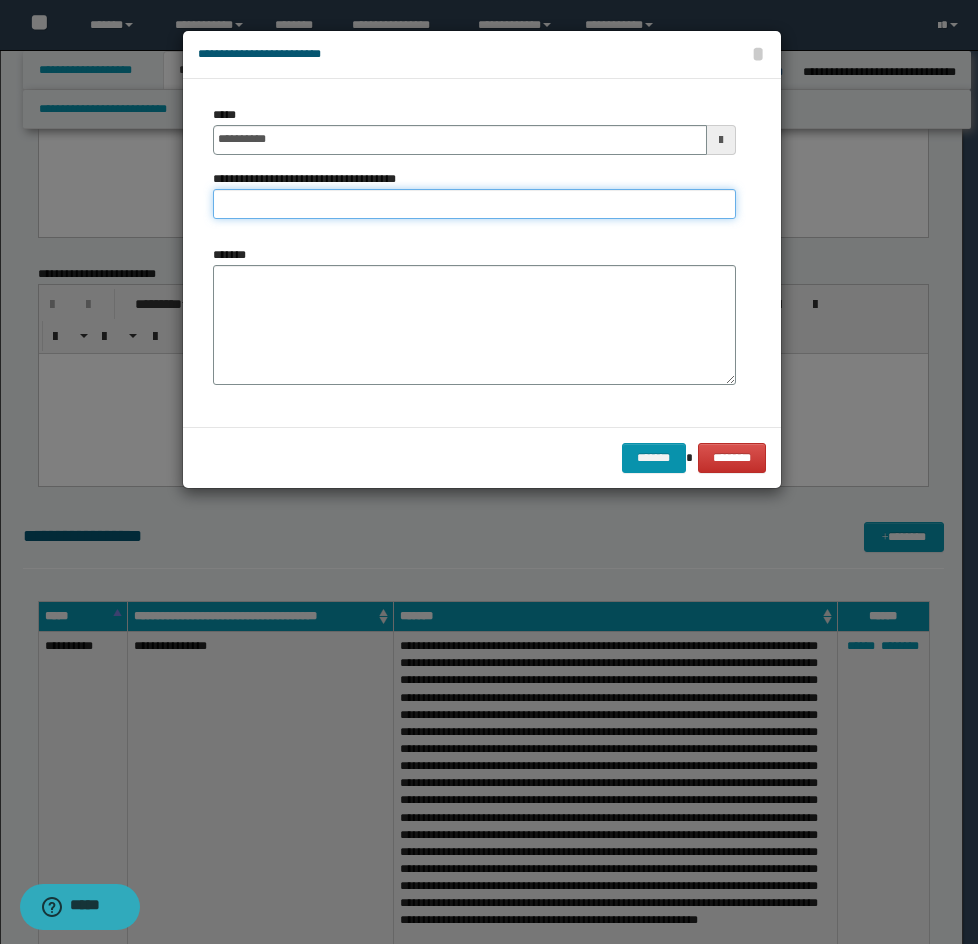 click on "**********" at bounding box center (474, 204) 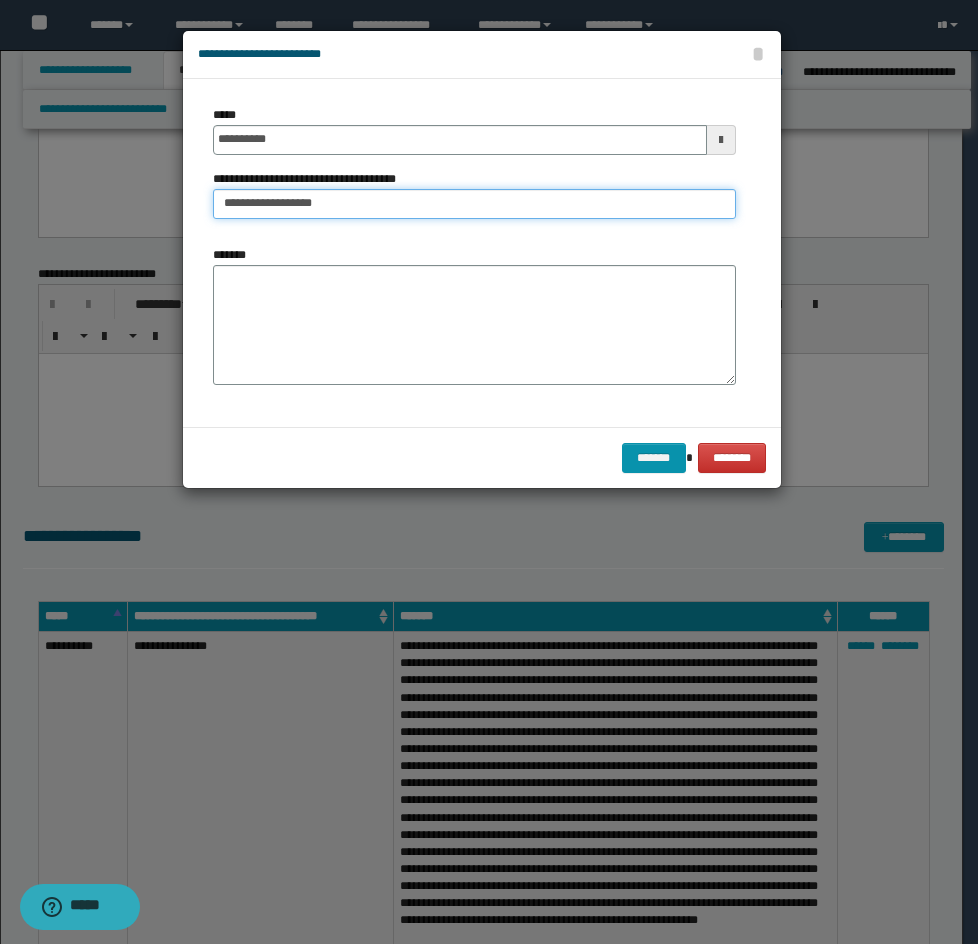 click on "**********" at bounding box center (474, 204) 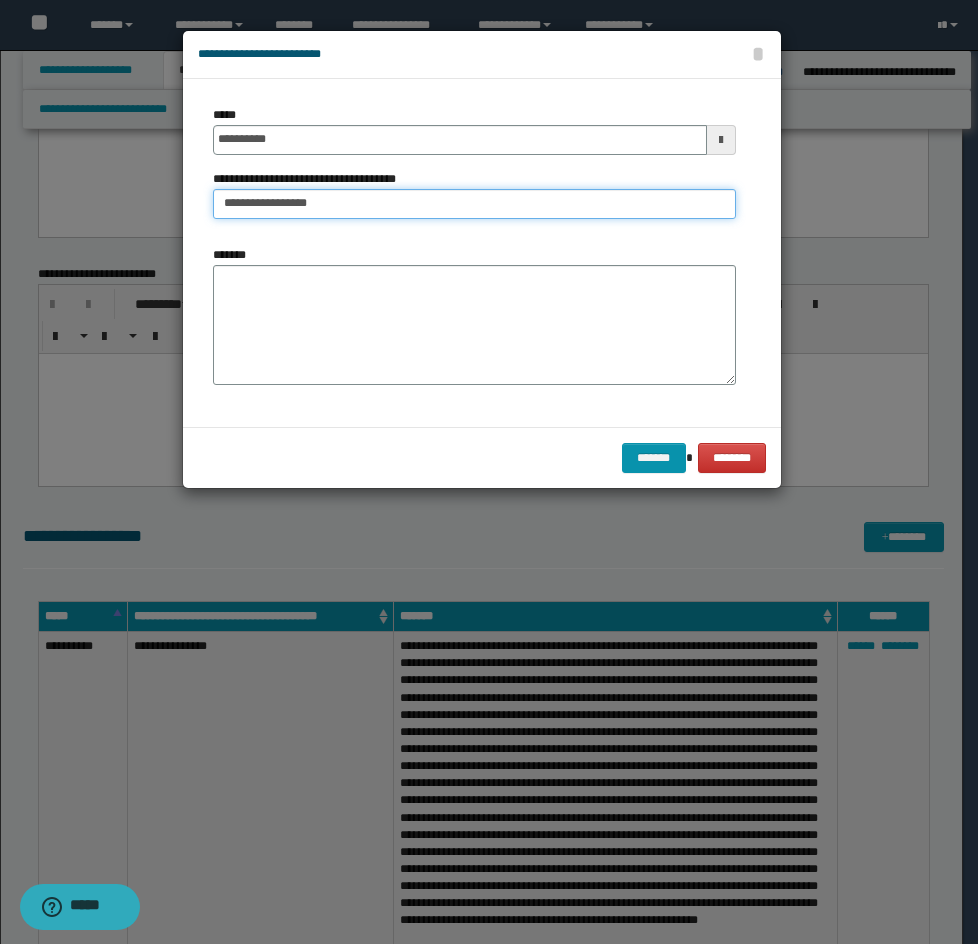 type on "**********" 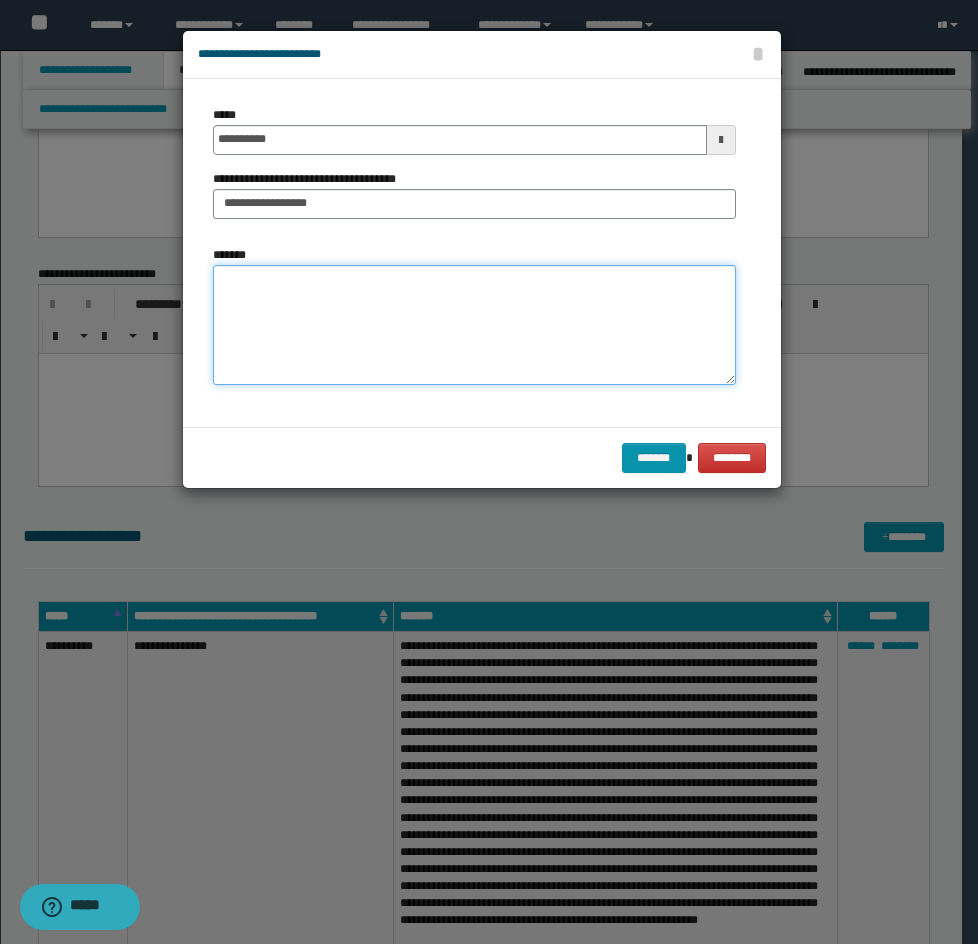 drag, startPoint x: 319, startPoint y: 281, endPoint x: 52, endPoint y: 356, distance: 277.33374 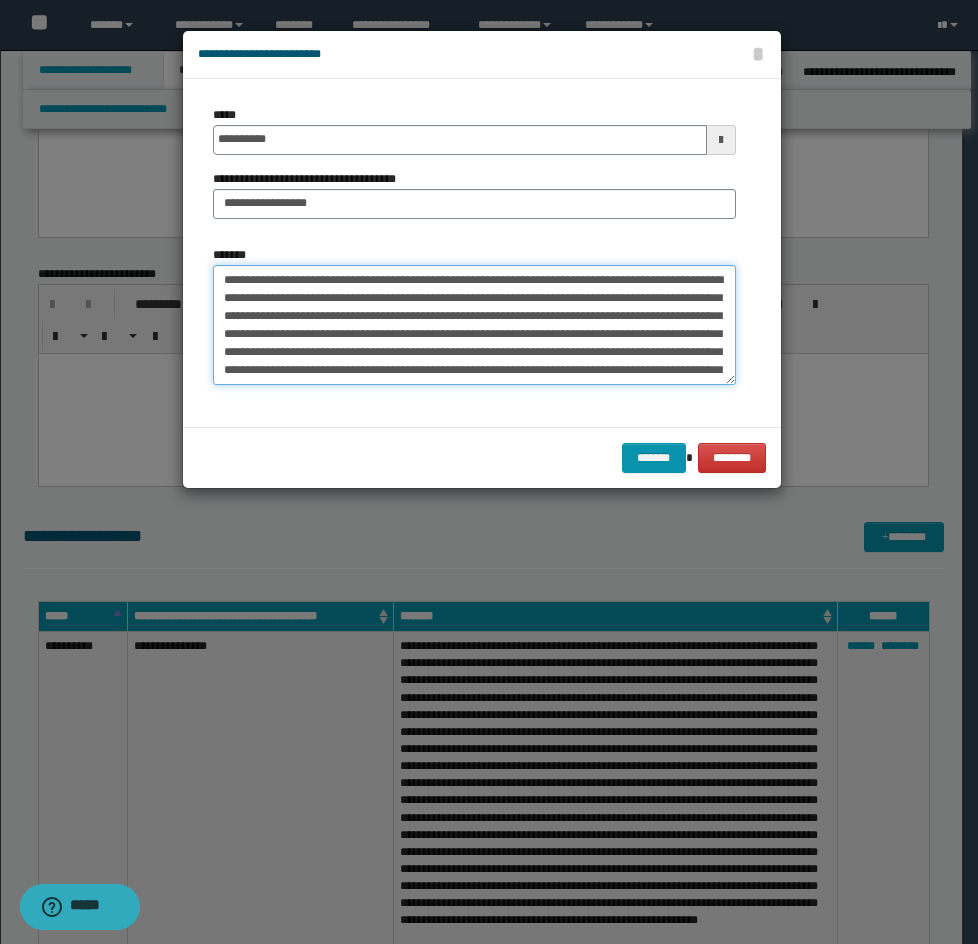scroll, scrollTop: 156, scrollLeft: 0, axis: vertical 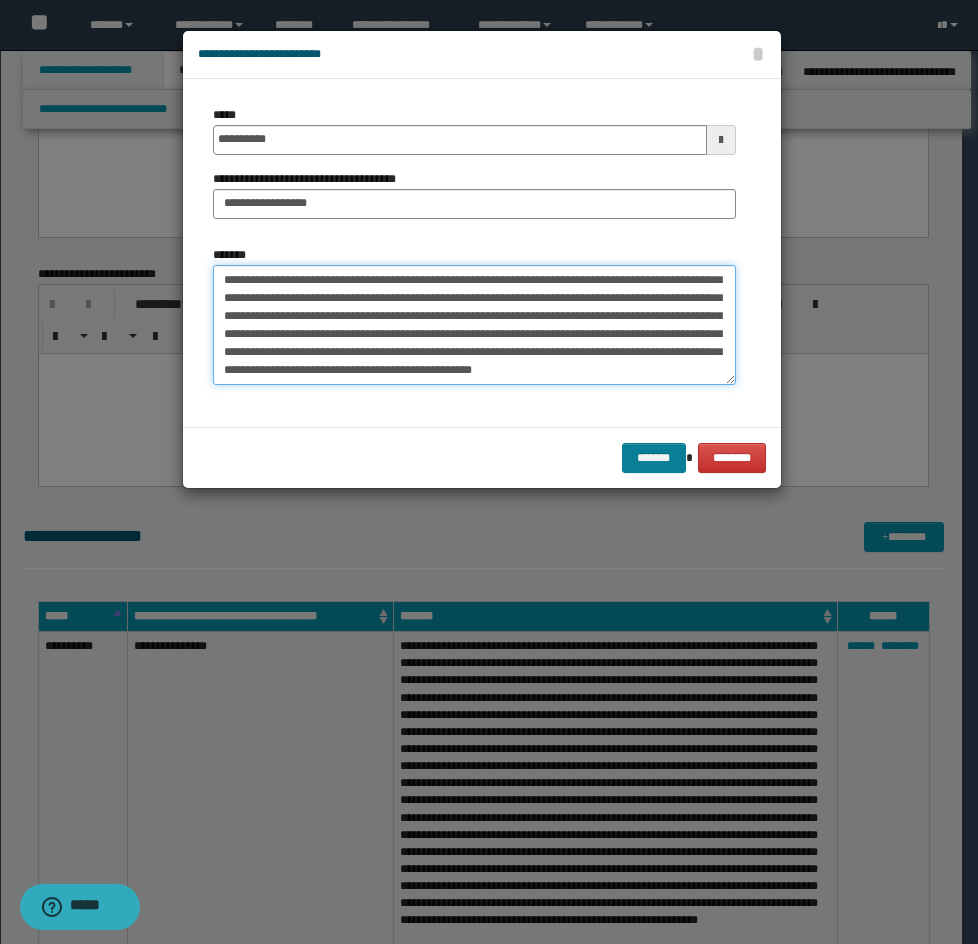 type on "**********" 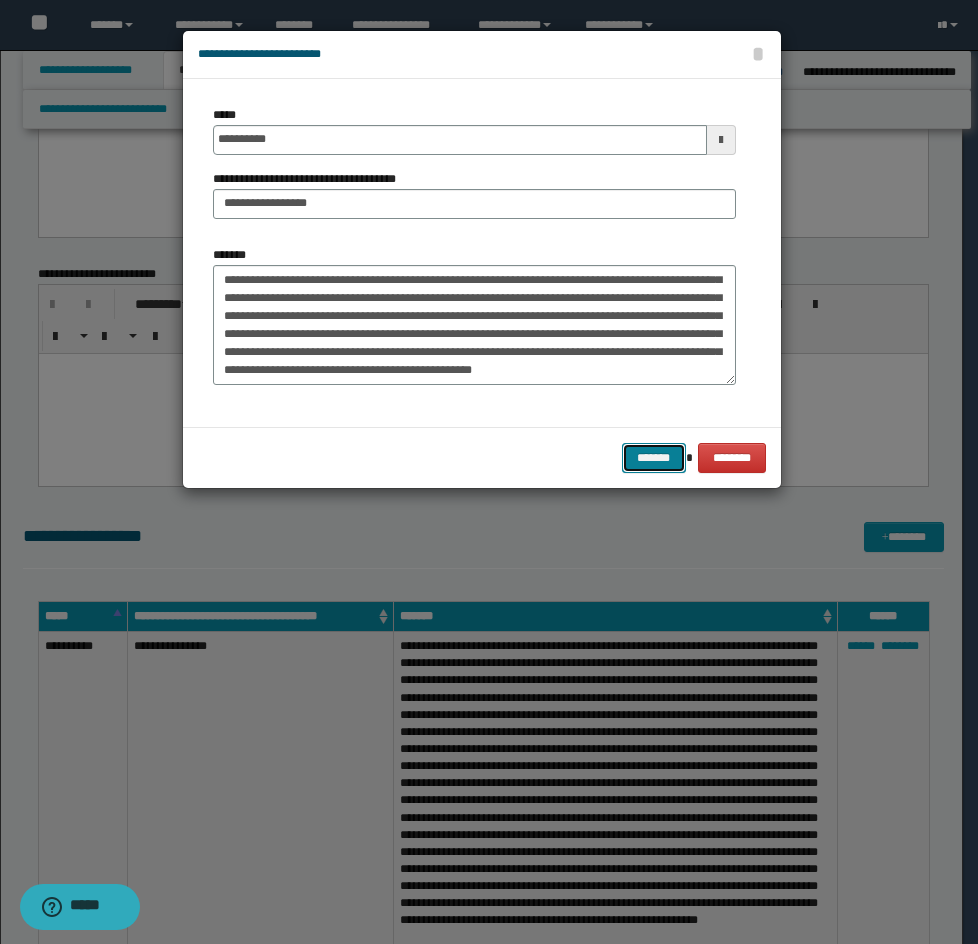 click on "*******" at bounding box center (654, 458) 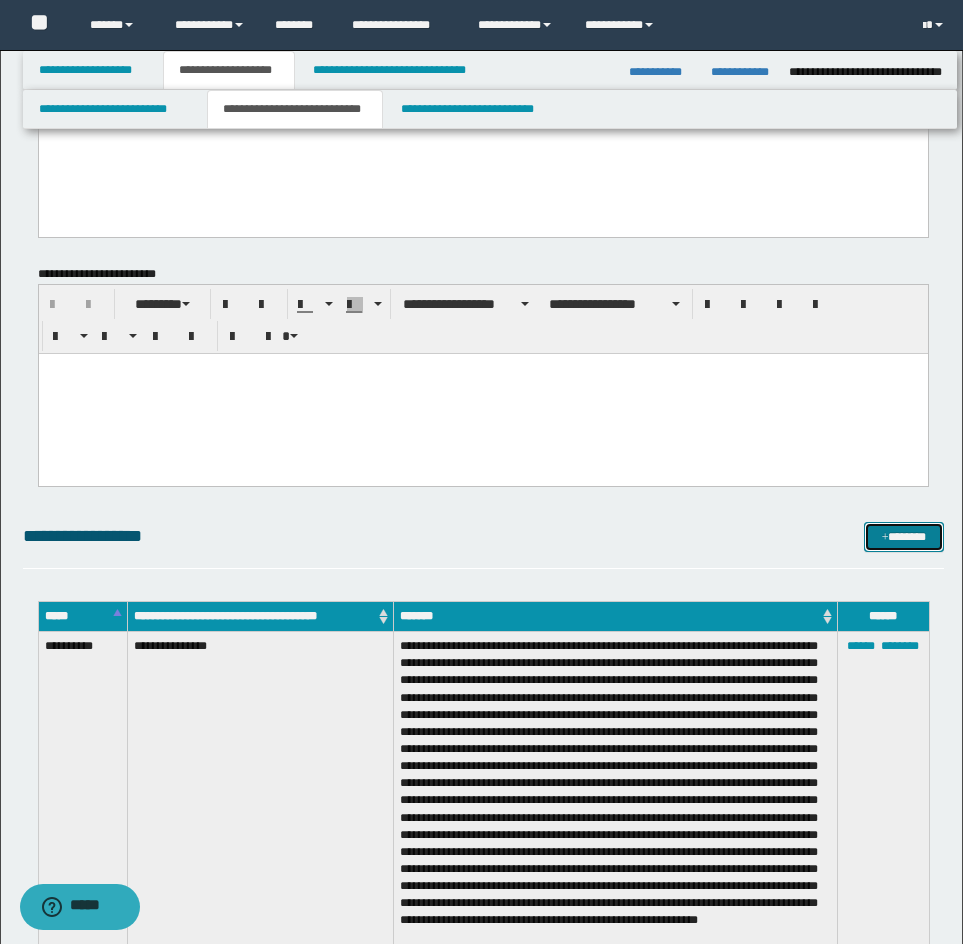 click on "*******" at bounding box center (904, 537) 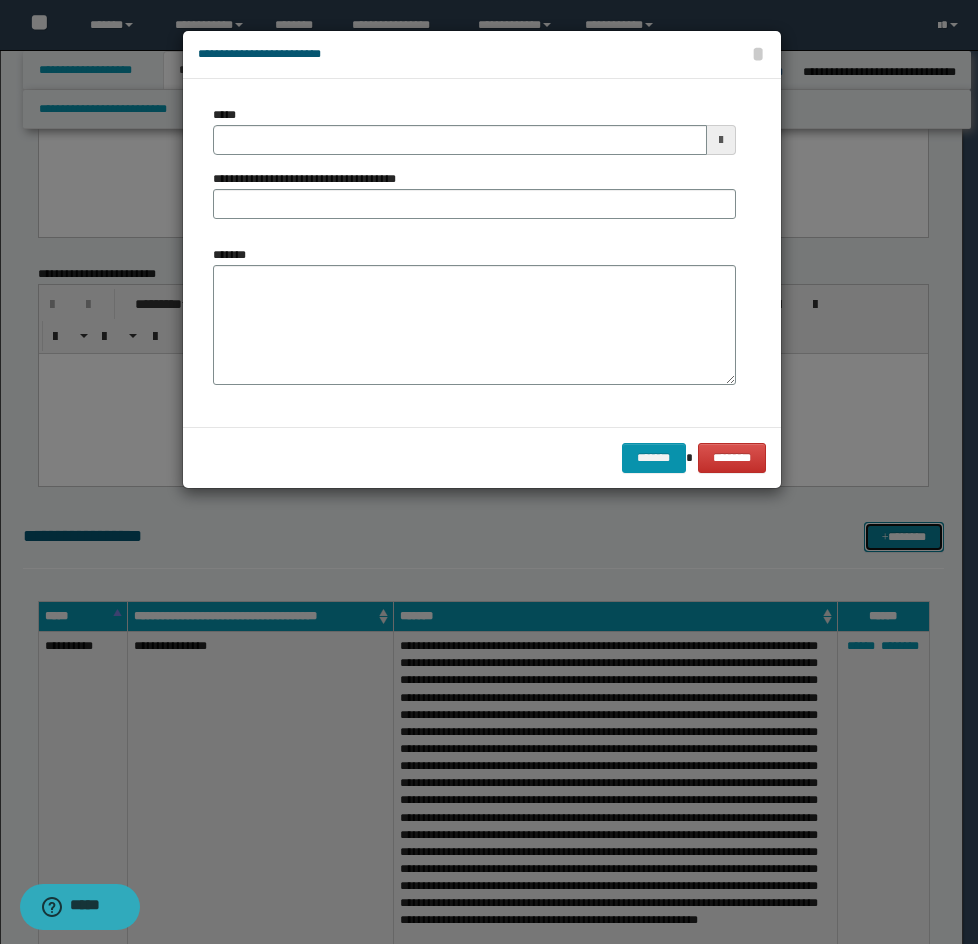 scroll, scrollTop: 0, scrollLeft: 0, axis: both 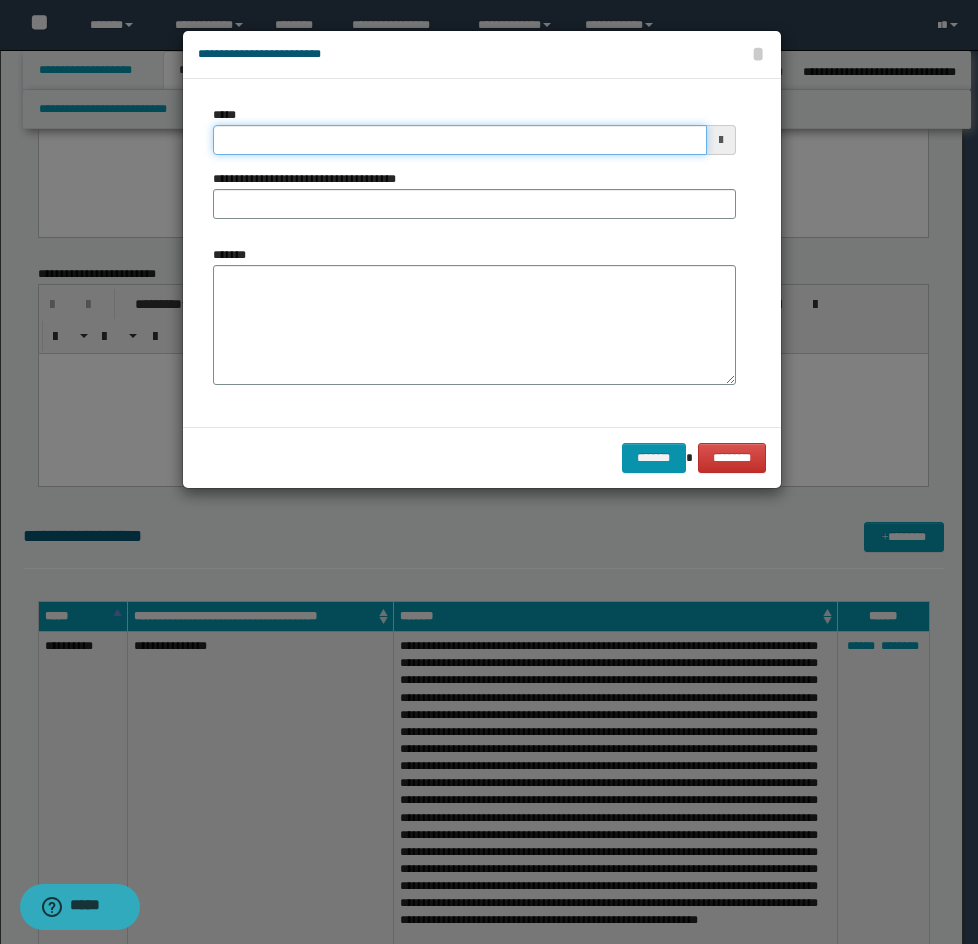 click on "*****" at bounding box center (460, 140) 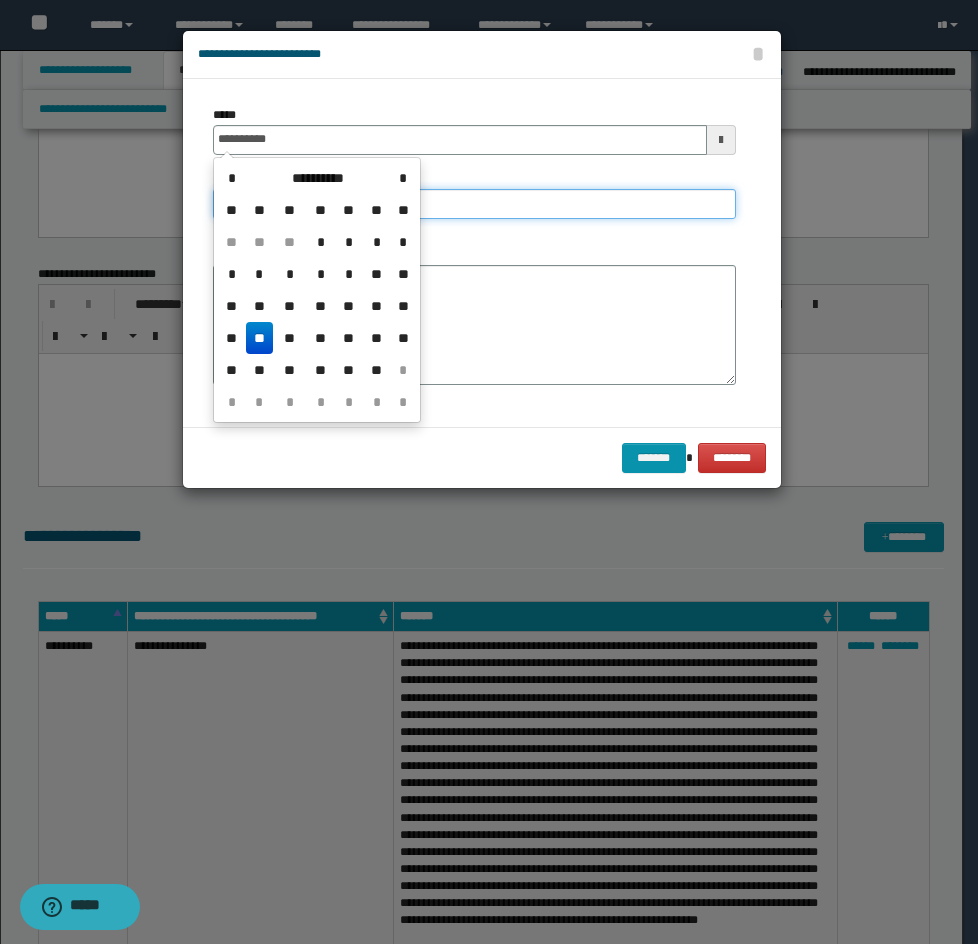 type on "**********" 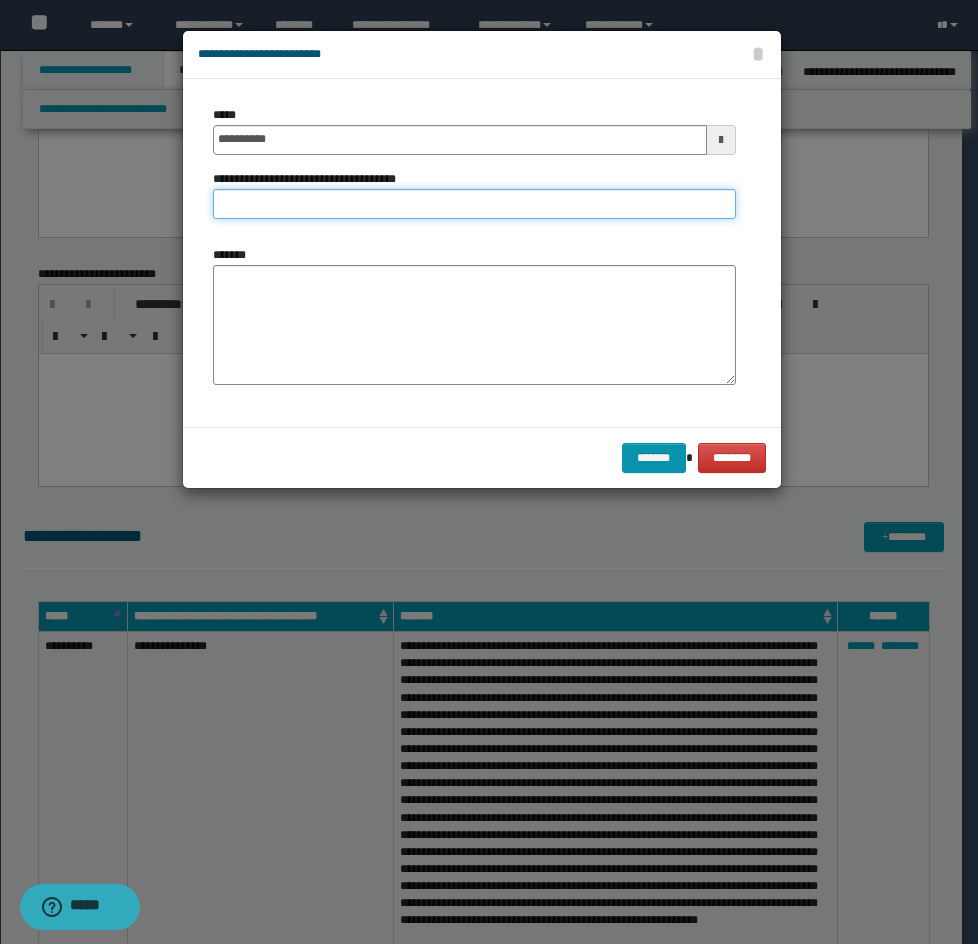 click on "**********" at bounding box center (474, 204) 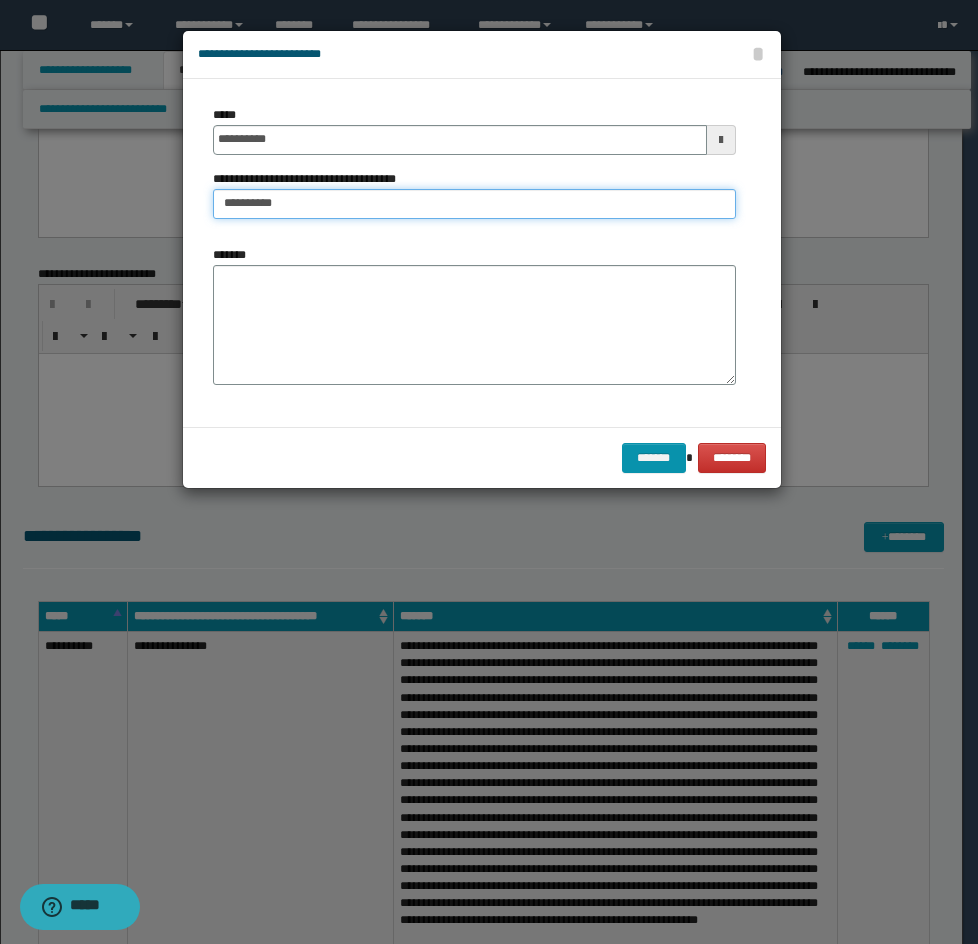 type on "**********" 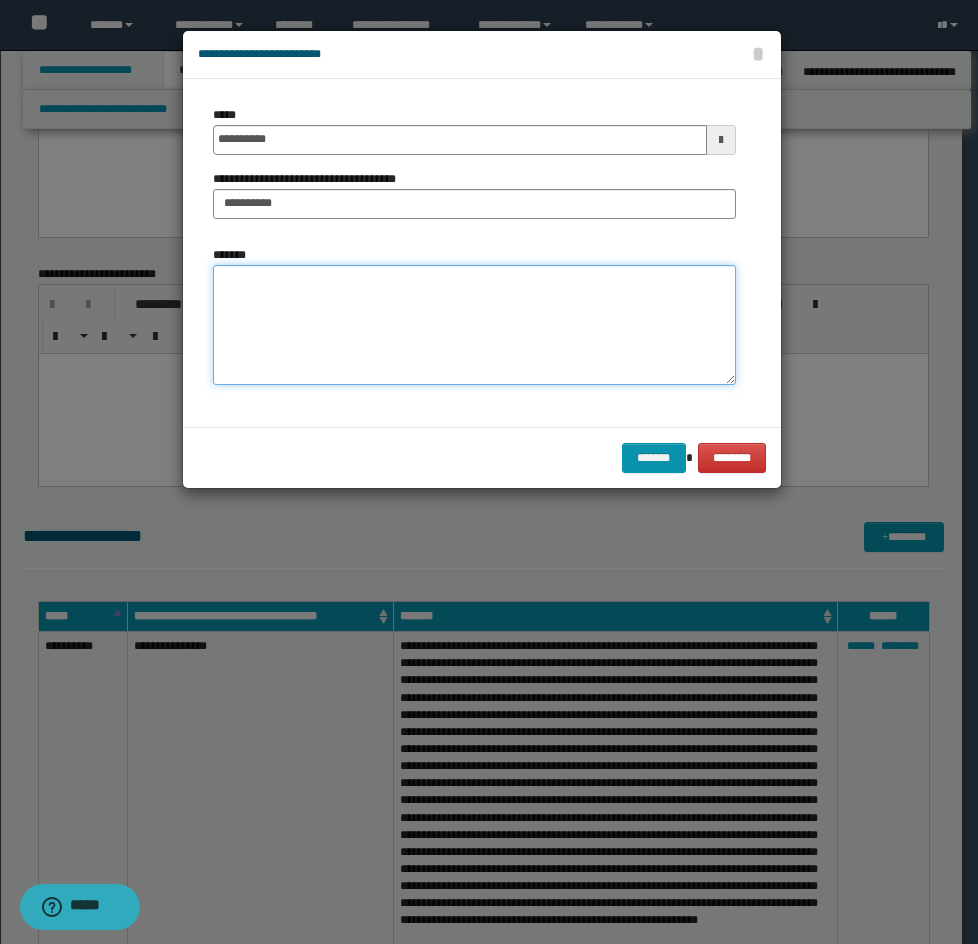 click on "*******" at bounding box center [474, 325] 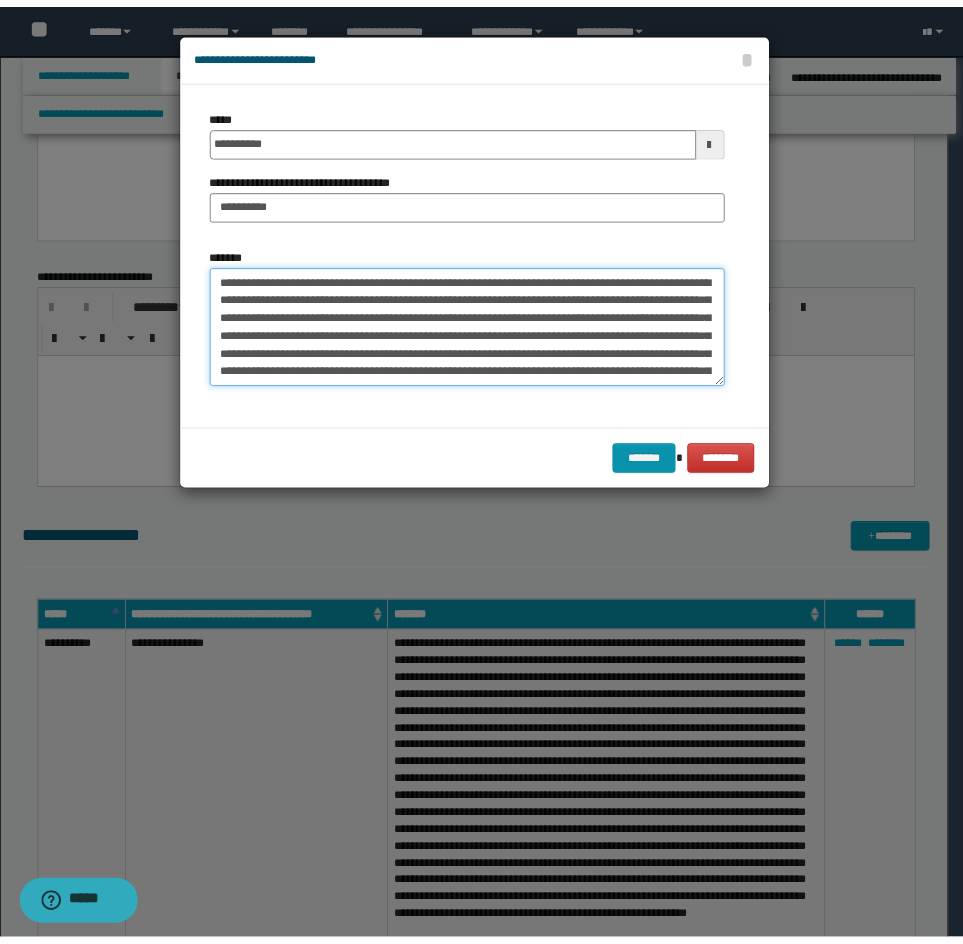 scroll, scrollTop: 264, scrollLeft: 0, axis: vertical 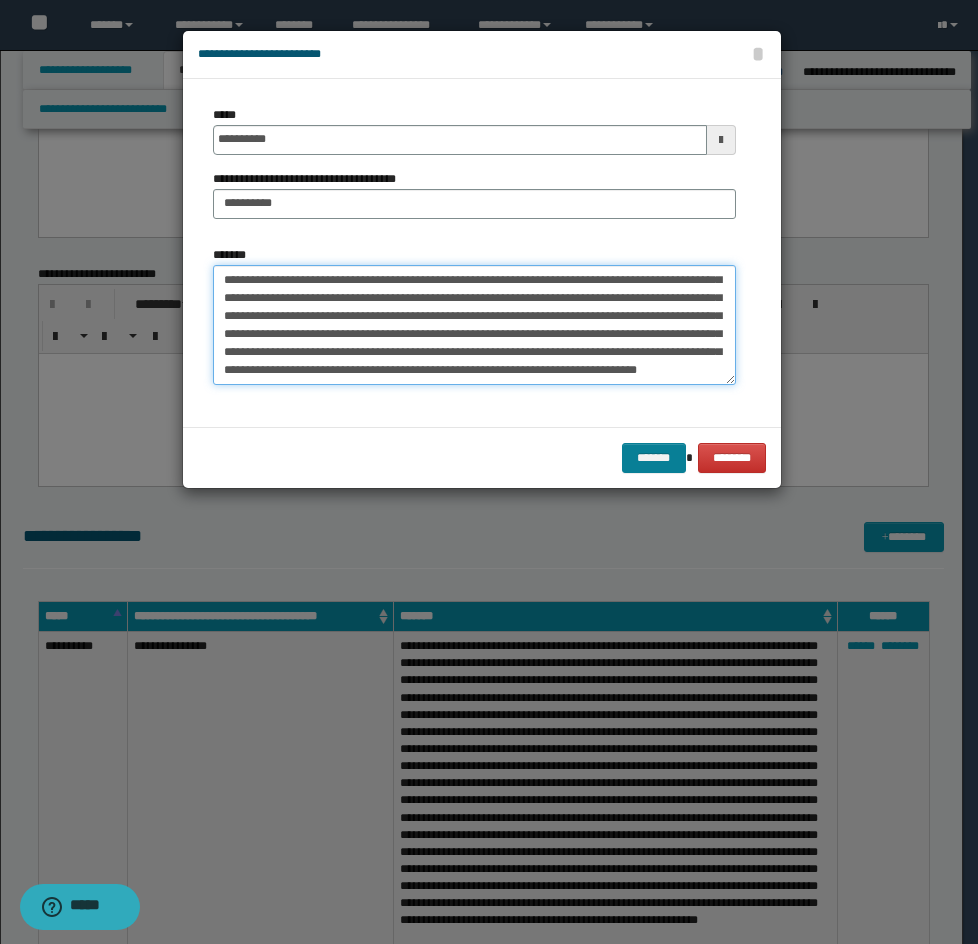 type on "**********" 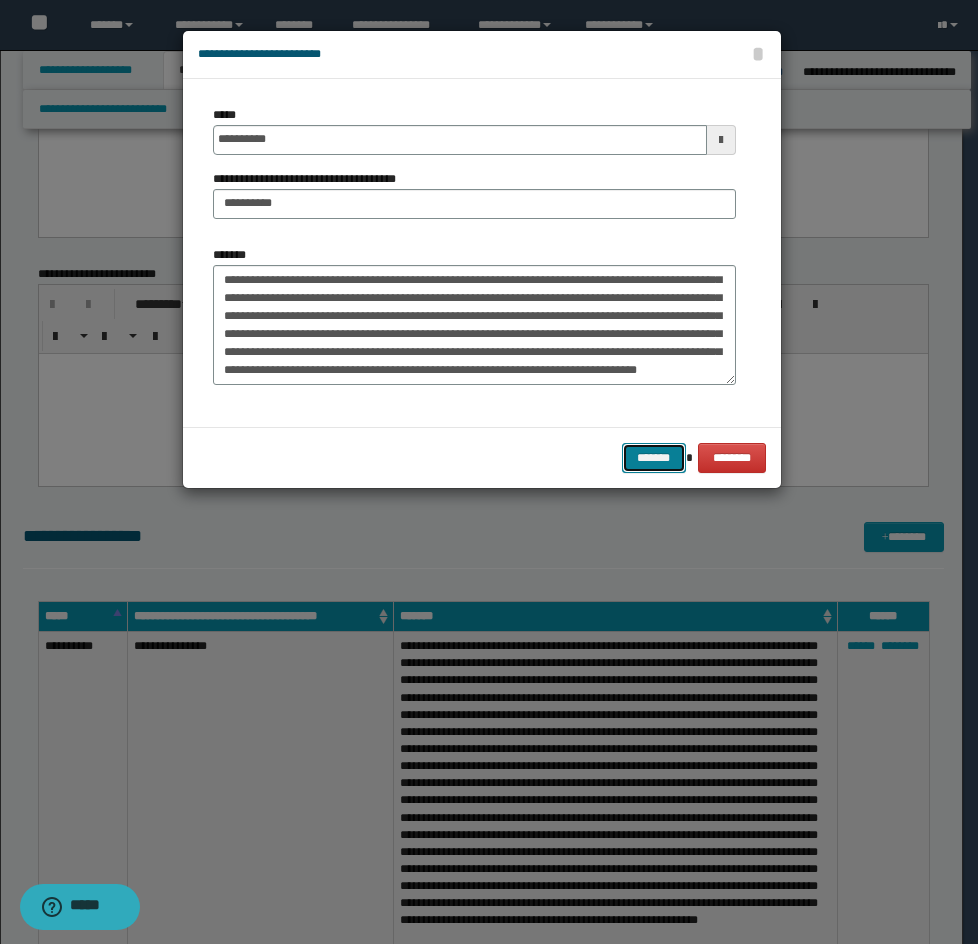 click on "*******" at bounding box center (654, 458) 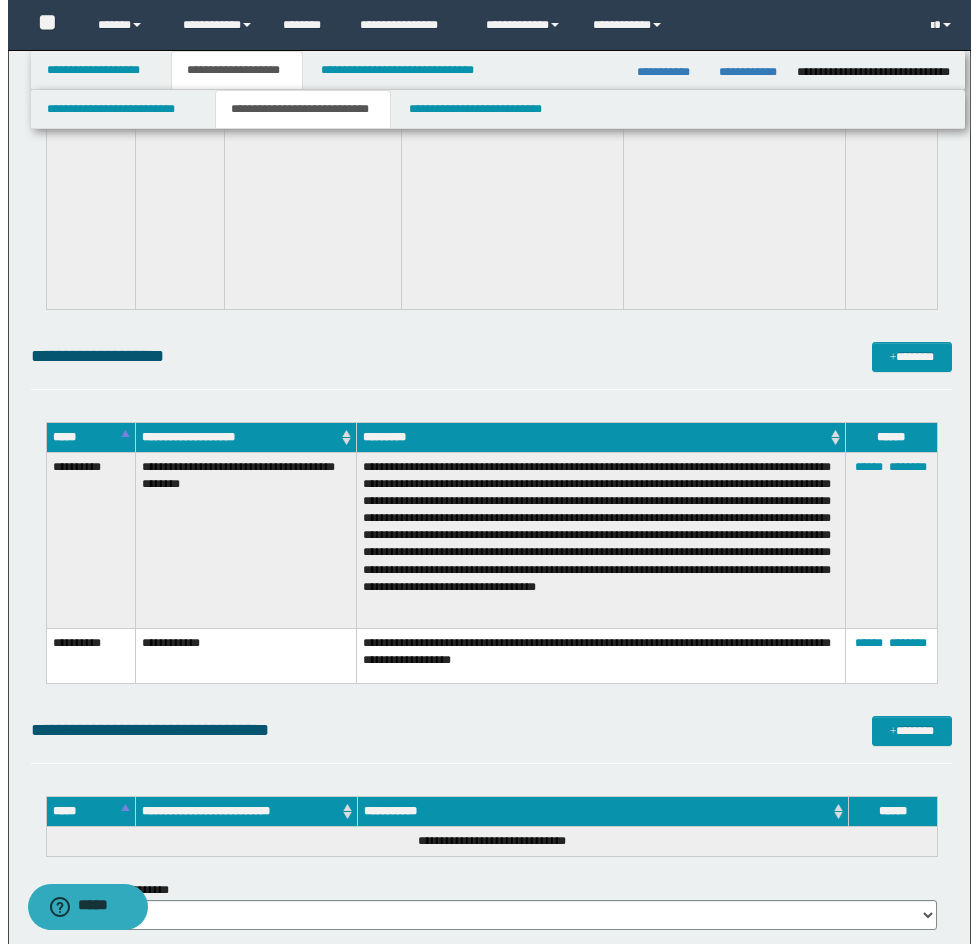 scroll, scrollTop: 10650, scrollLeft: 0, axis: vertical 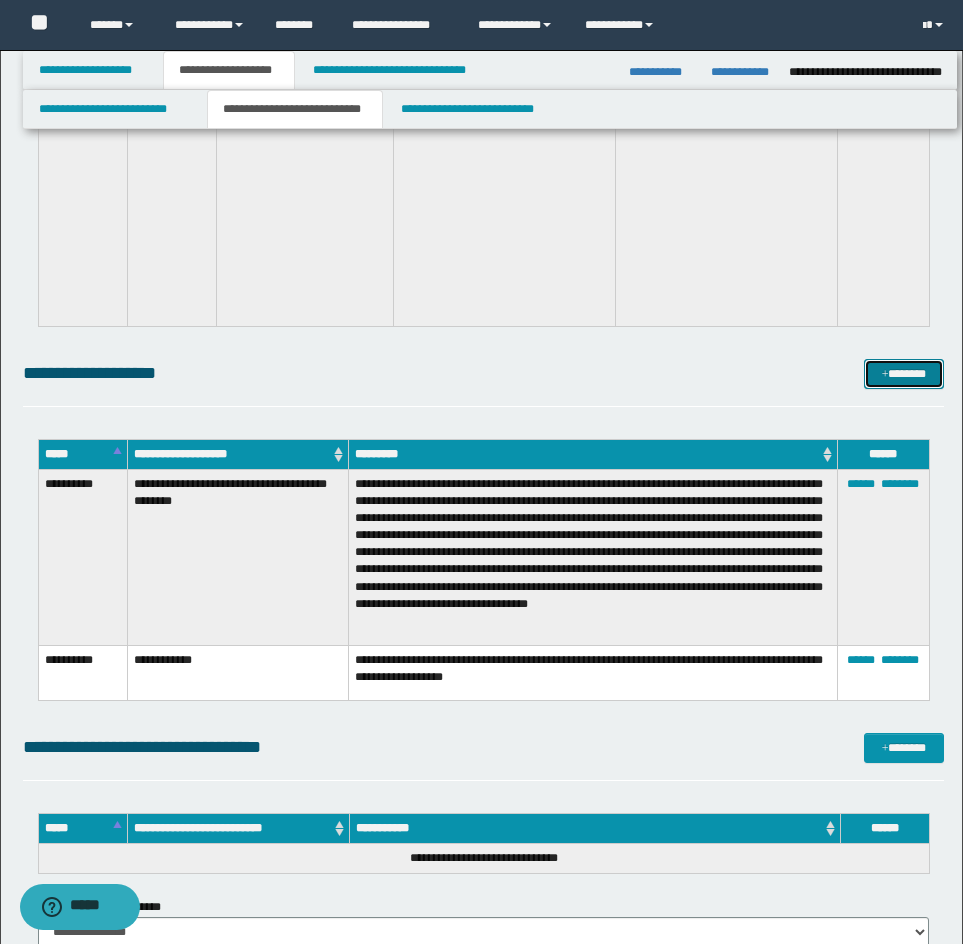 click on "*******" at bounding box center [904, 374] 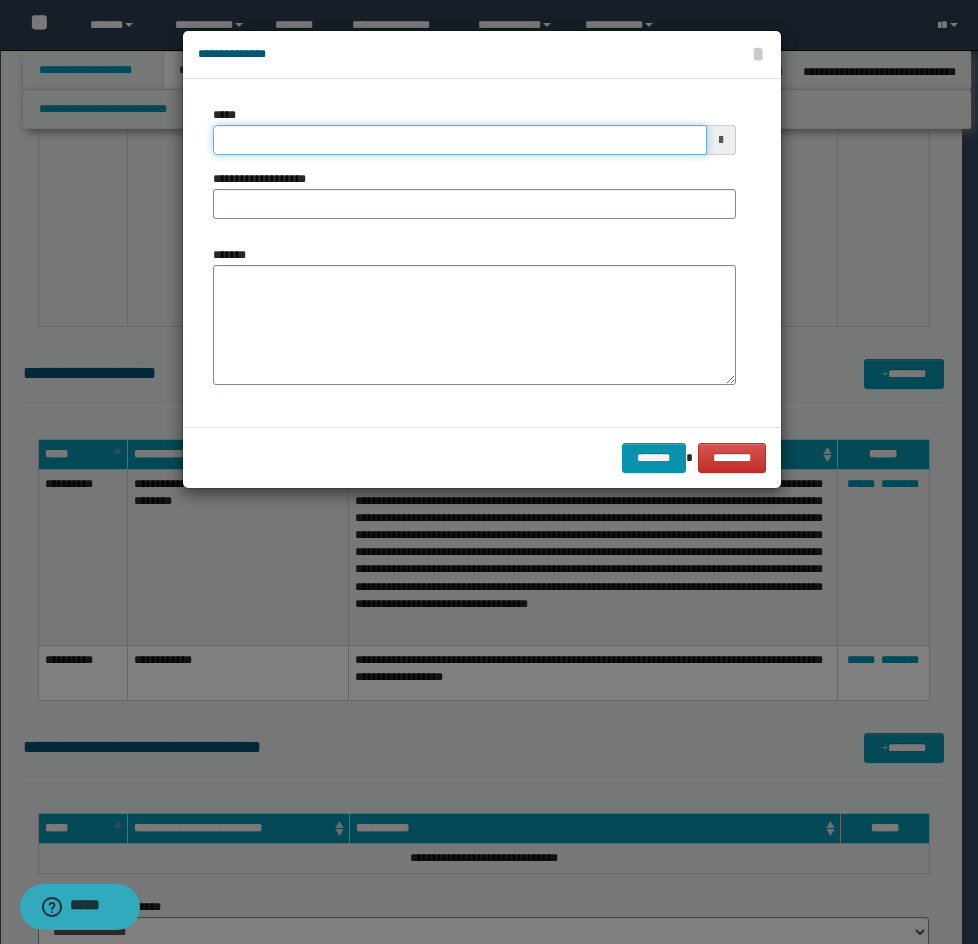 click on "*****" at bounding box center [460, 140] 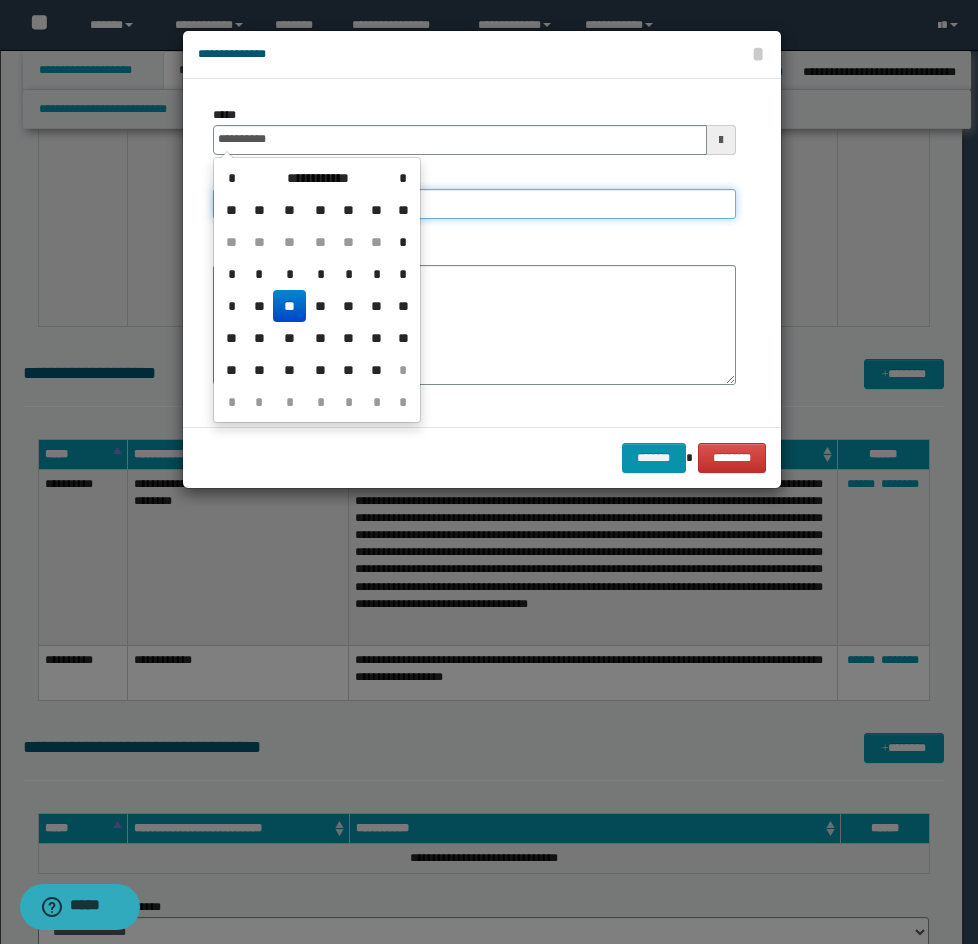 type on "**********" 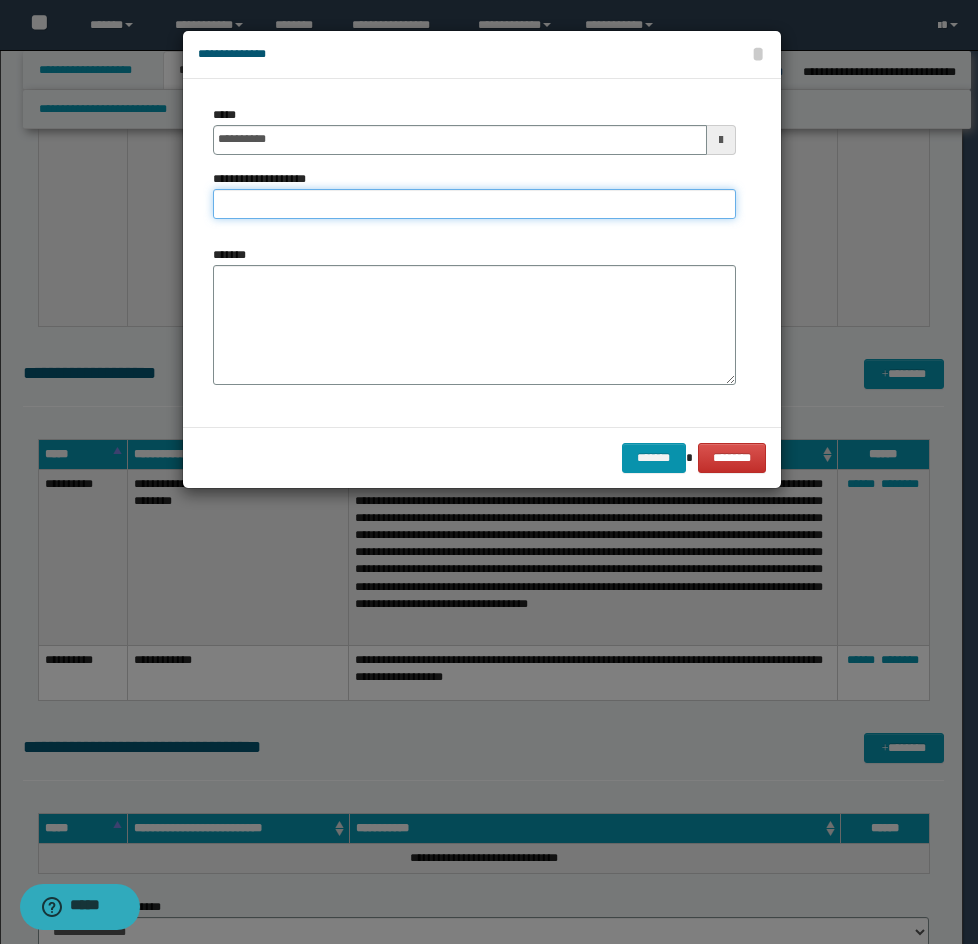click on "**********" at bounding box center (474, 204) 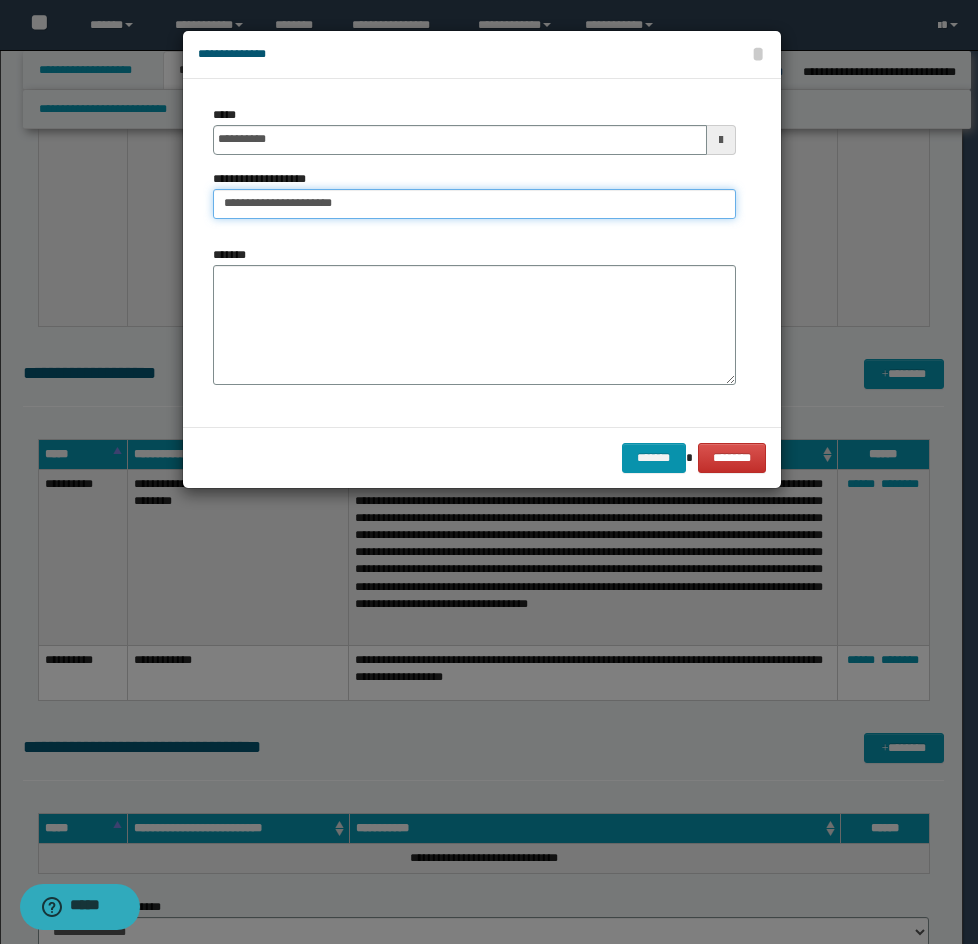 type on "**********" 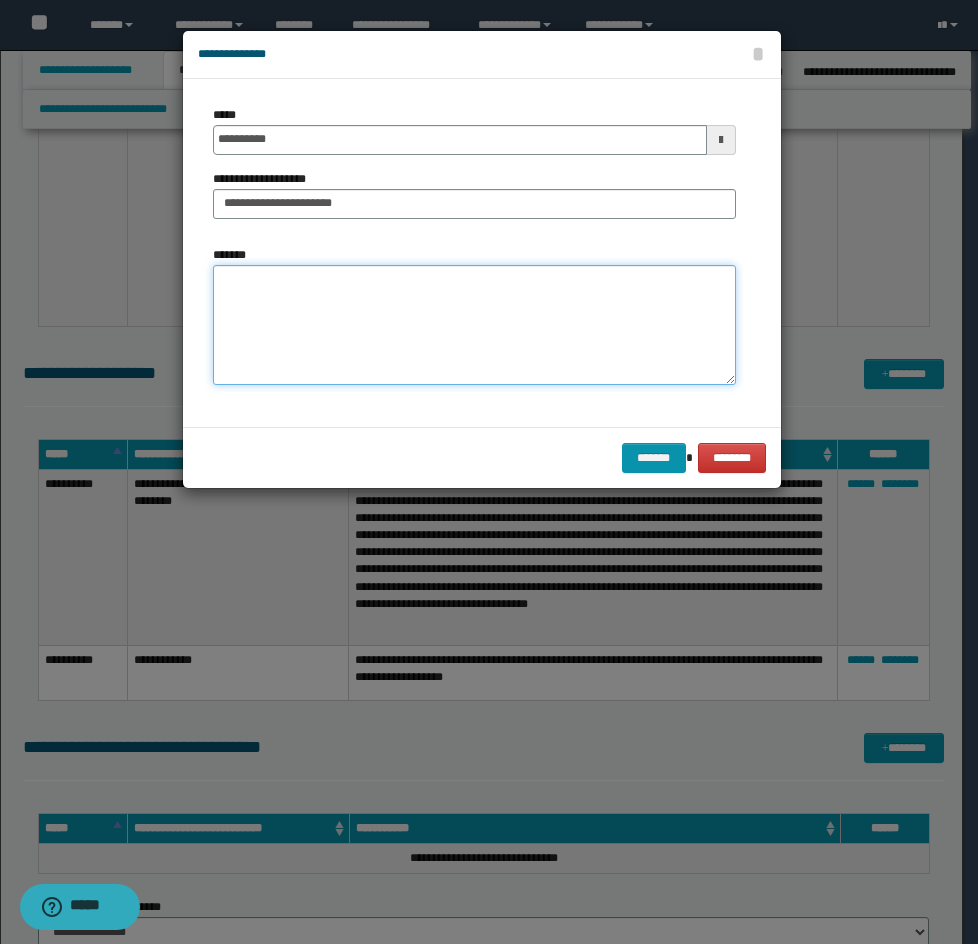click on "*******" at bounding box center [474, 325] 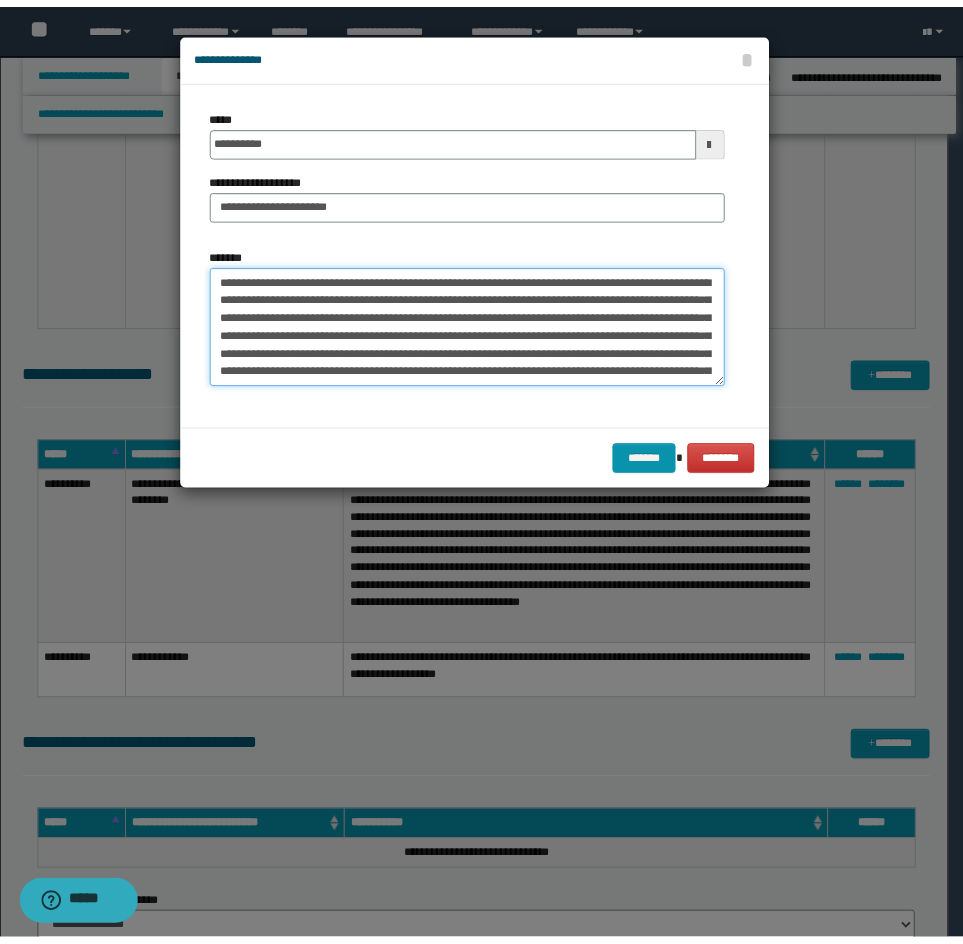 scroll, scrollTop: 102, scrollLeft: 0, axis: vertical 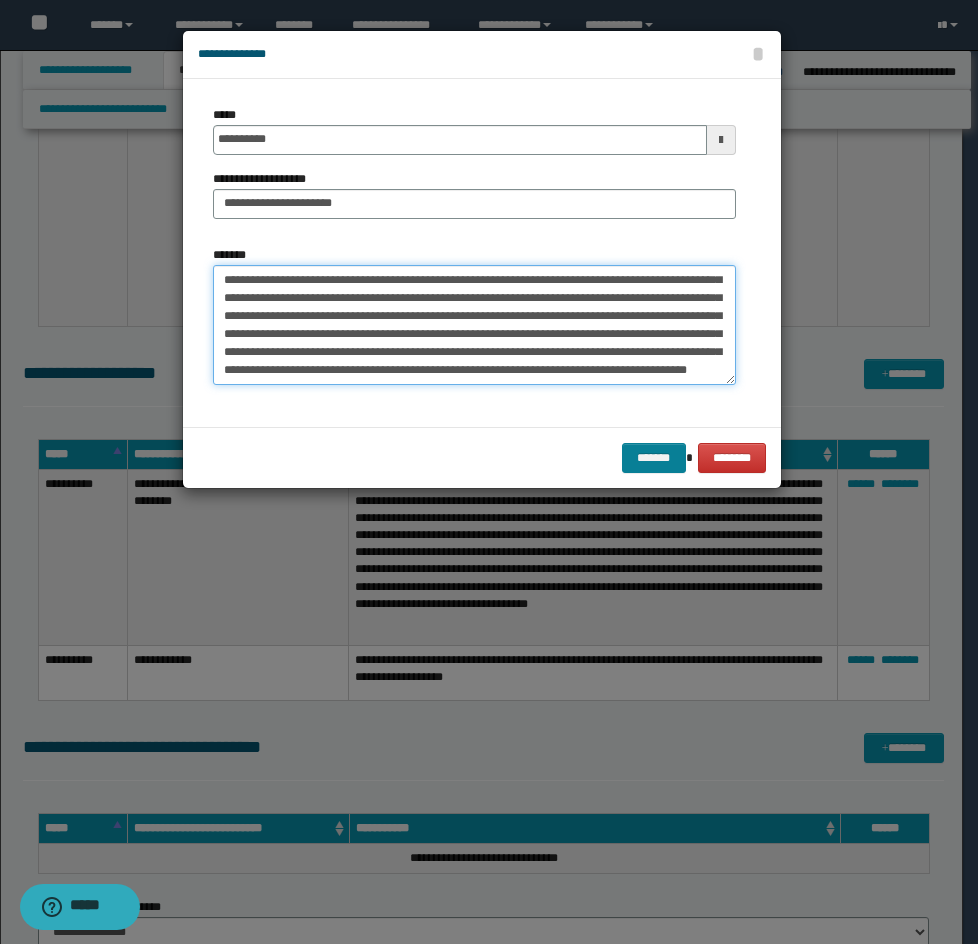 type on "**********" 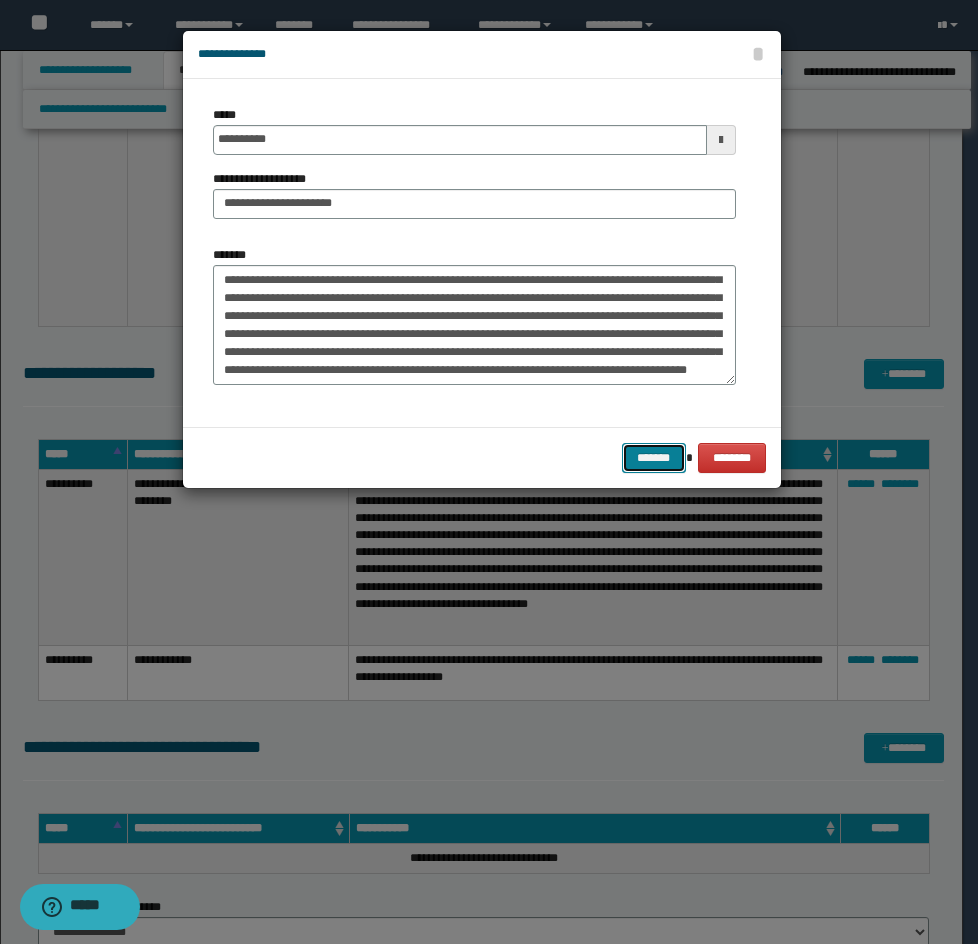 click on "*******" at bounding box center (654, 458) 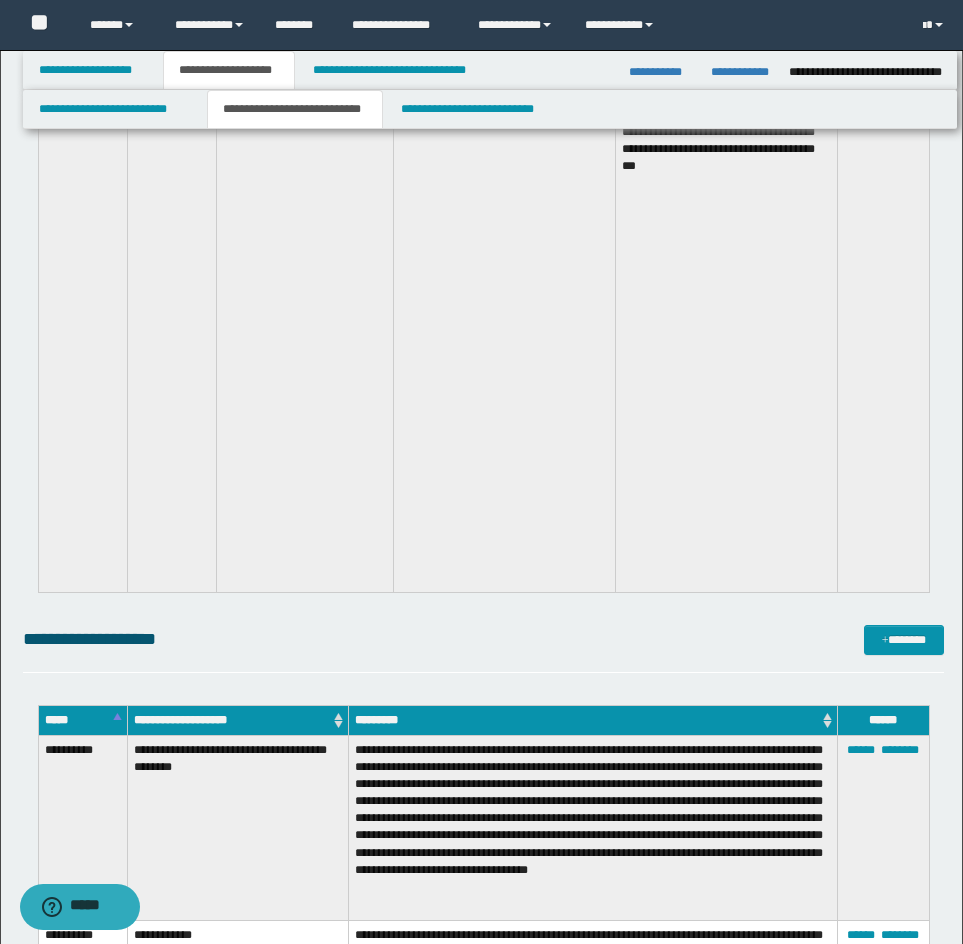 scroll, scrollTop: 10099, scrollLeft: 0, axis: vertical 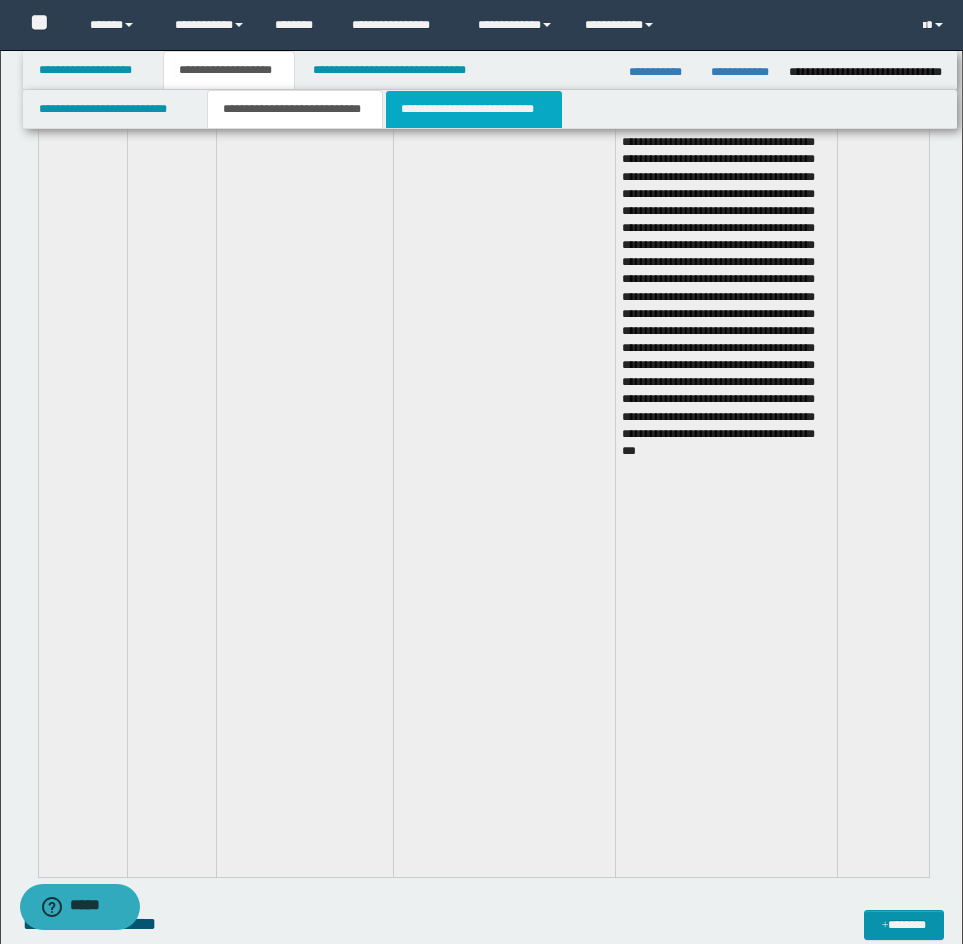click on "**********" at bounding box center (474, 109) 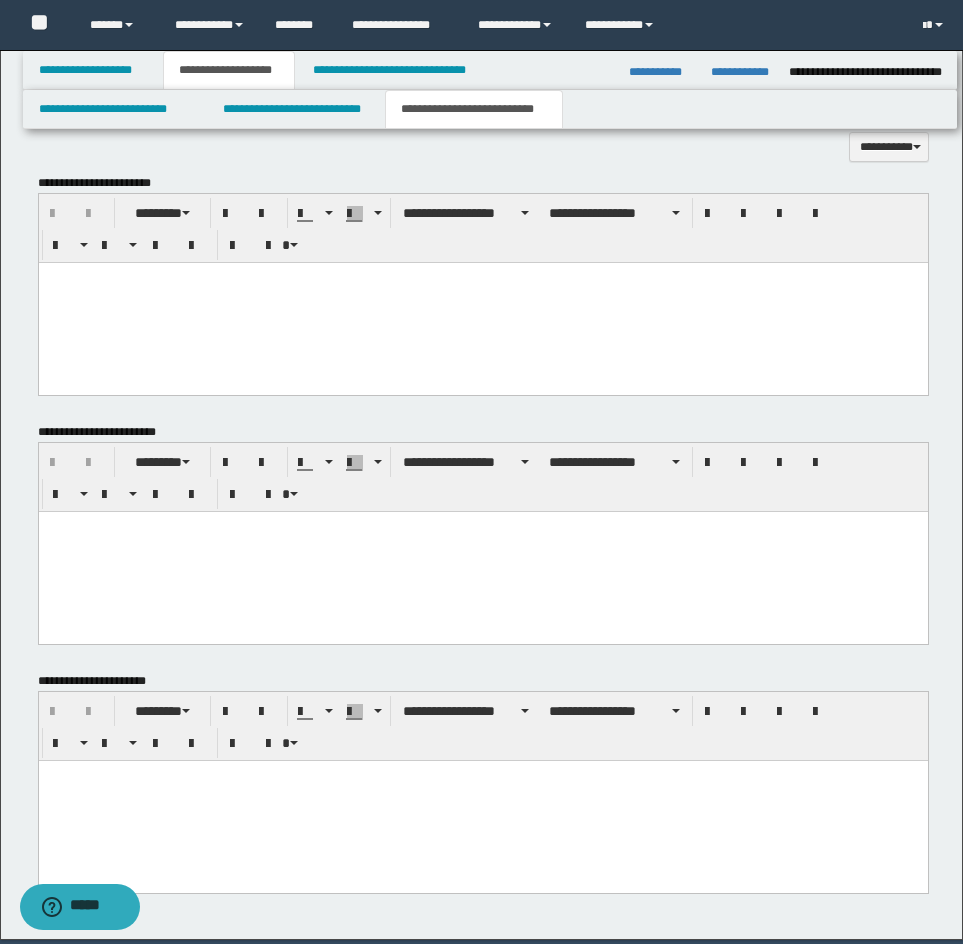 scroll, scrollTop: 700, scrollLeft: 0, axis: vertical 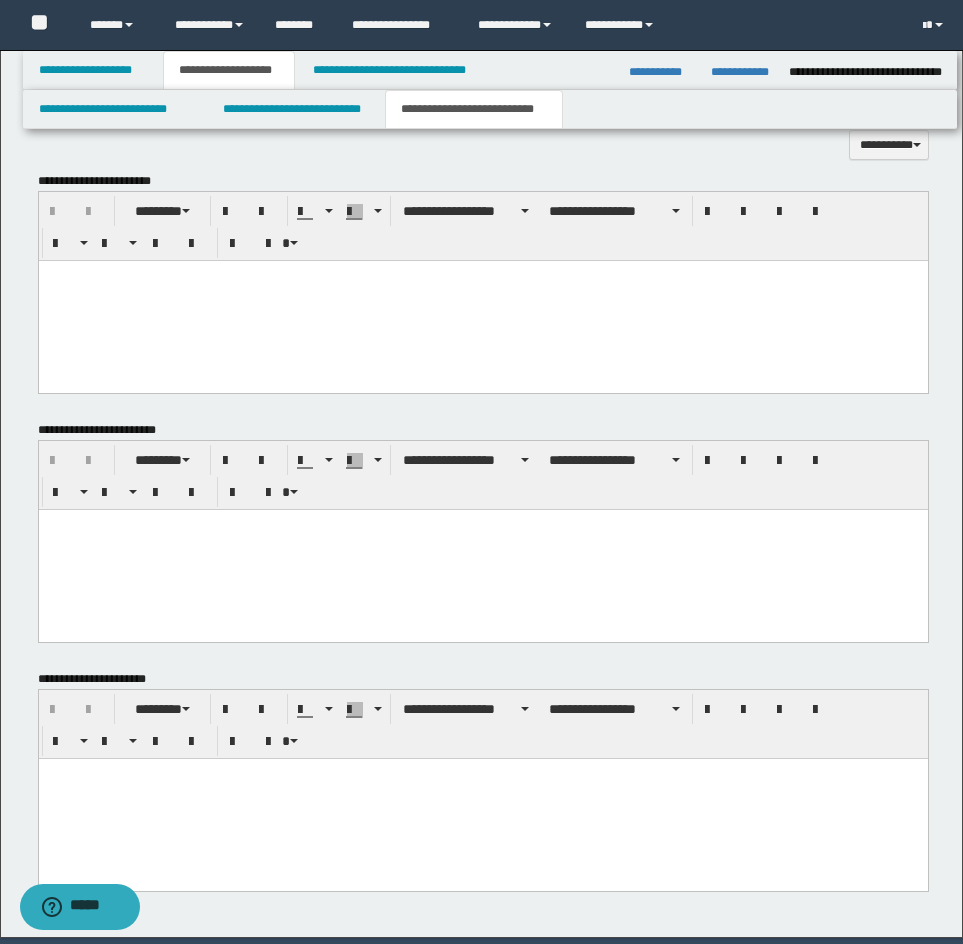 drag, startPoint x: 129, startPoint y: 547, endPoint x: 78, endPoint y: 550, distance: 51.088158 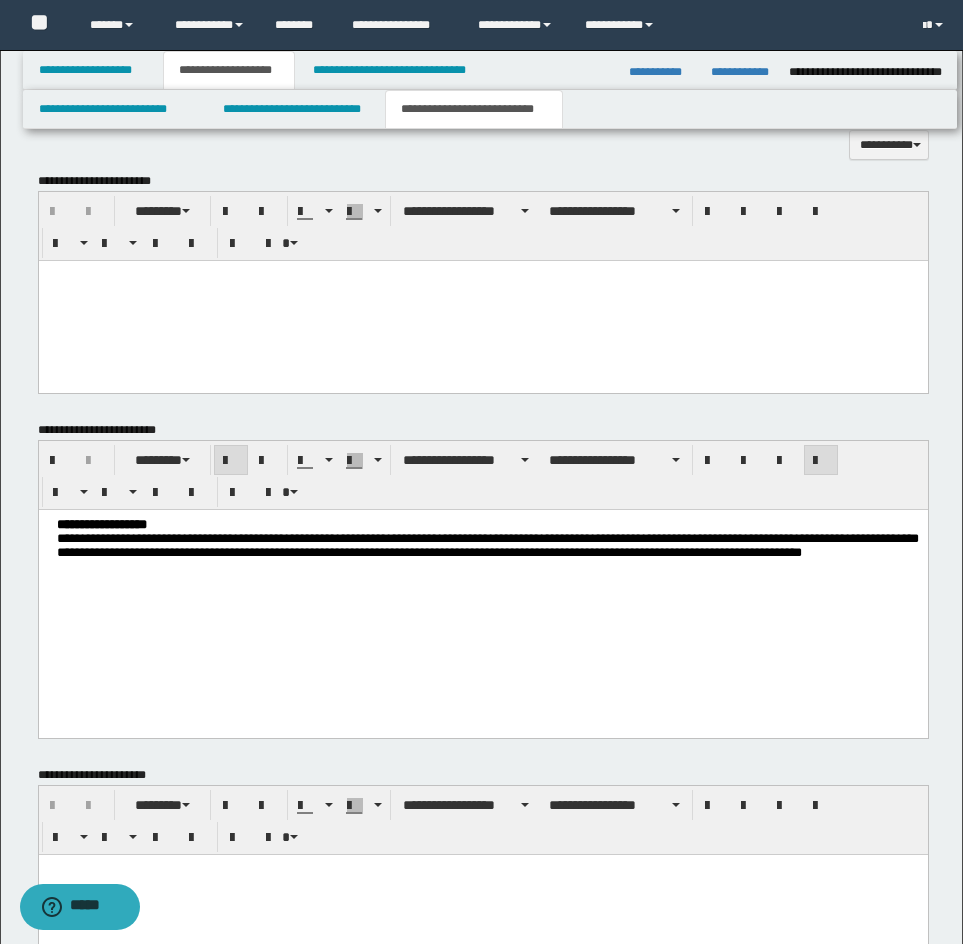 click on "**********" at bounding box center [487, 524] 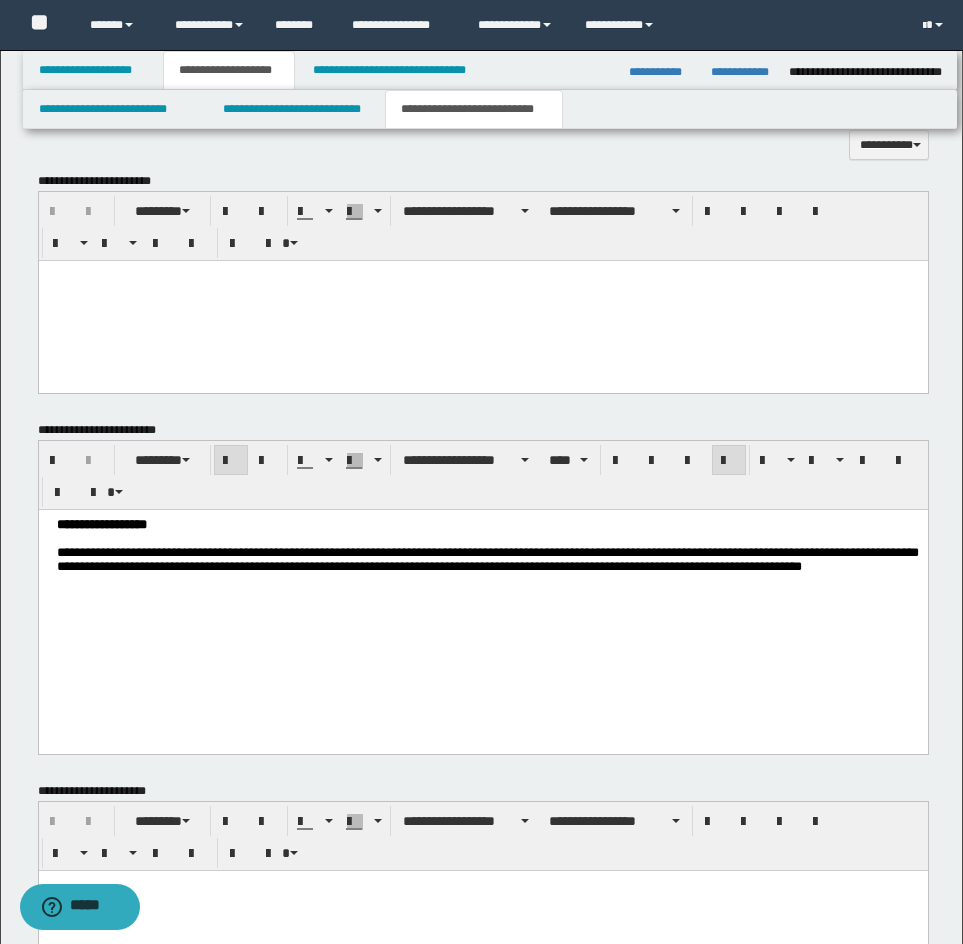click on "**********" at bounding box center (487, 524) 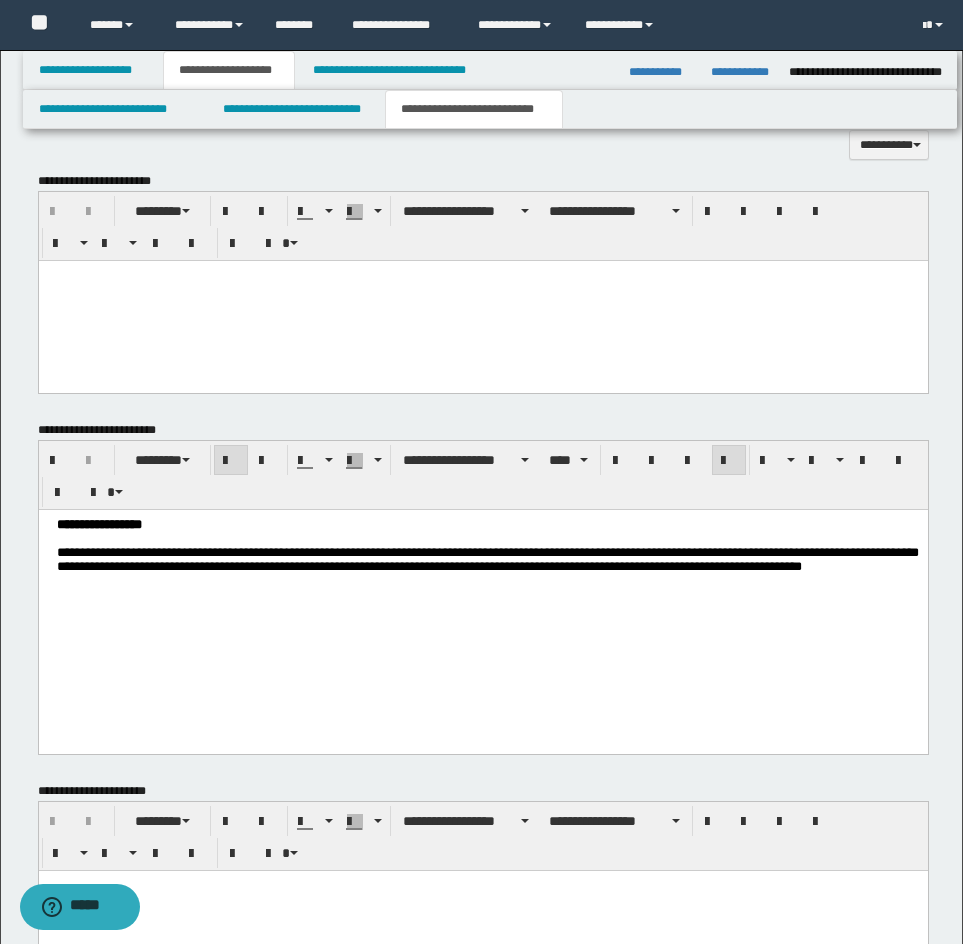 click on "**********" at bounding box center [482, 591] 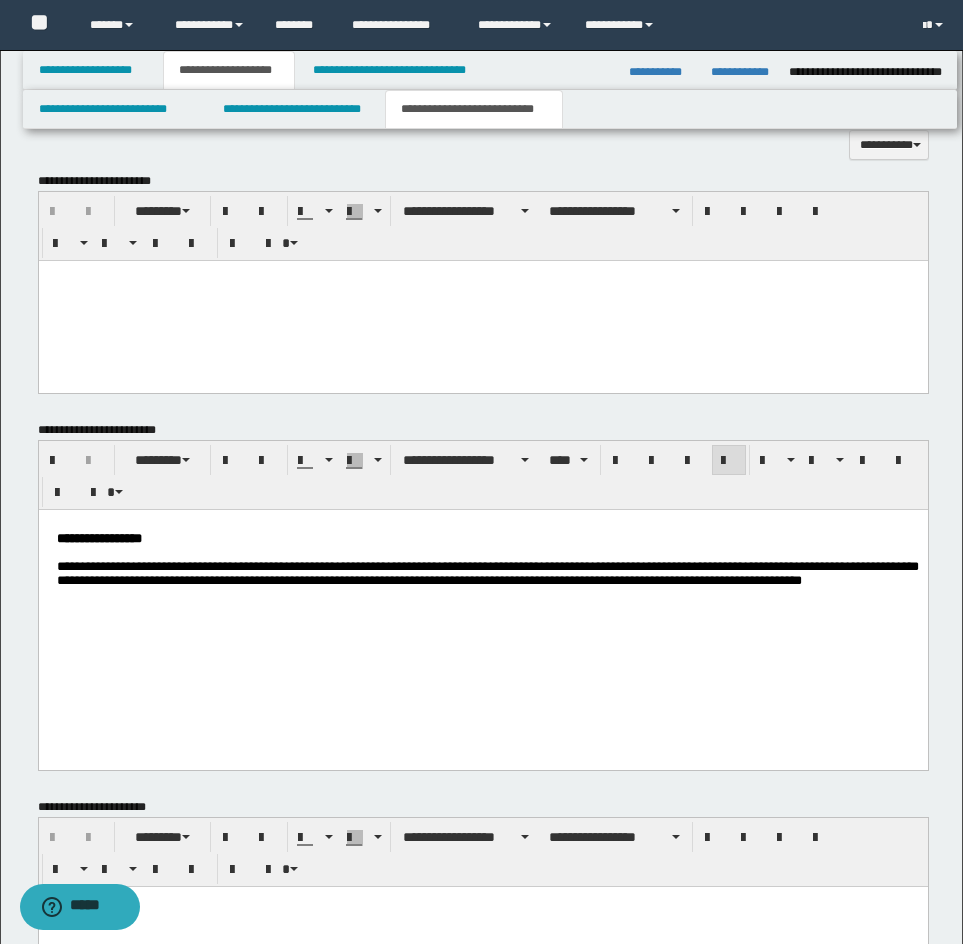 click on "**********" at bounding box center (487, 572) 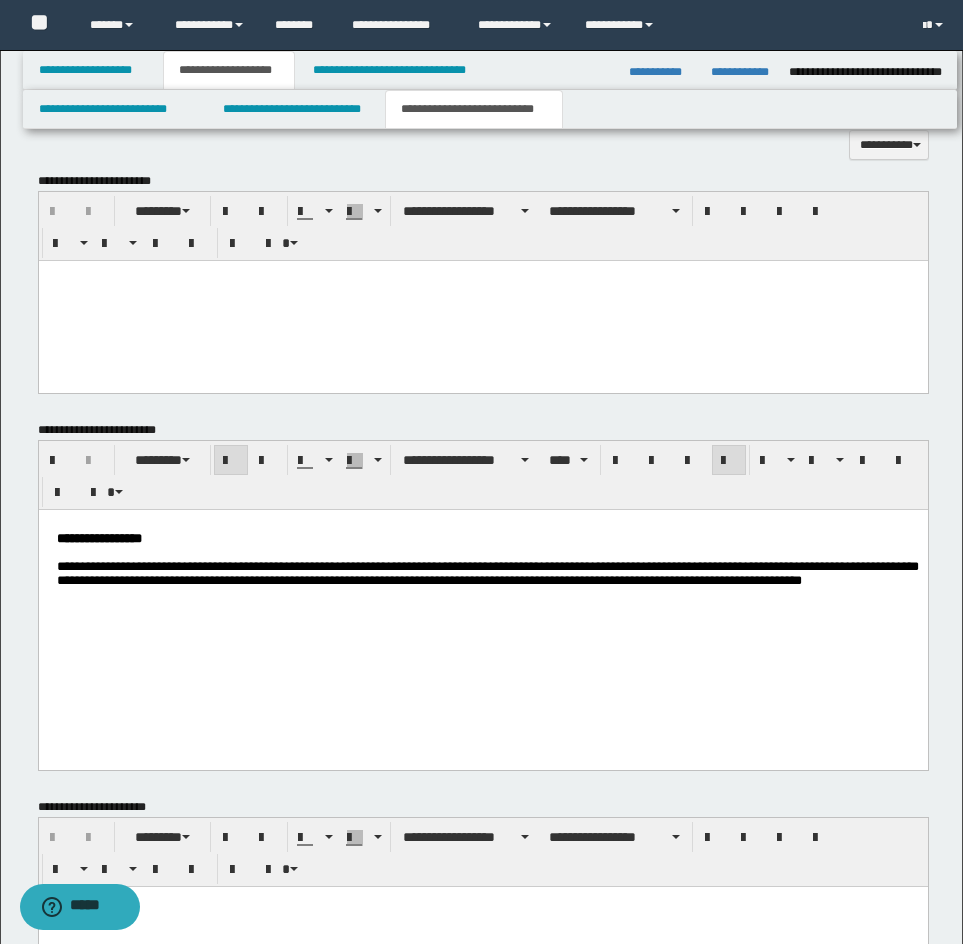 click at bounding box center (487, 608) 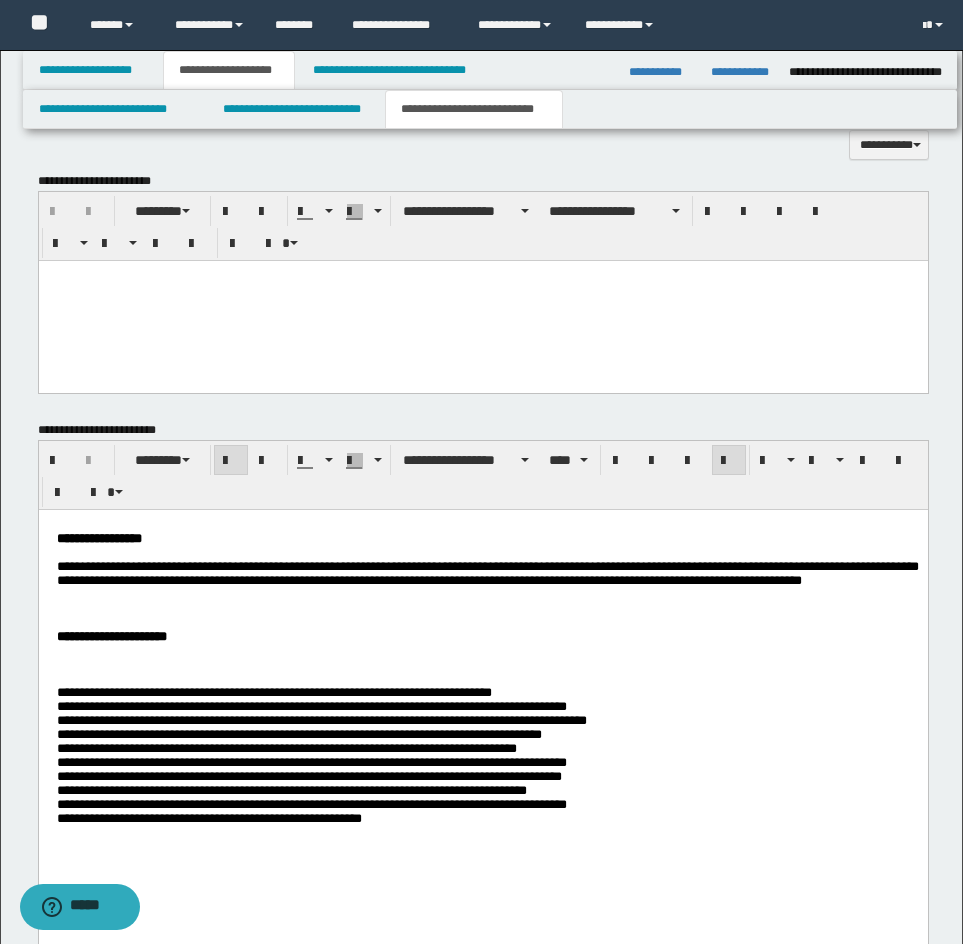 click at bounding box center [487, 664] 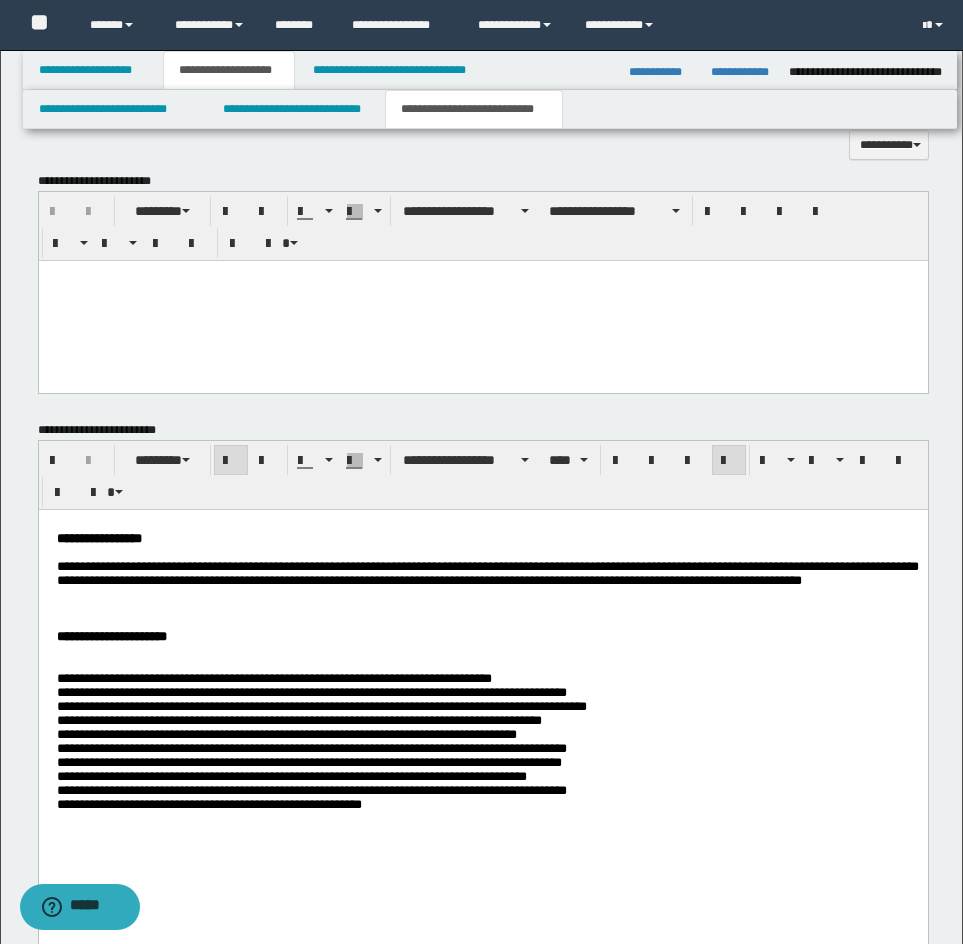click on "**********" at bounding box center [482, 689] 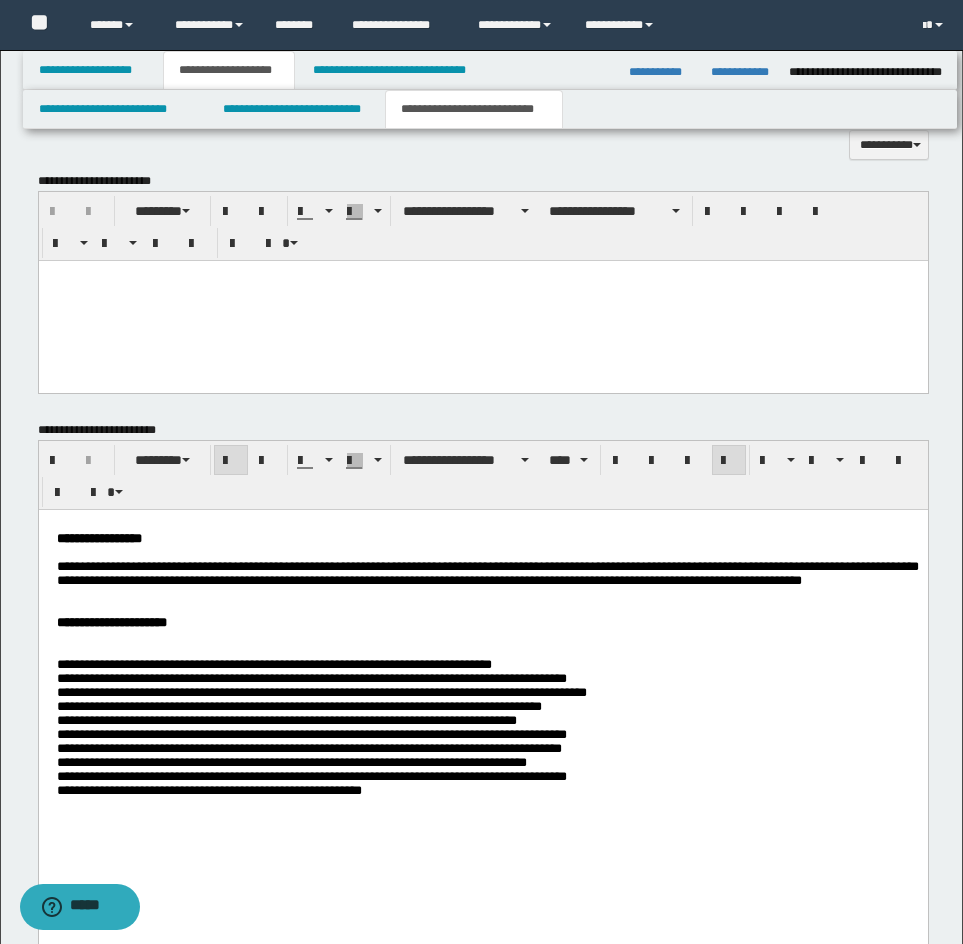 click at bounding box center (487, 650) 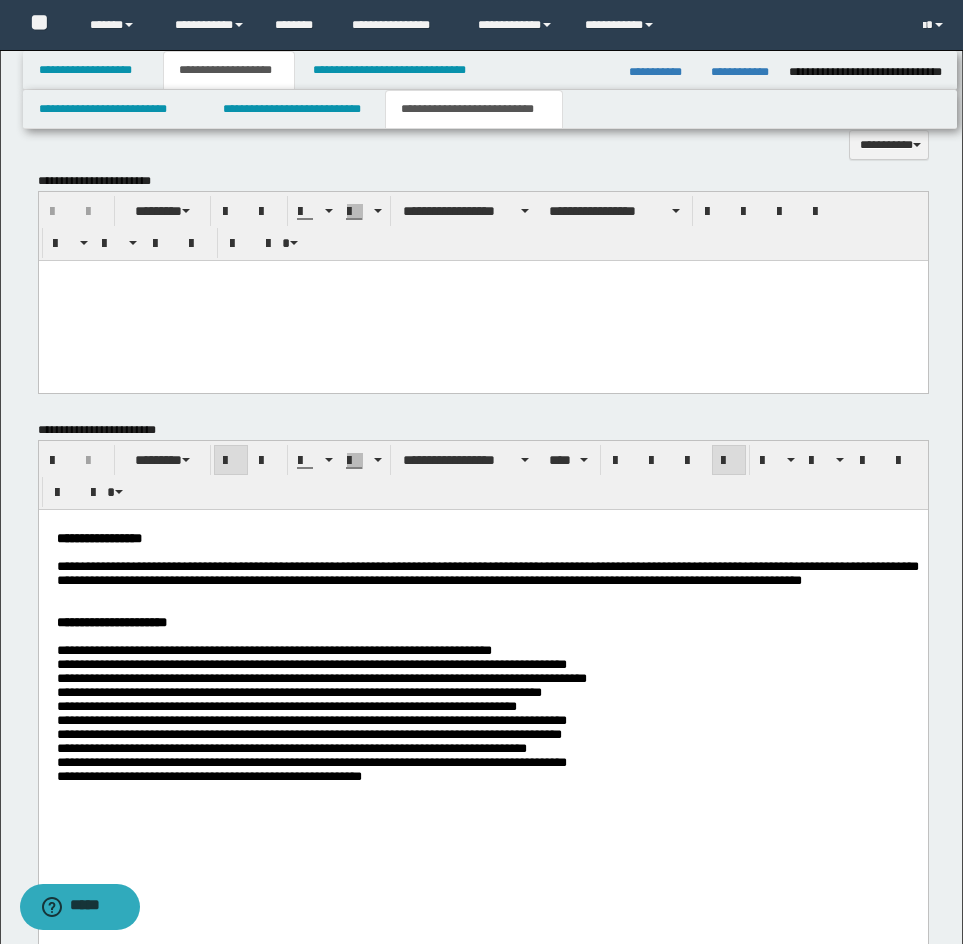 click at bounding box center (487, 608) 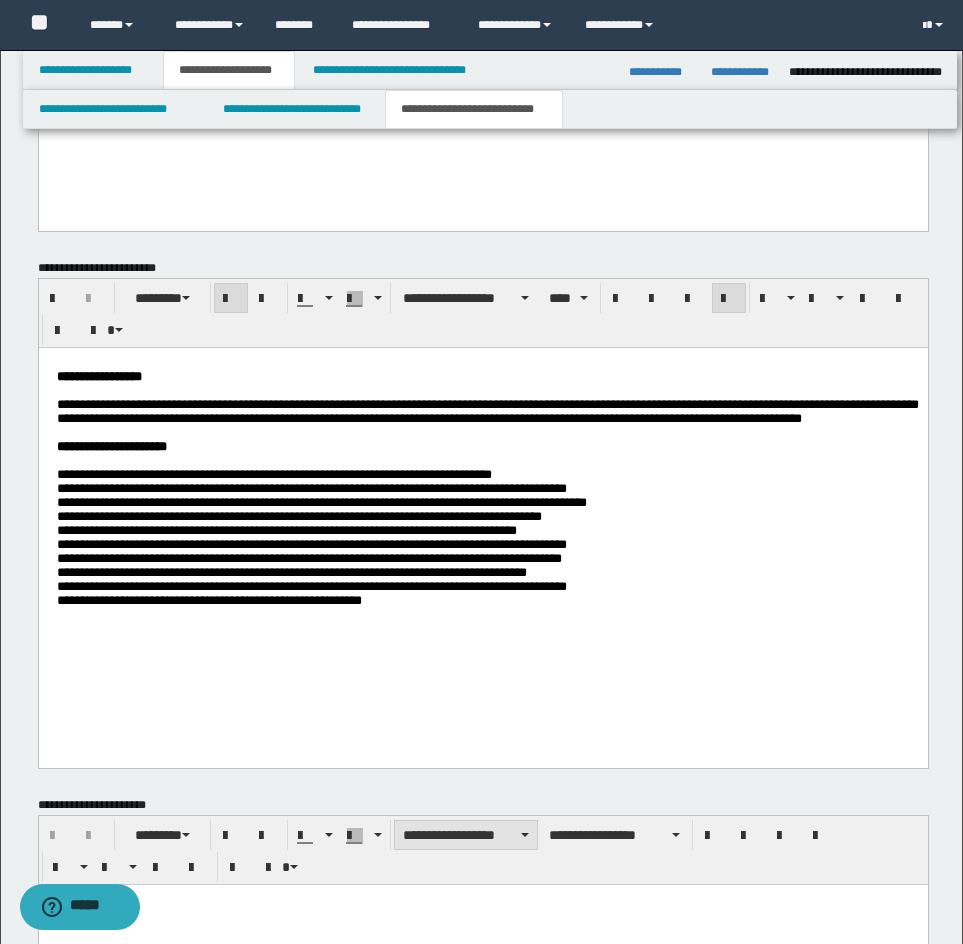 scroll, scrollTop: 1059, scrollLeft: 0, axis: vertical 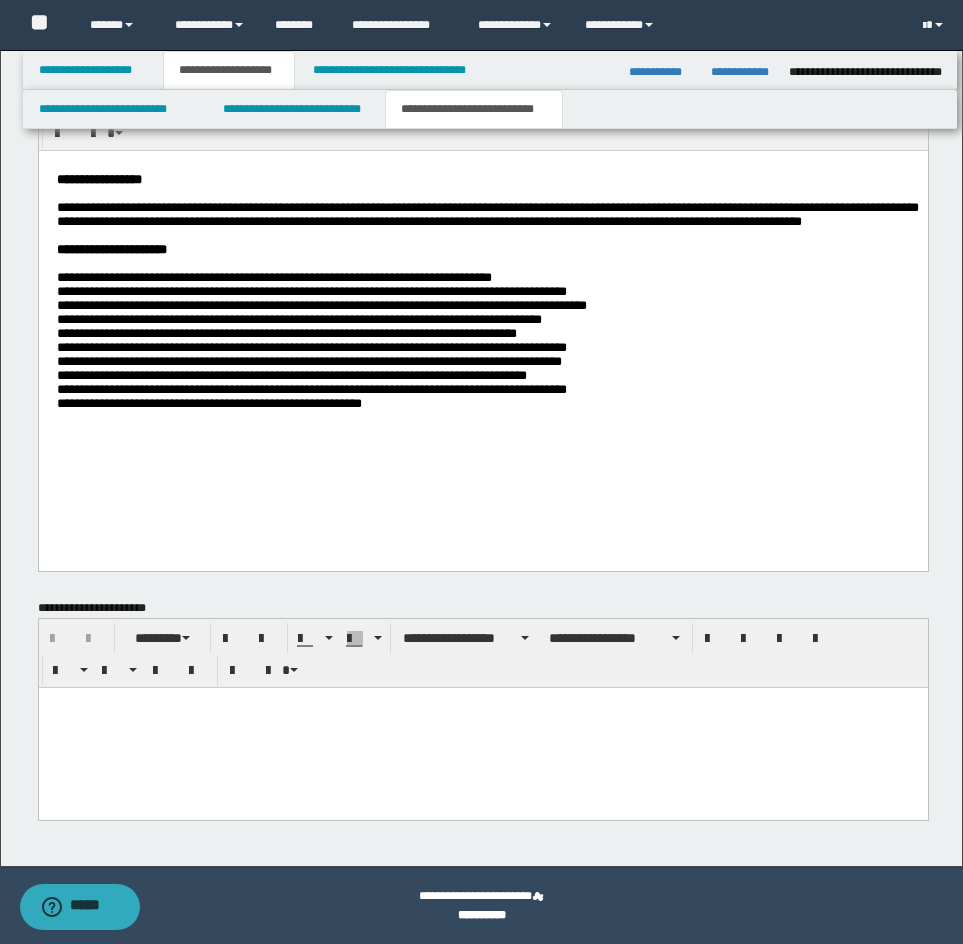 click on "**********" at bounding box center [482, 309] 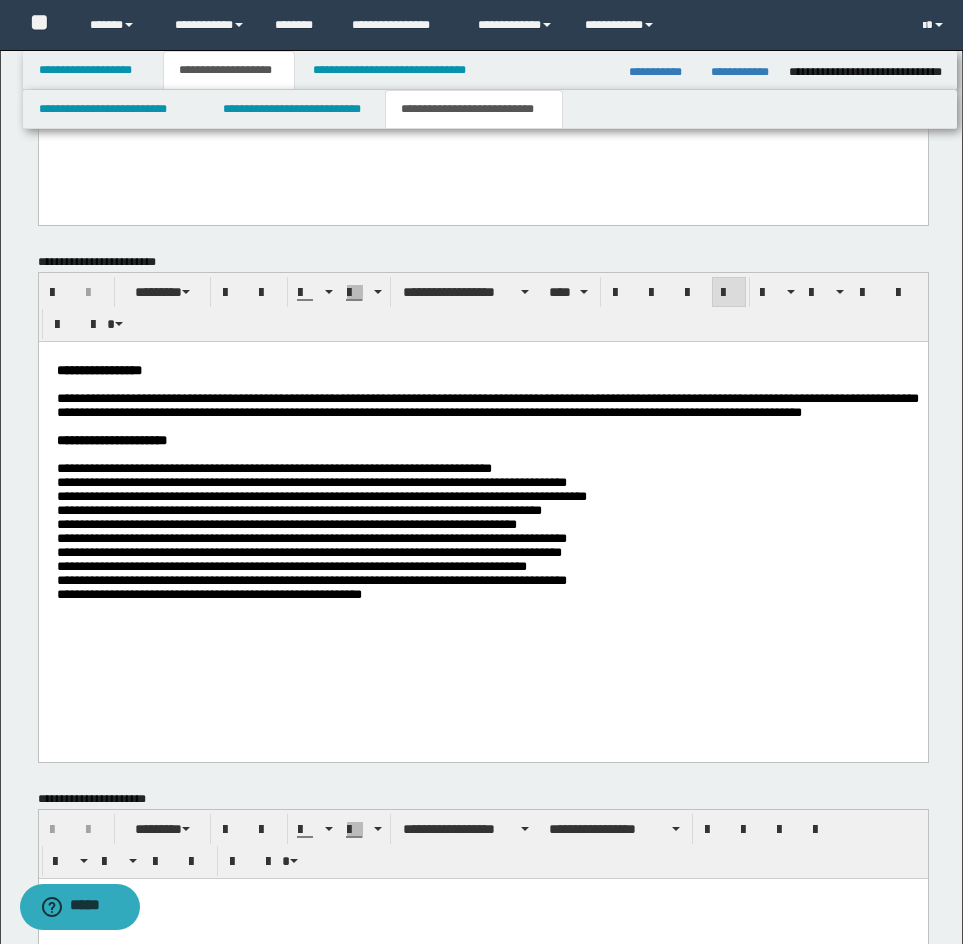 scroll, scrollTop: 859, scrollLeft: 0, axis: vertical 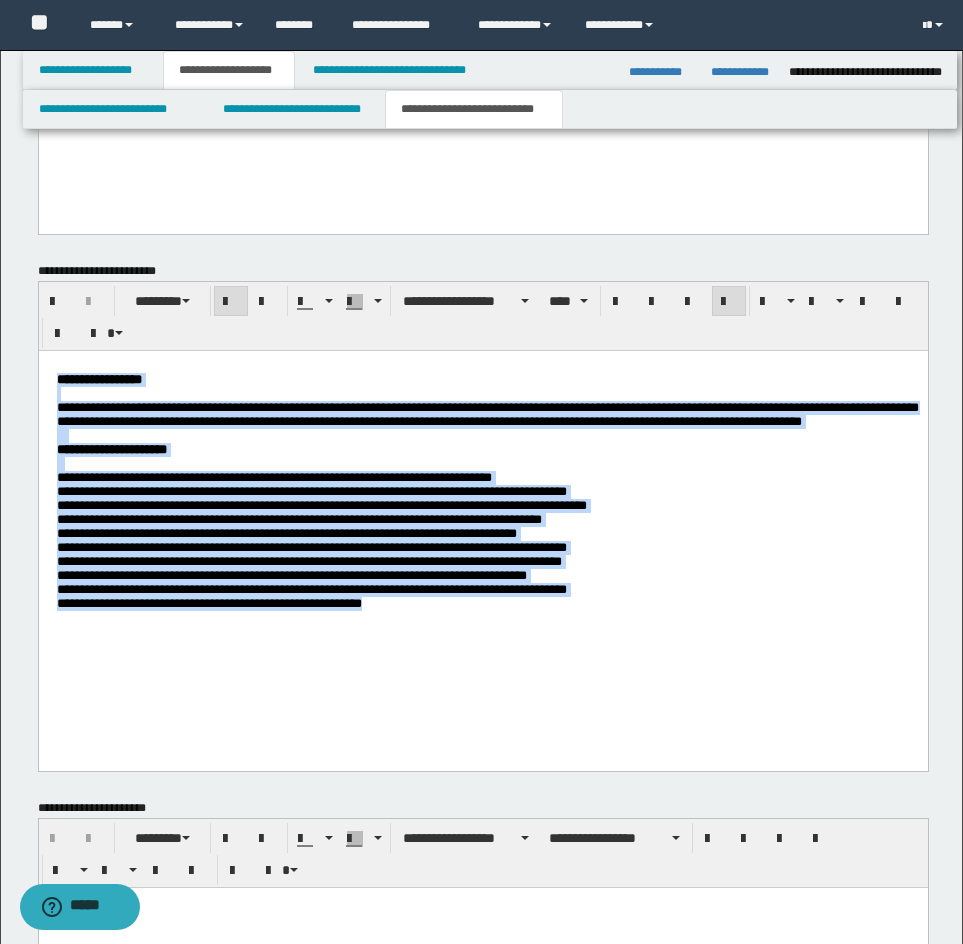 drag, startPoint x: 59, startPoint y: 379, endPoint x: 645, endPoint y: 656, distance: 648.17053 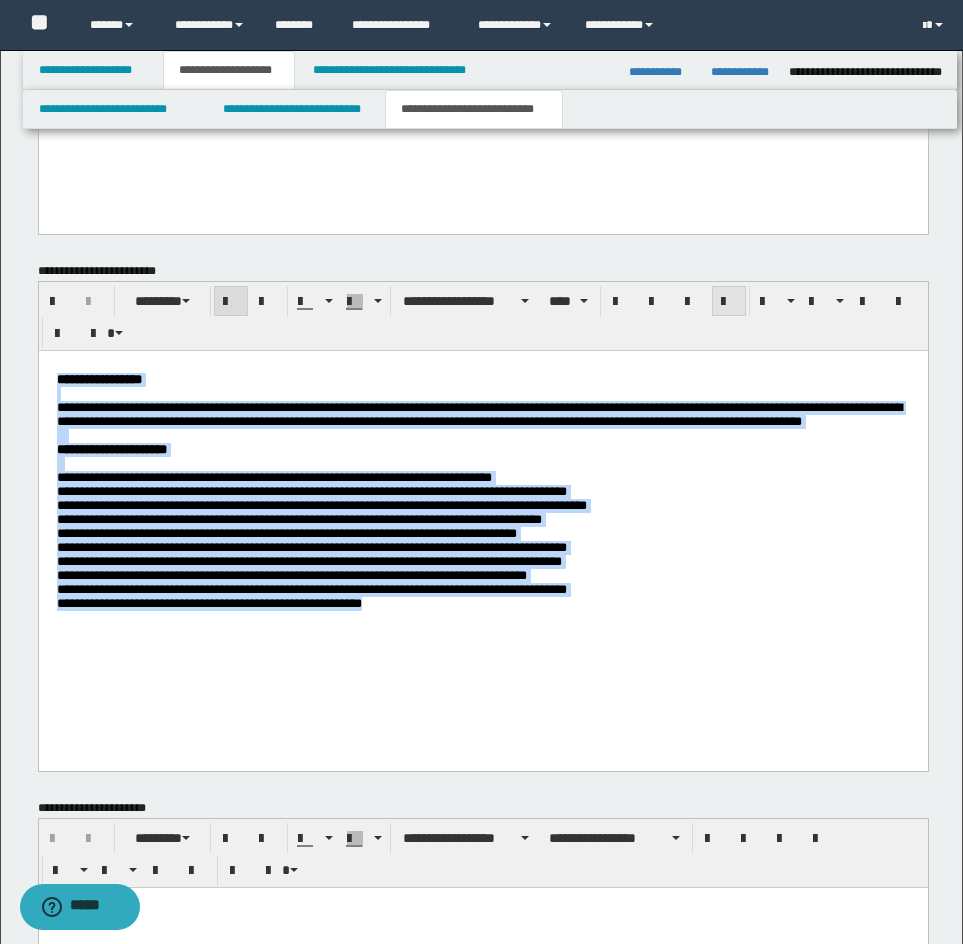 click at bounding box center (729, 302) 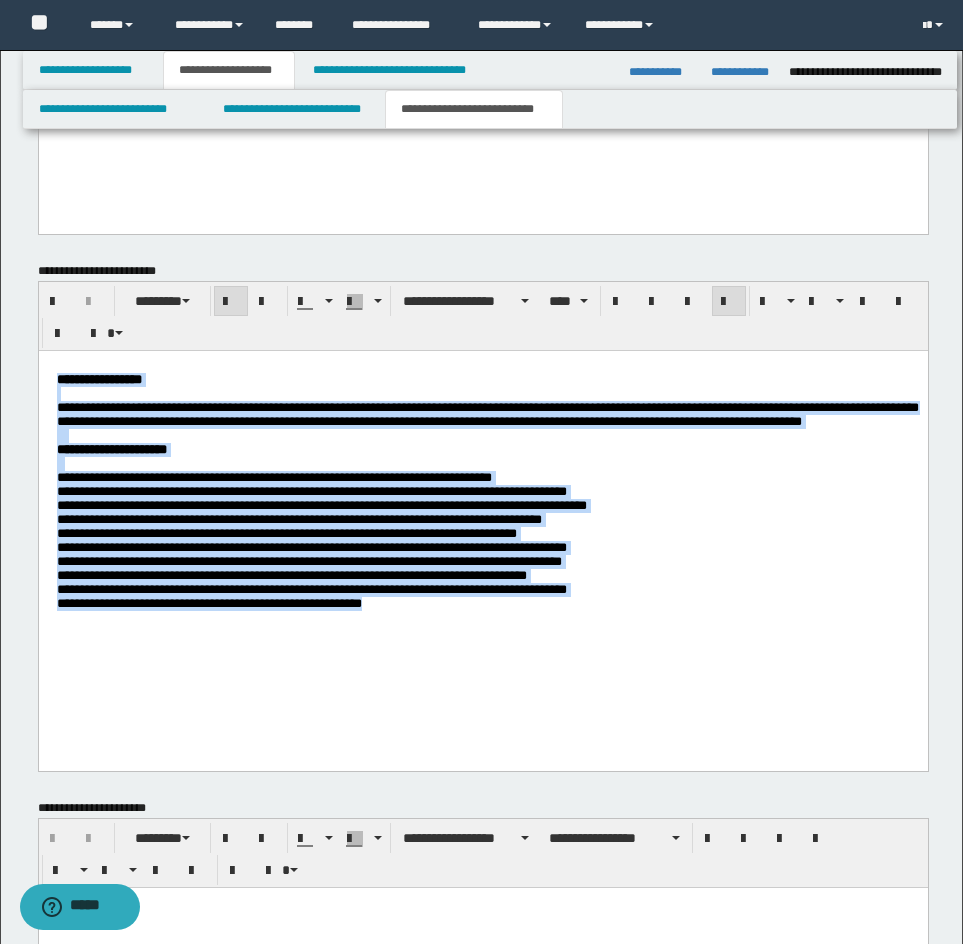 click on "**********" at bounding box center (482, 509) 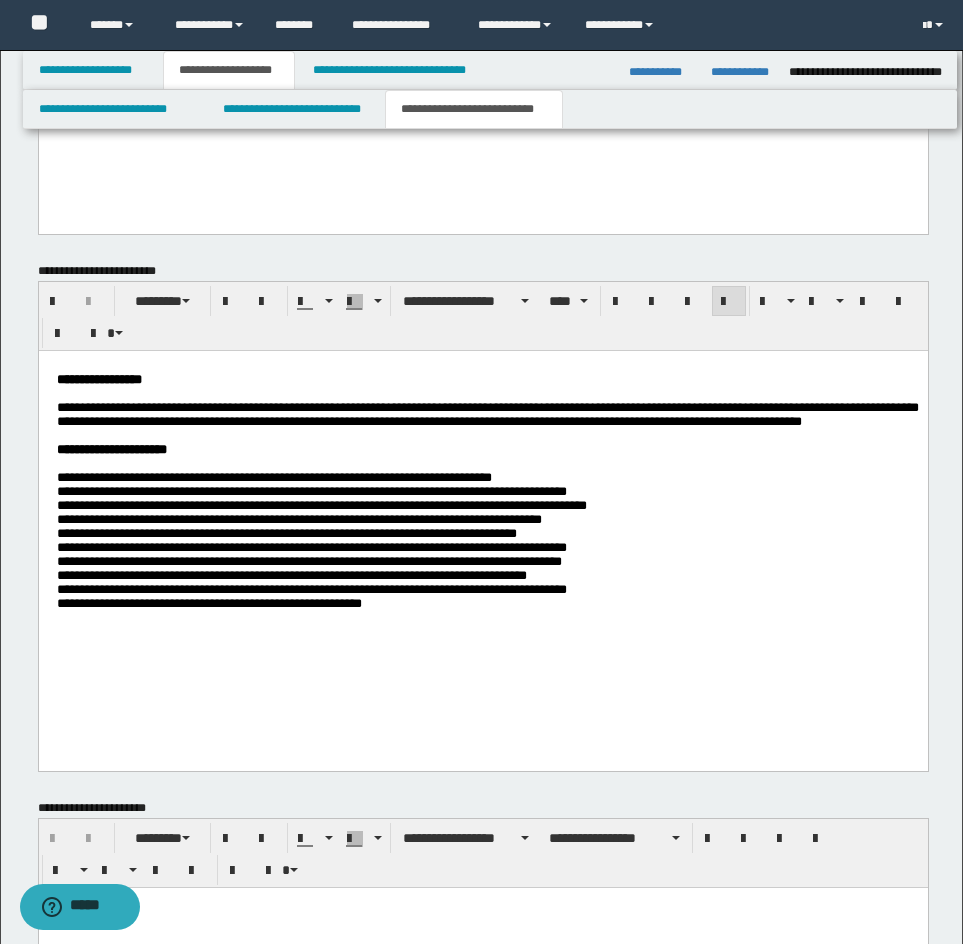 click on "**********" at bounding box center [482, 509] 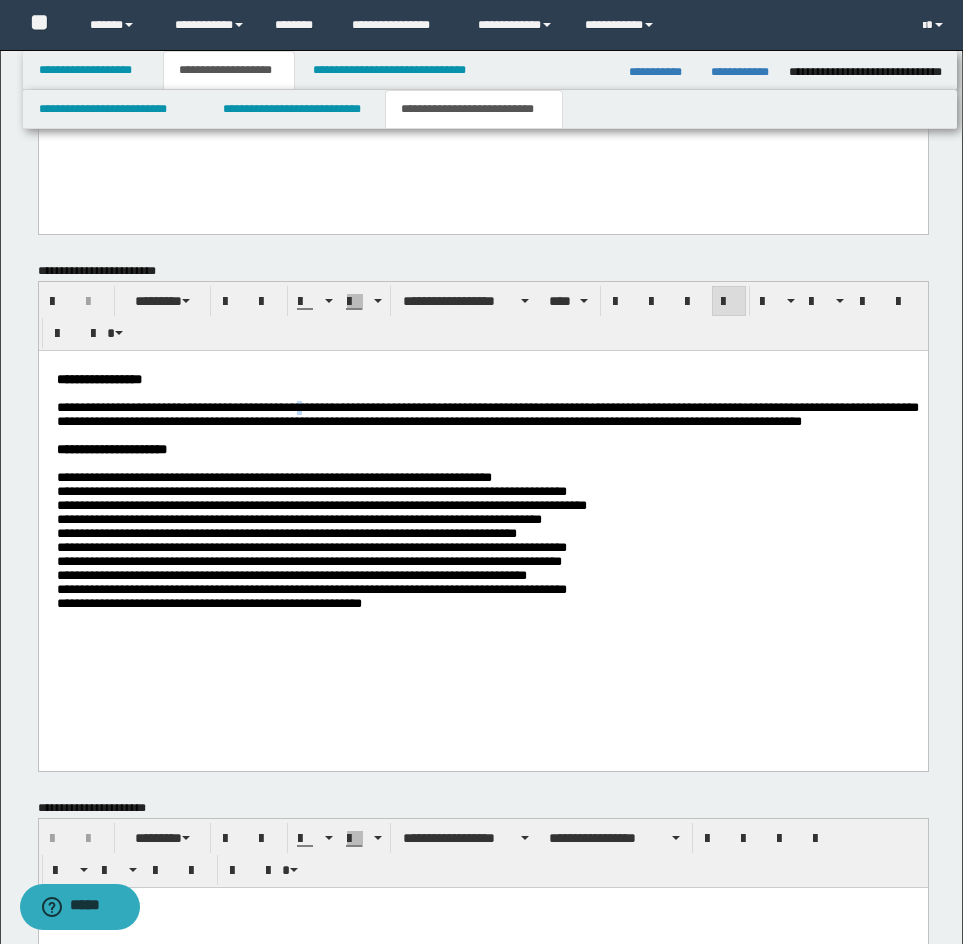 click on "**********" at bounding box center (487, 413) 